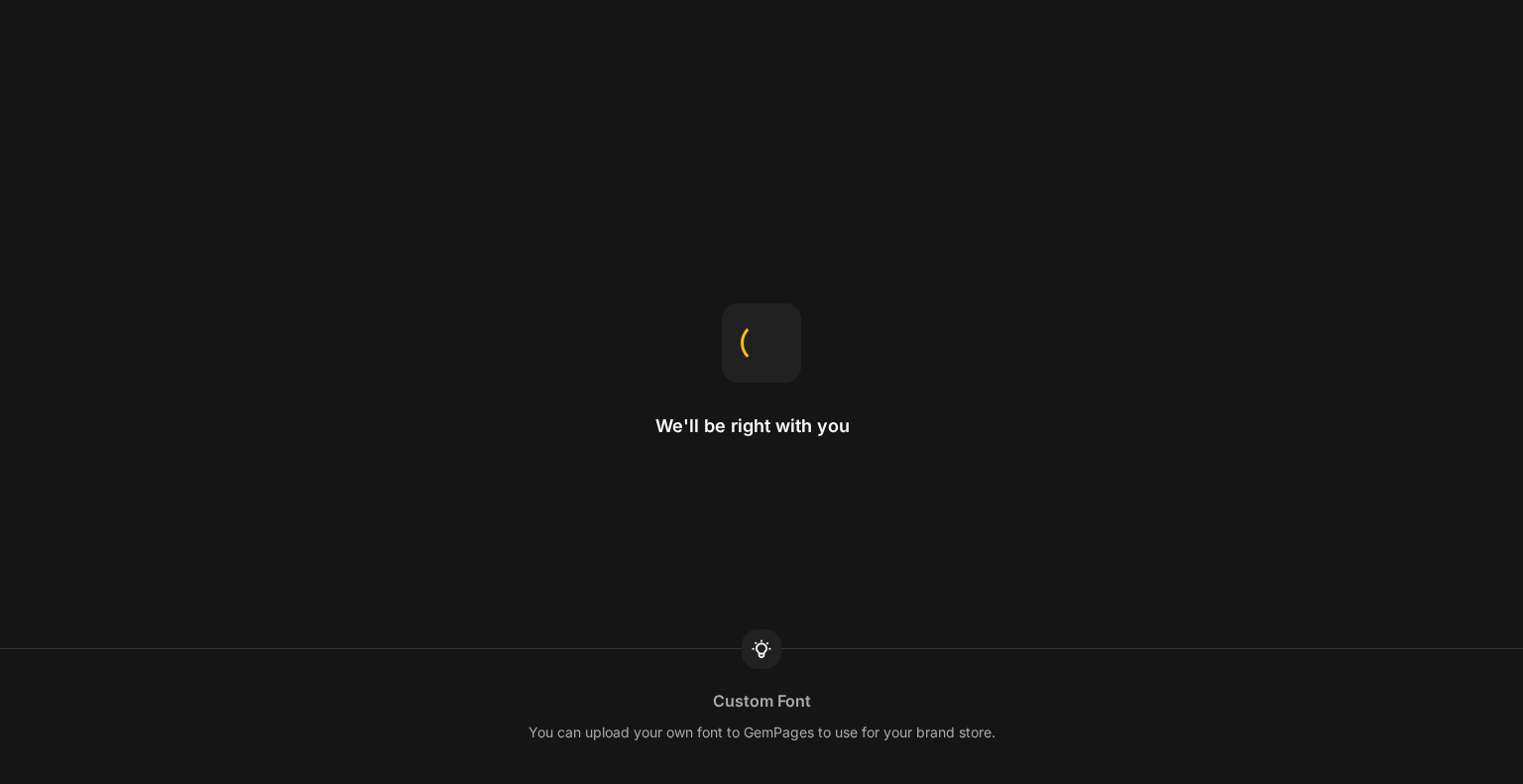 scroll, scrollTop: 0, scrollLeft: 0, axis: both 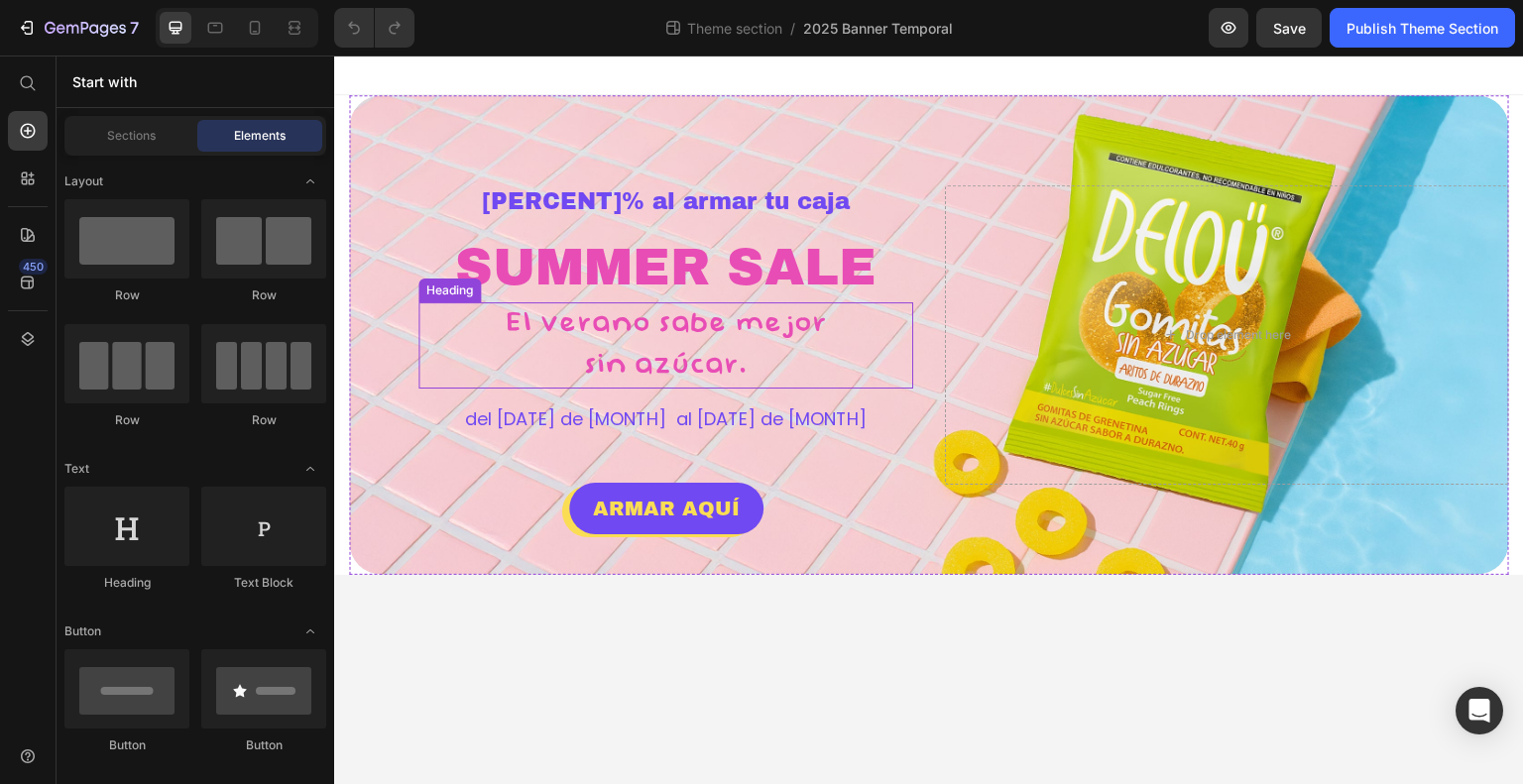 click on "El verano sabe mejor sin azúcar." at bounding box center (665, 345) 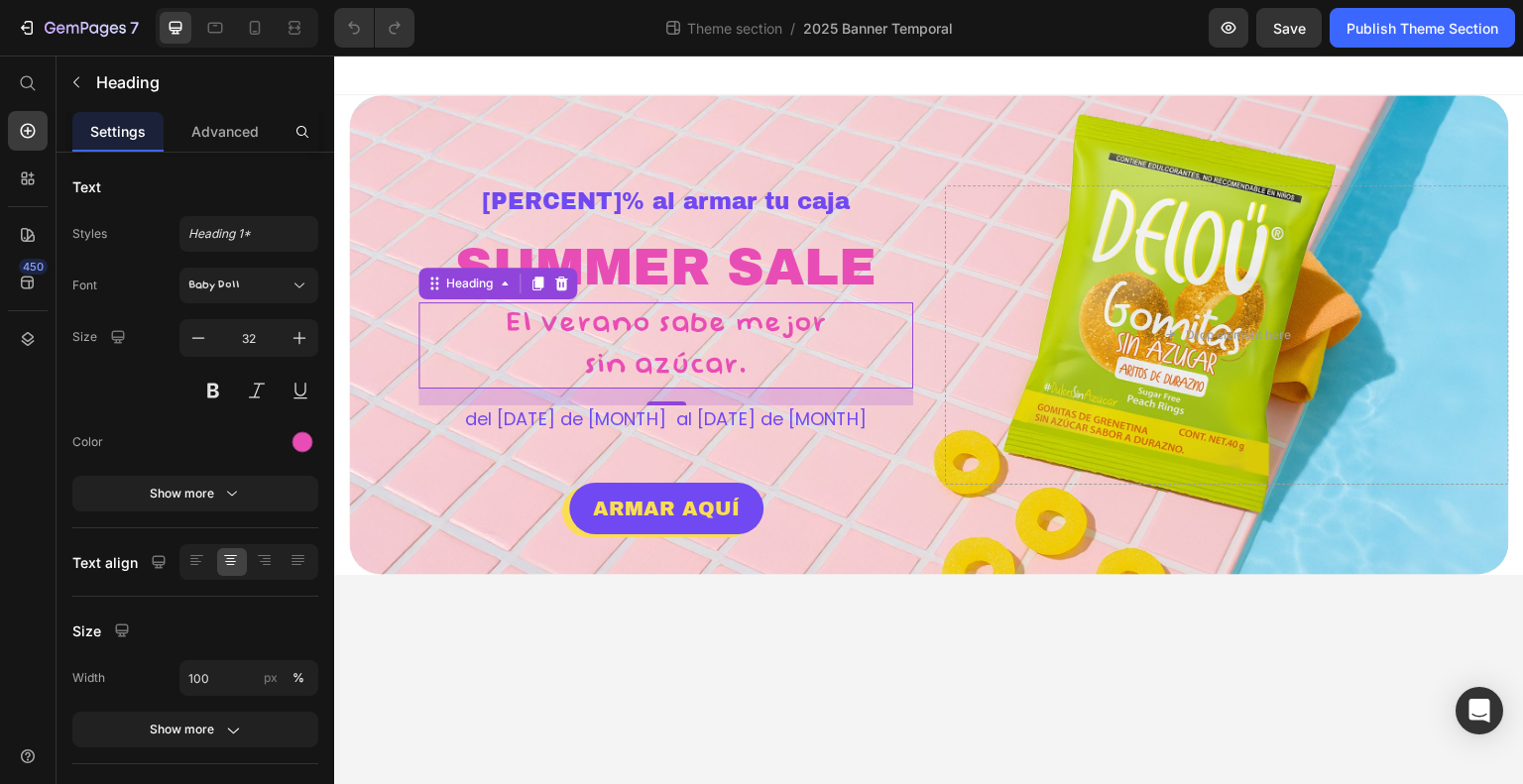 click on "El verano sabe mejor sin azúcar." at bounding box center [665, 345] 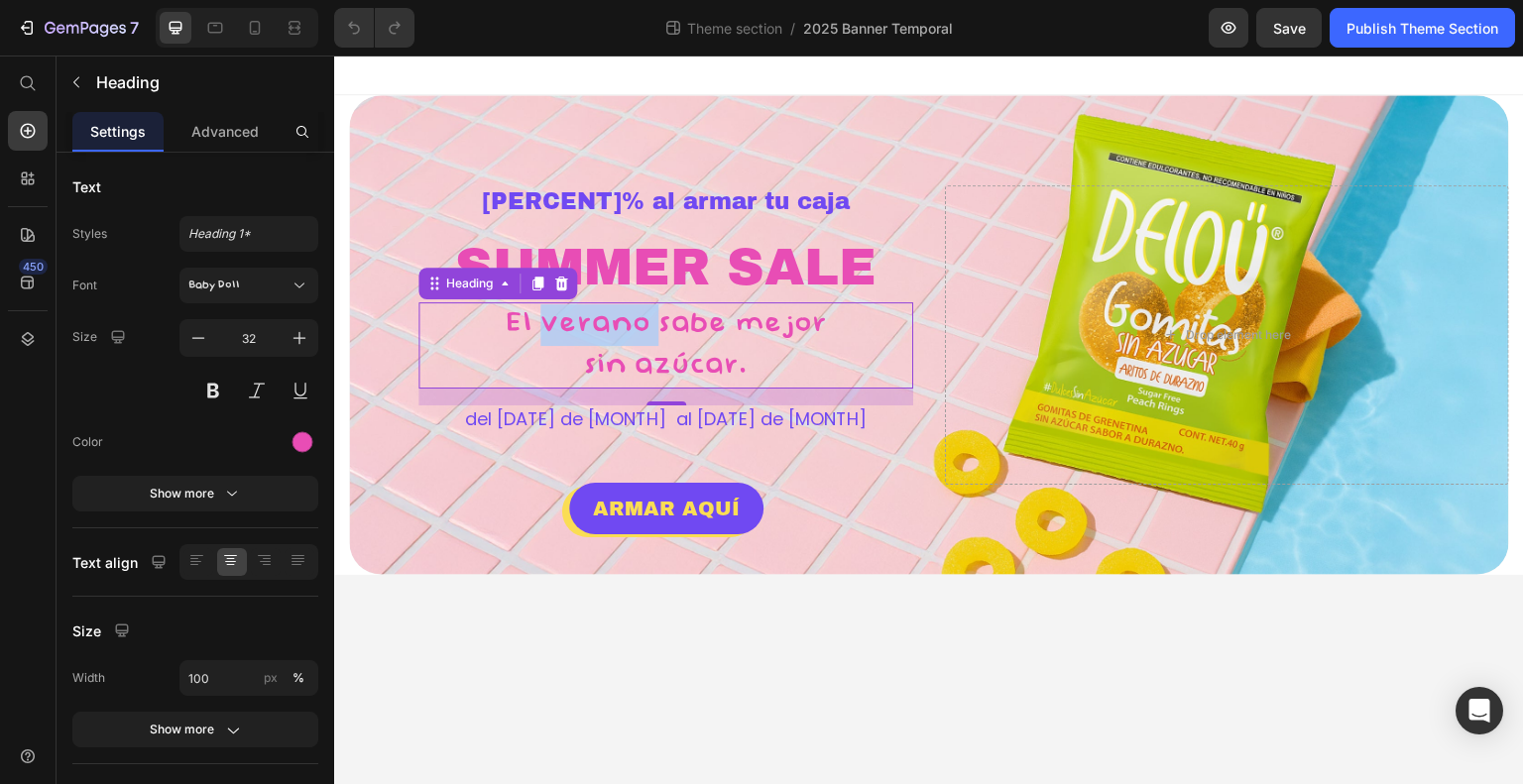 click on "El verano sabe mejor sin azúcar." at bounding box center (665, 345) 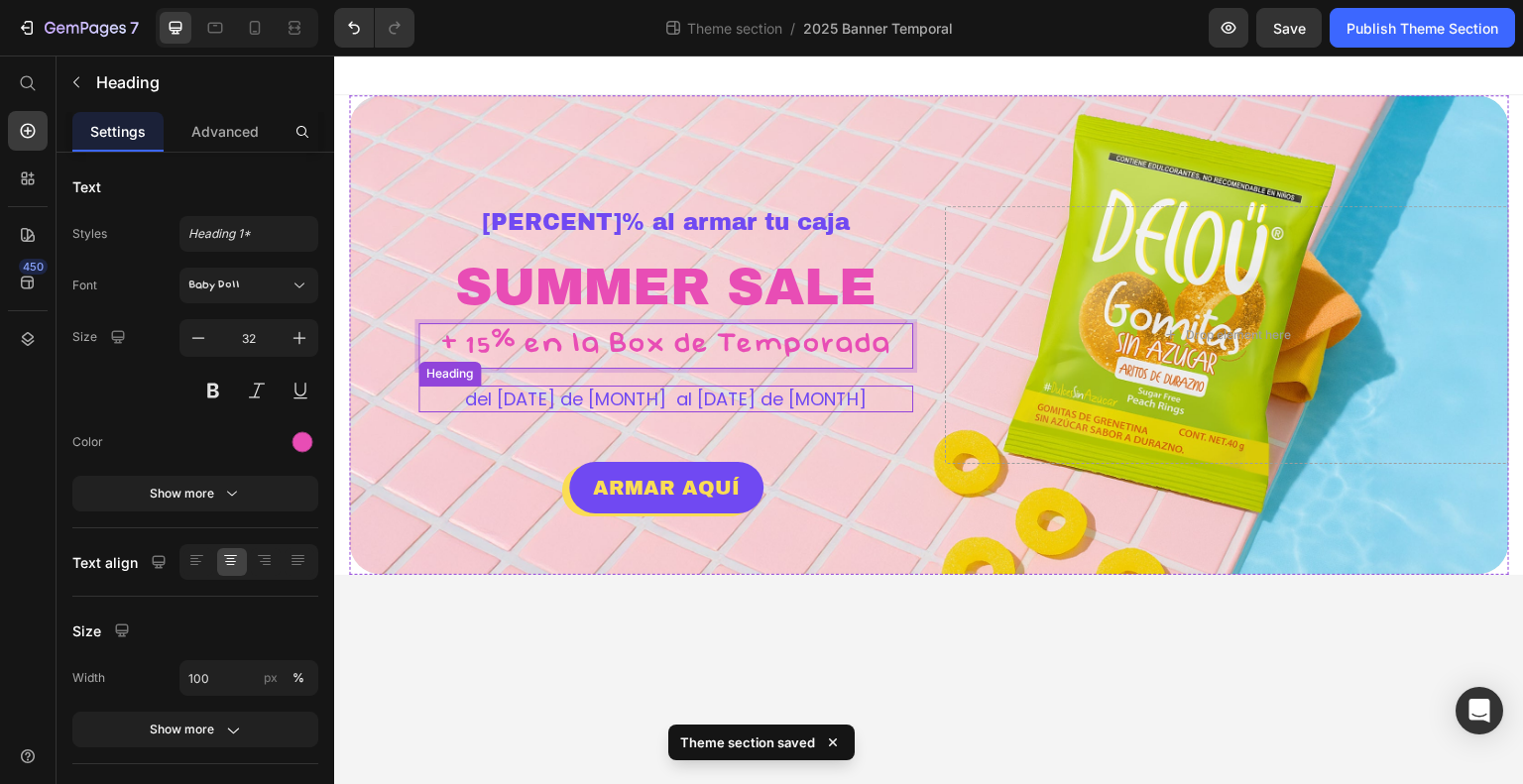 click on "del [DATE] de [MONTH]  al [DATE] de [MONTH]" at bounding box center [665, 398] 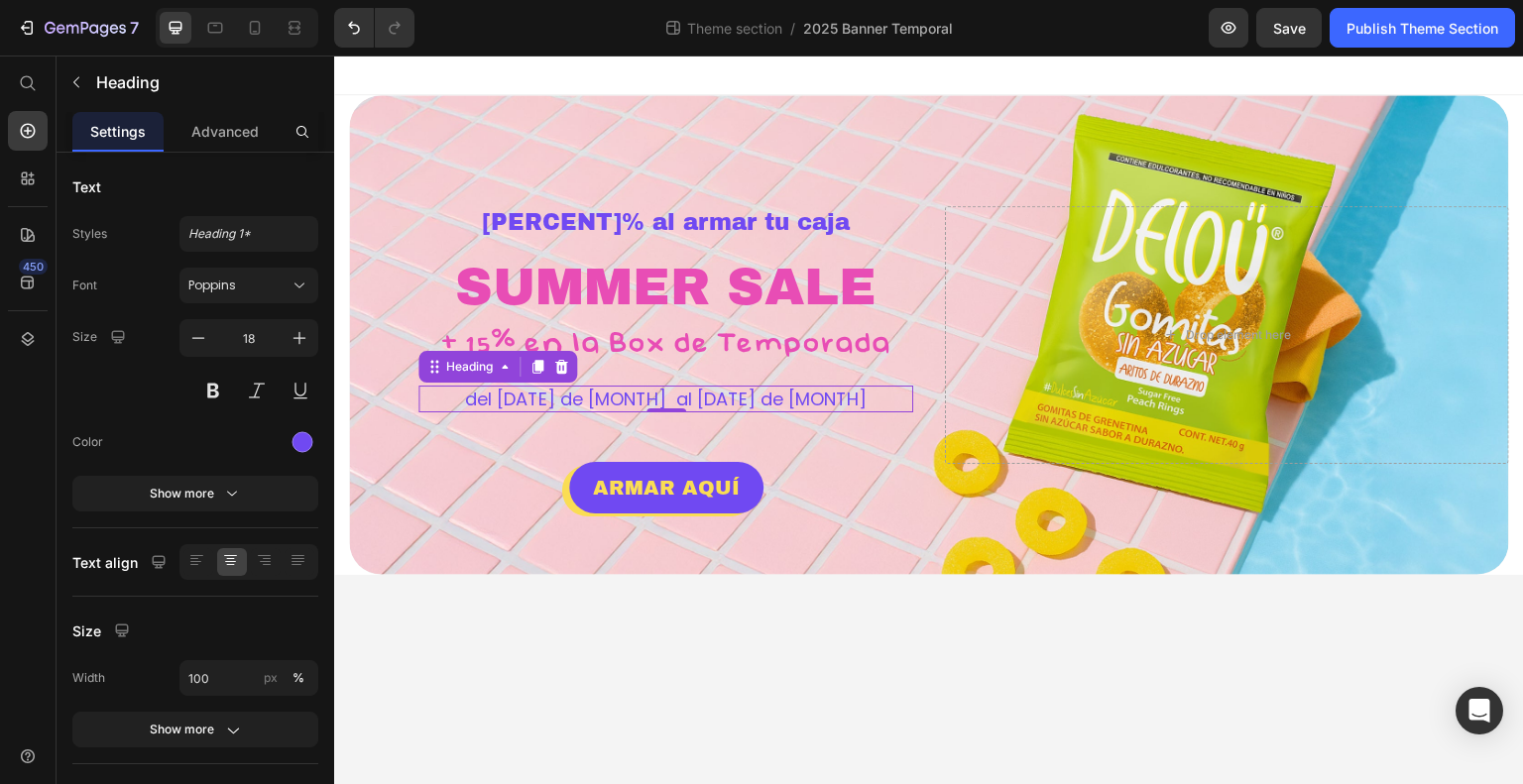 click on "del [DATE] de [MONTH]  al [DATE] de [MONTH]" at bounding box center (665, 398) 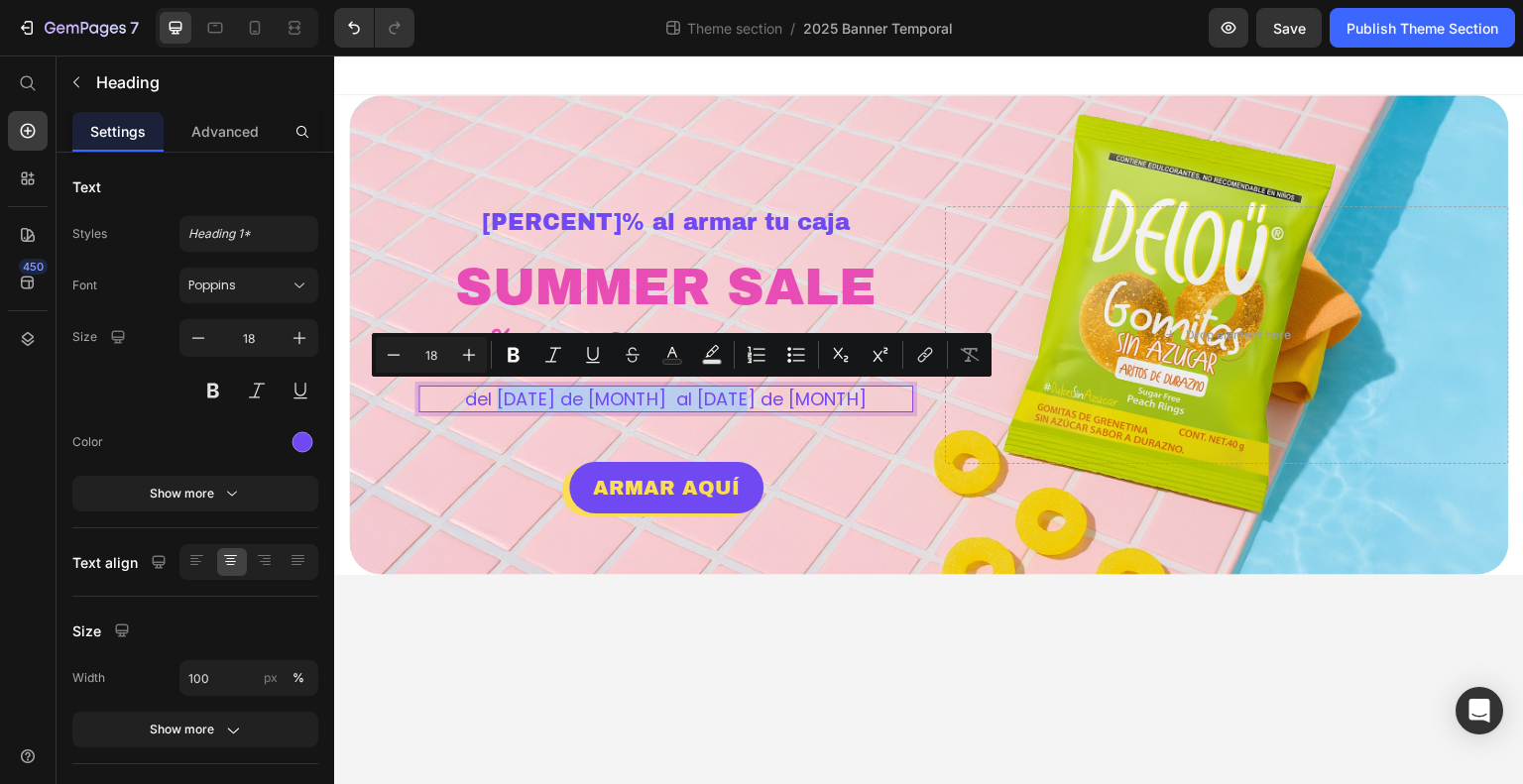 drag, startPoint x: 804, startPoint y: 396, endPoint x: 568, endPoint y: 405, distance: 236.1715 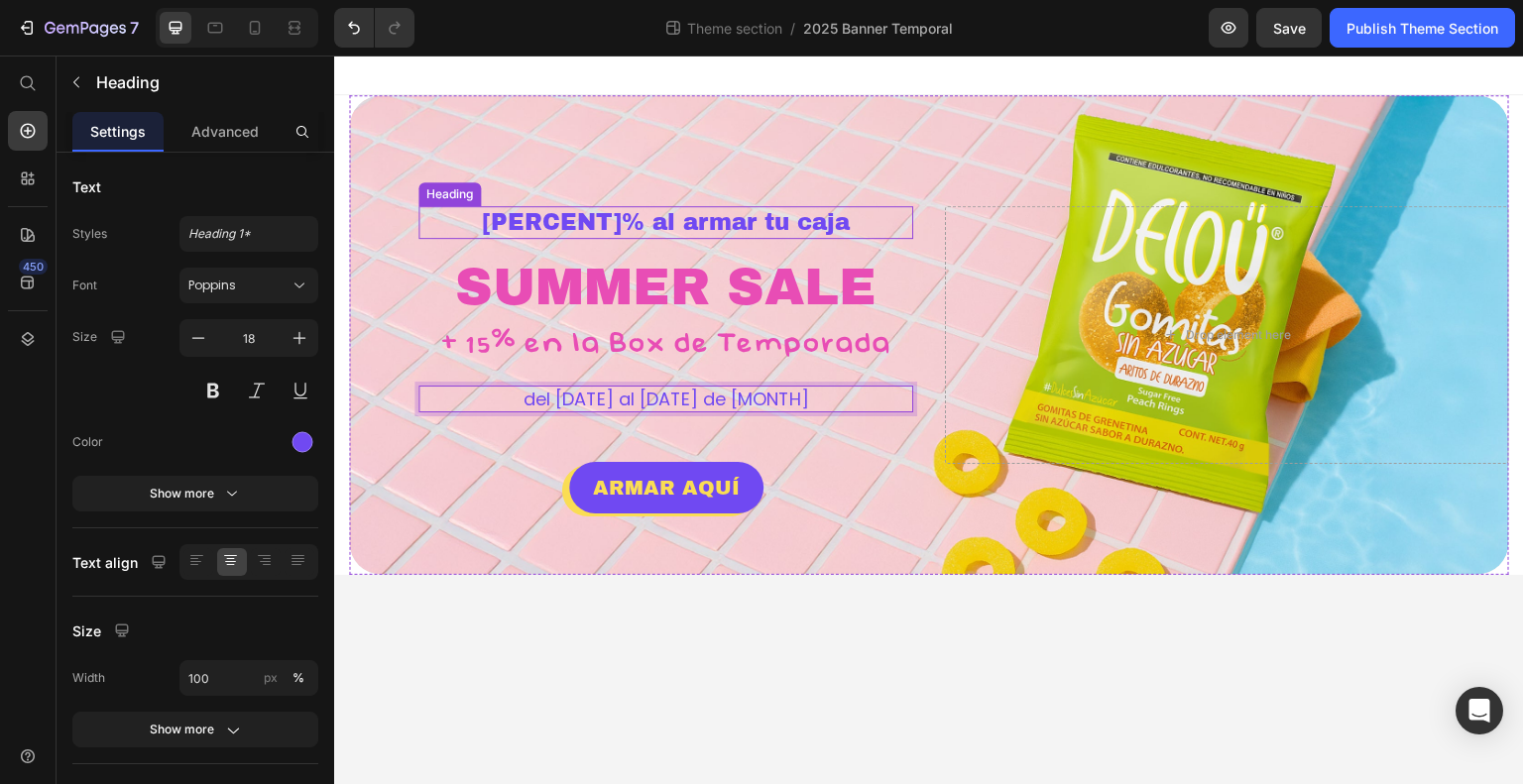 click on "[PERCENT]% al armar tu caja" at bounding box center [665, 223] 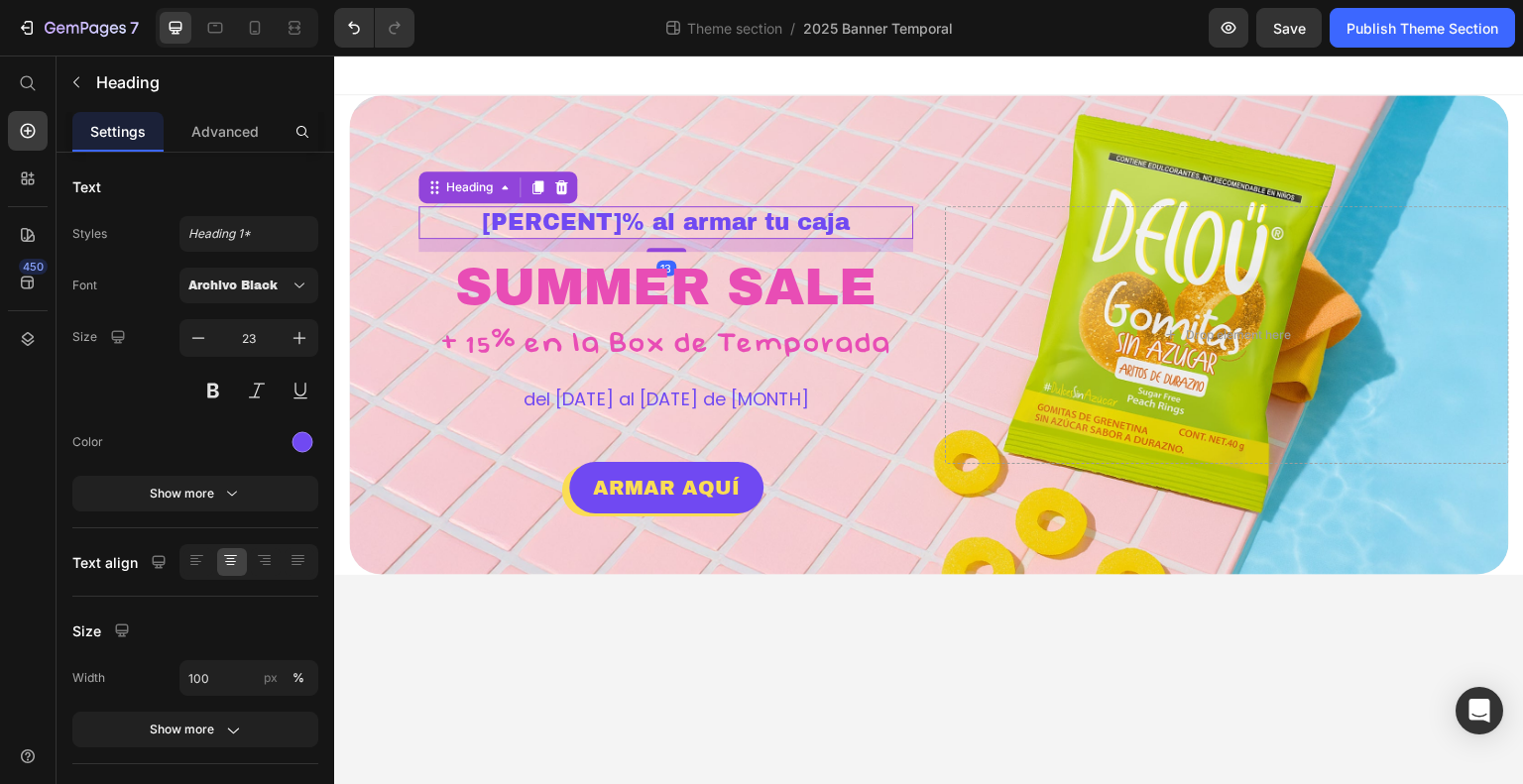 click on "[PERCENT]% al armar tu caja" at bounding box center (665, 223) 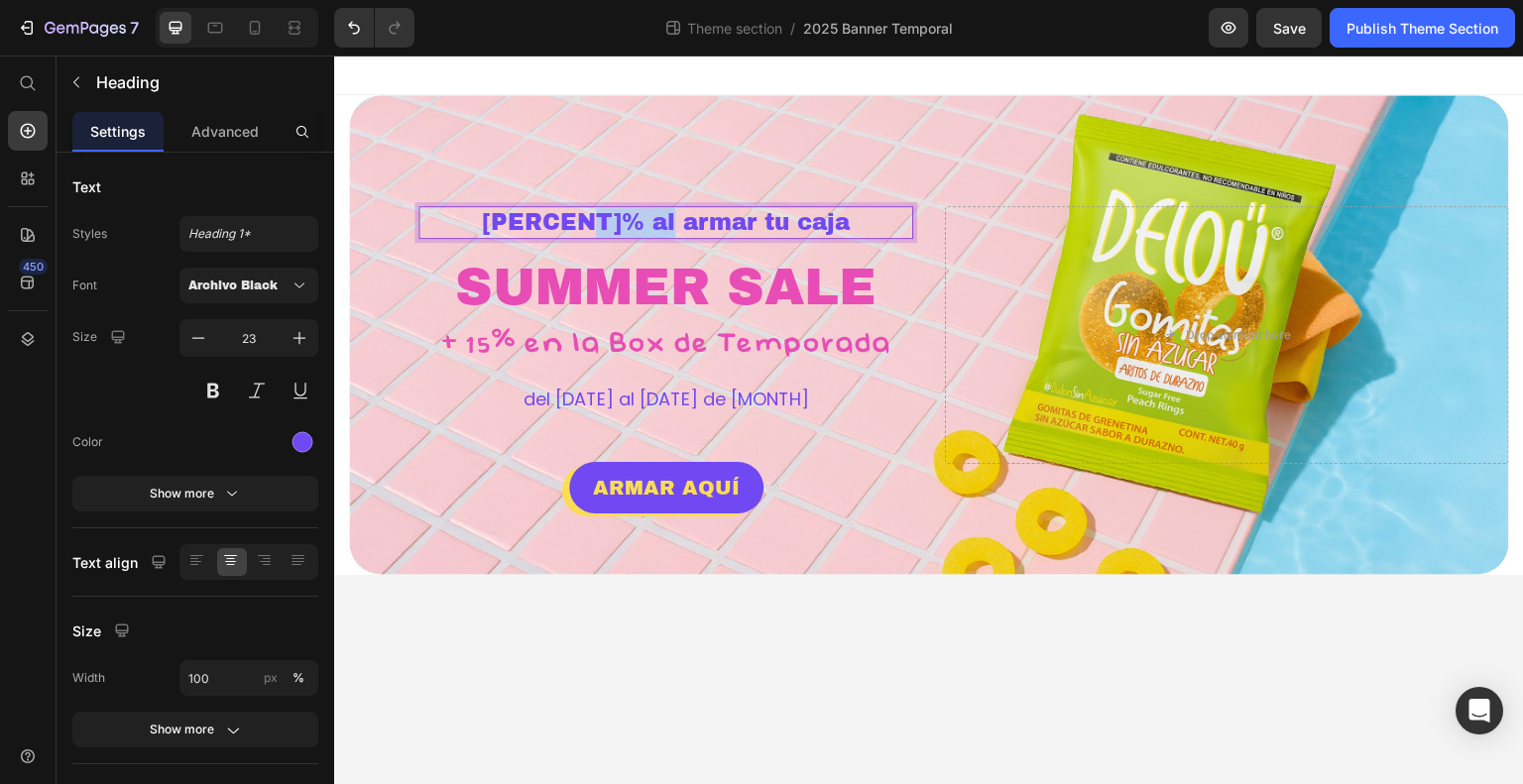 click on "[PERCENT]% al armar tu caja" at bounding box center (665, 223) 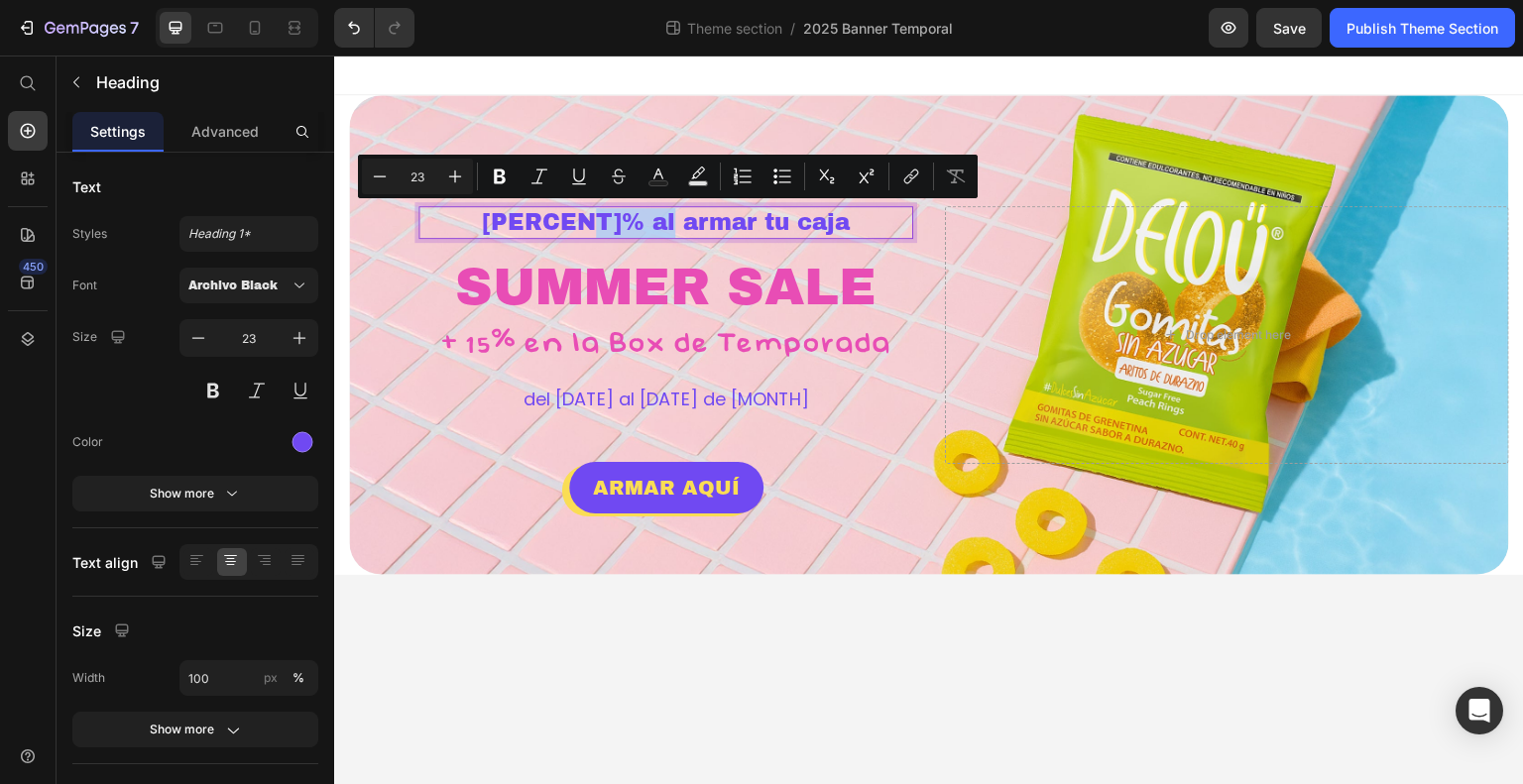 click on "[PERCENT]% al armar tu caja" at bounding box center (665, 223) 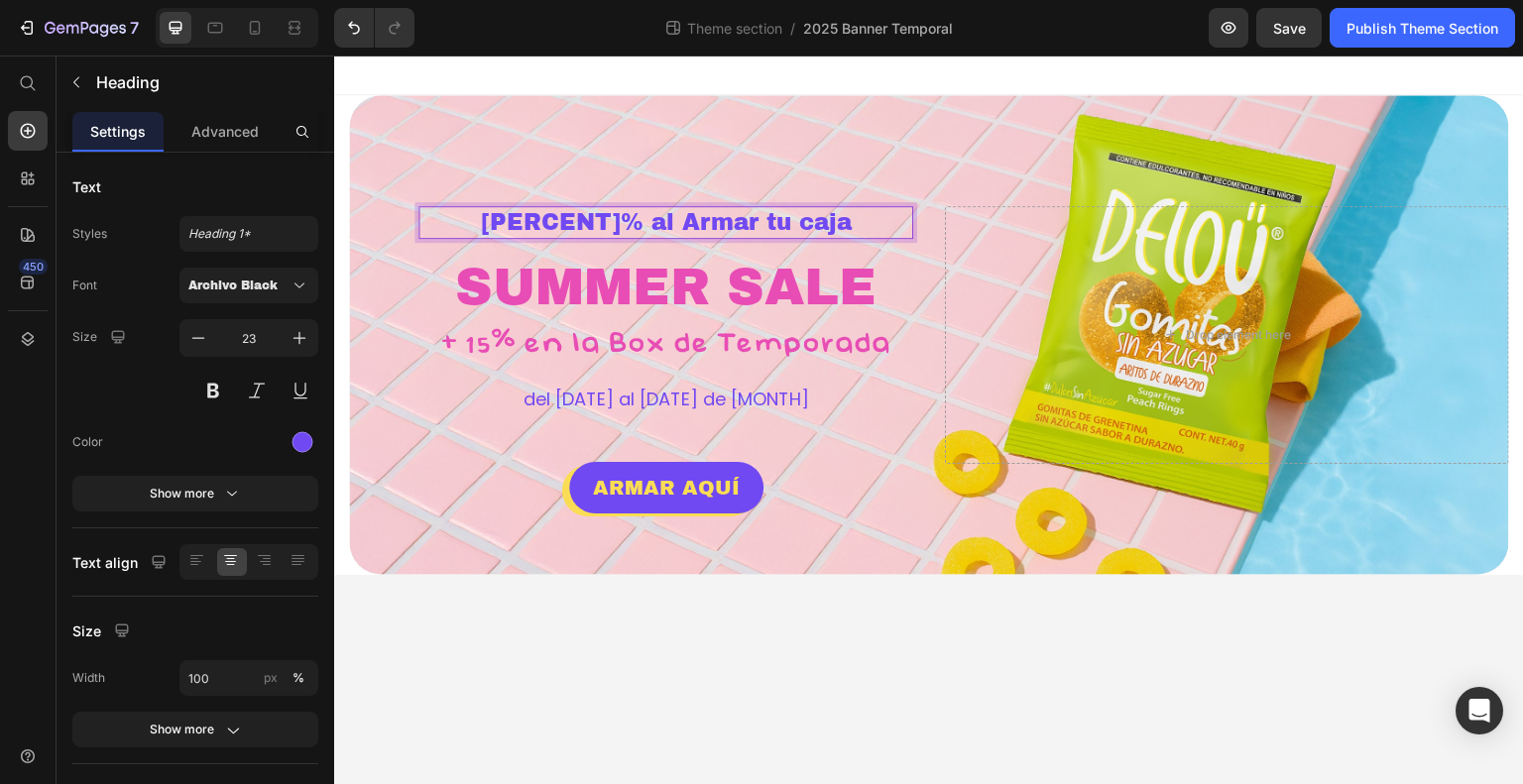 click on "[PERCENT]% al Armar tu caja" at bounding box center [665, 223] 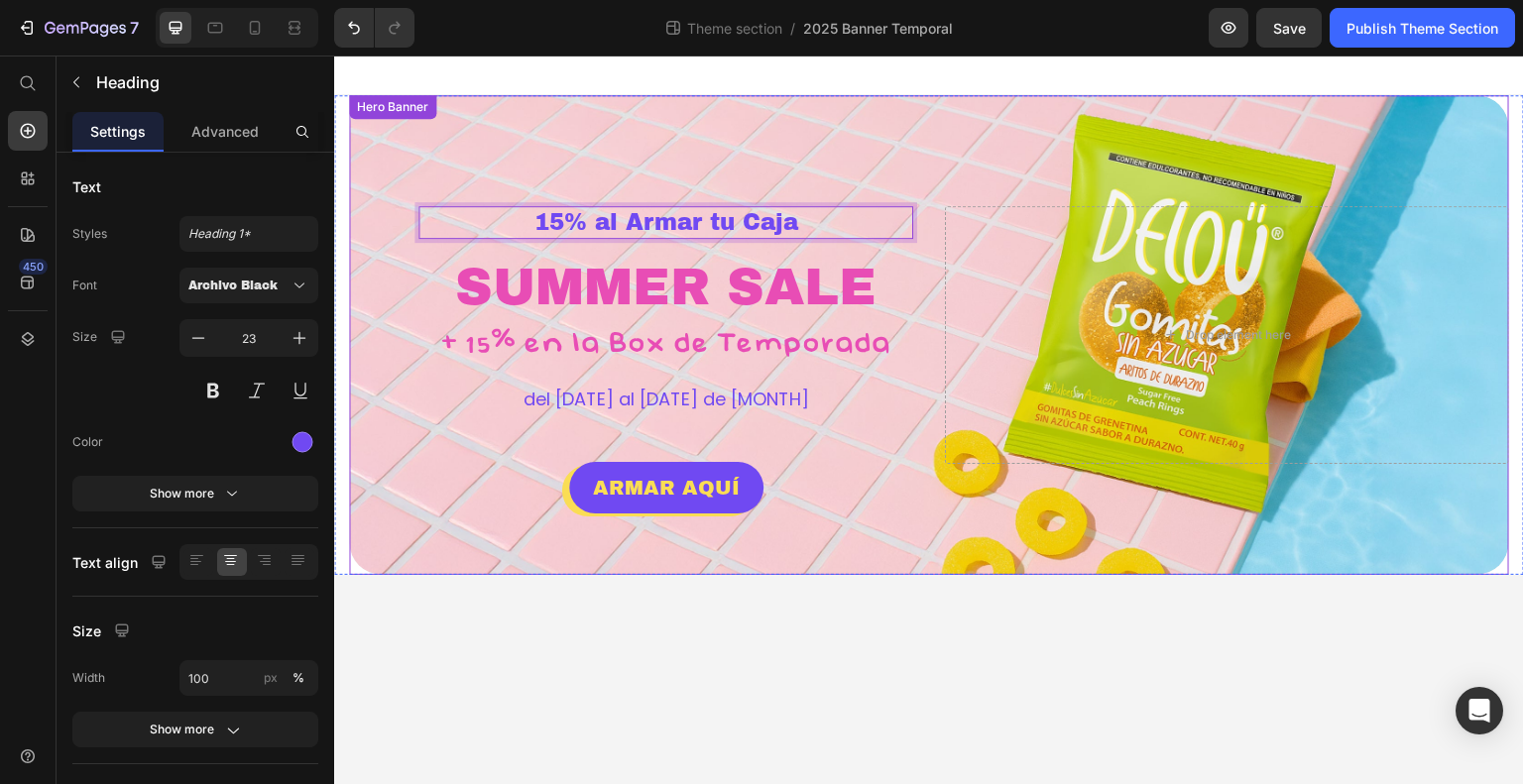 click on "[PERCENT]% al Armar tu Caja Heading   [NUMBER] [SEASON] SALE Heading + [PERCENT]% en la Box de [SEASON] Heading del [DATE] al [DATE] de [MONTH] Heading ARMAR AQUÍ   Button" at bounding box center [631, 335] 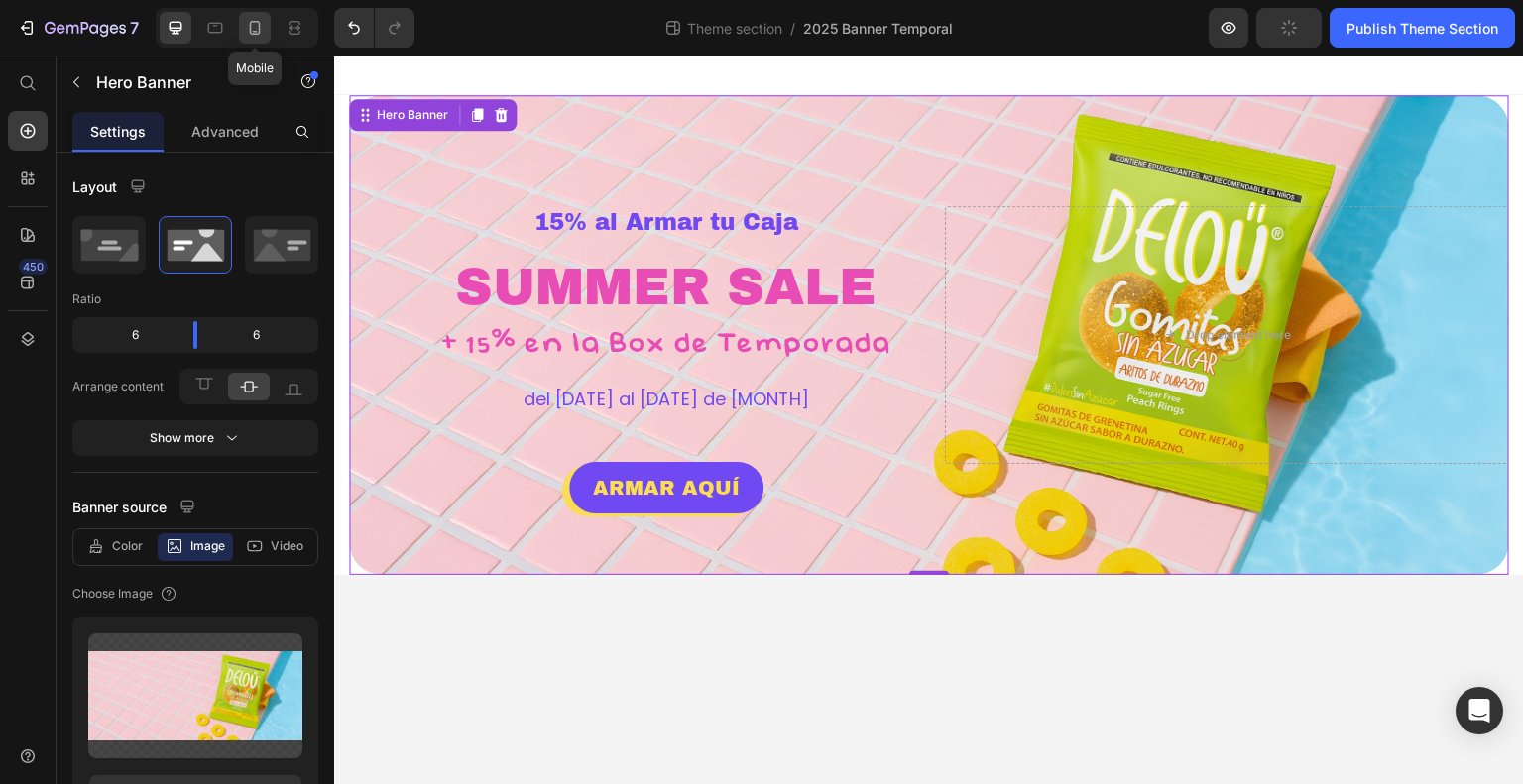 click 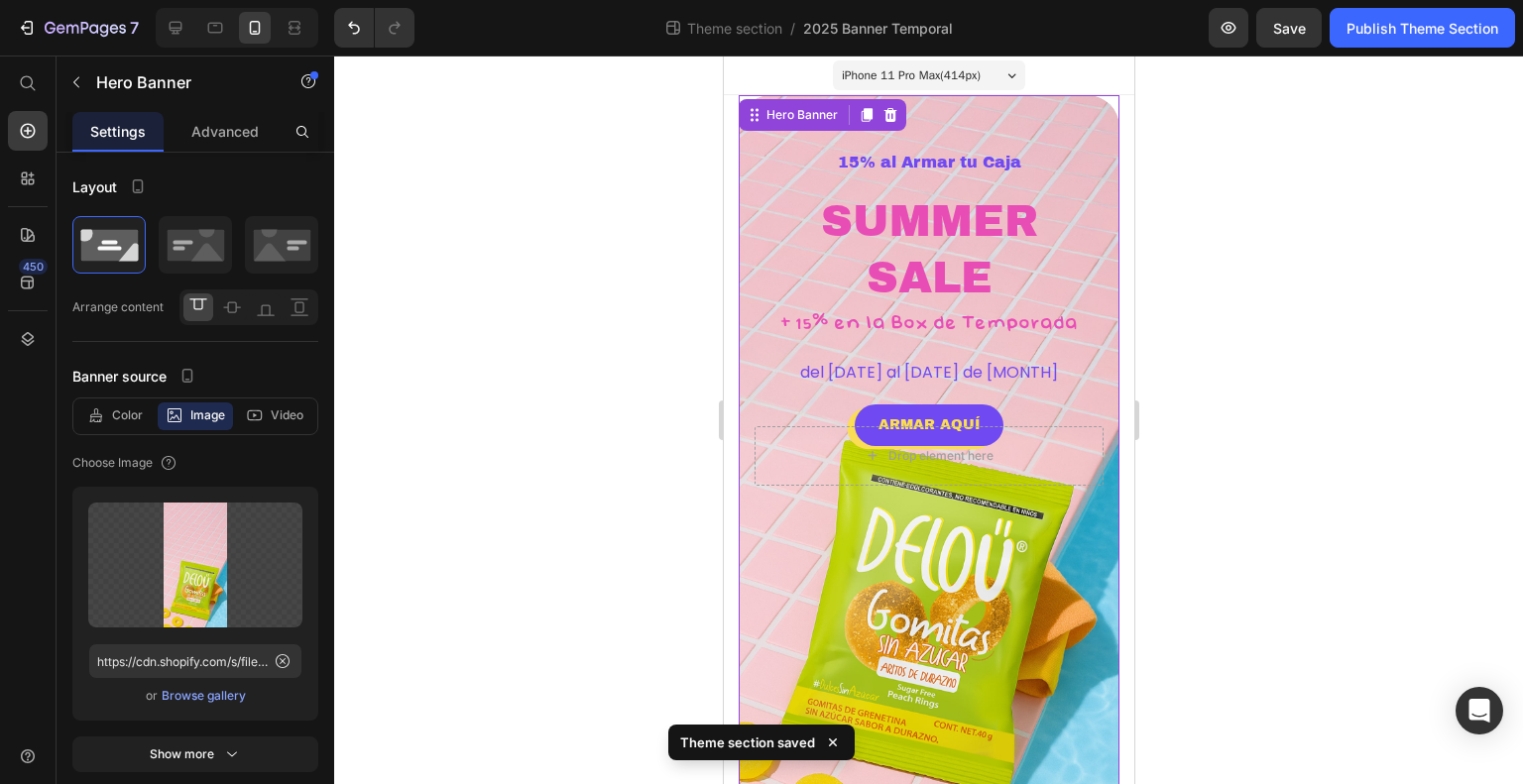 scroll, scrollTop: 48, scrollLeft: 0, axis: vertical 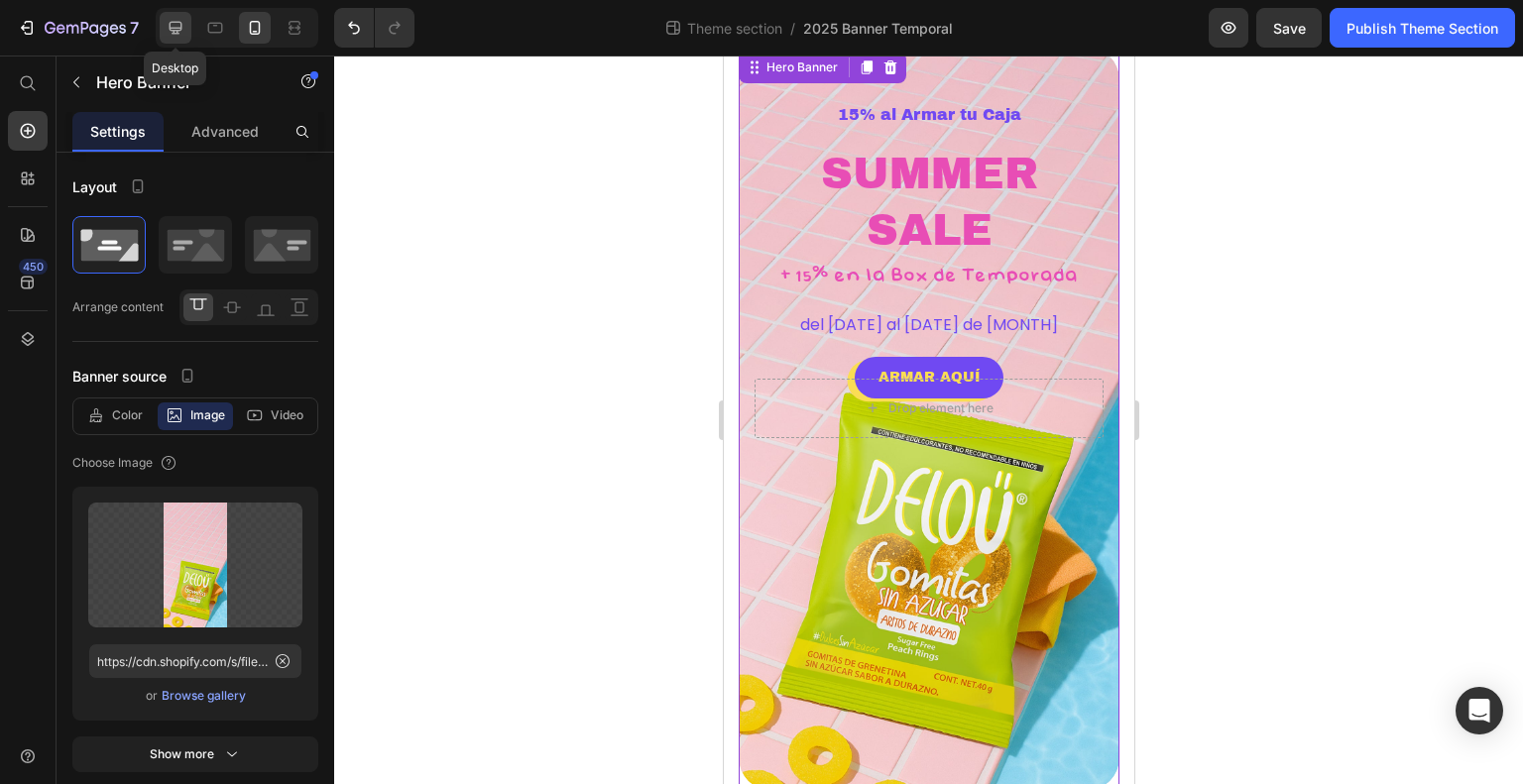 click 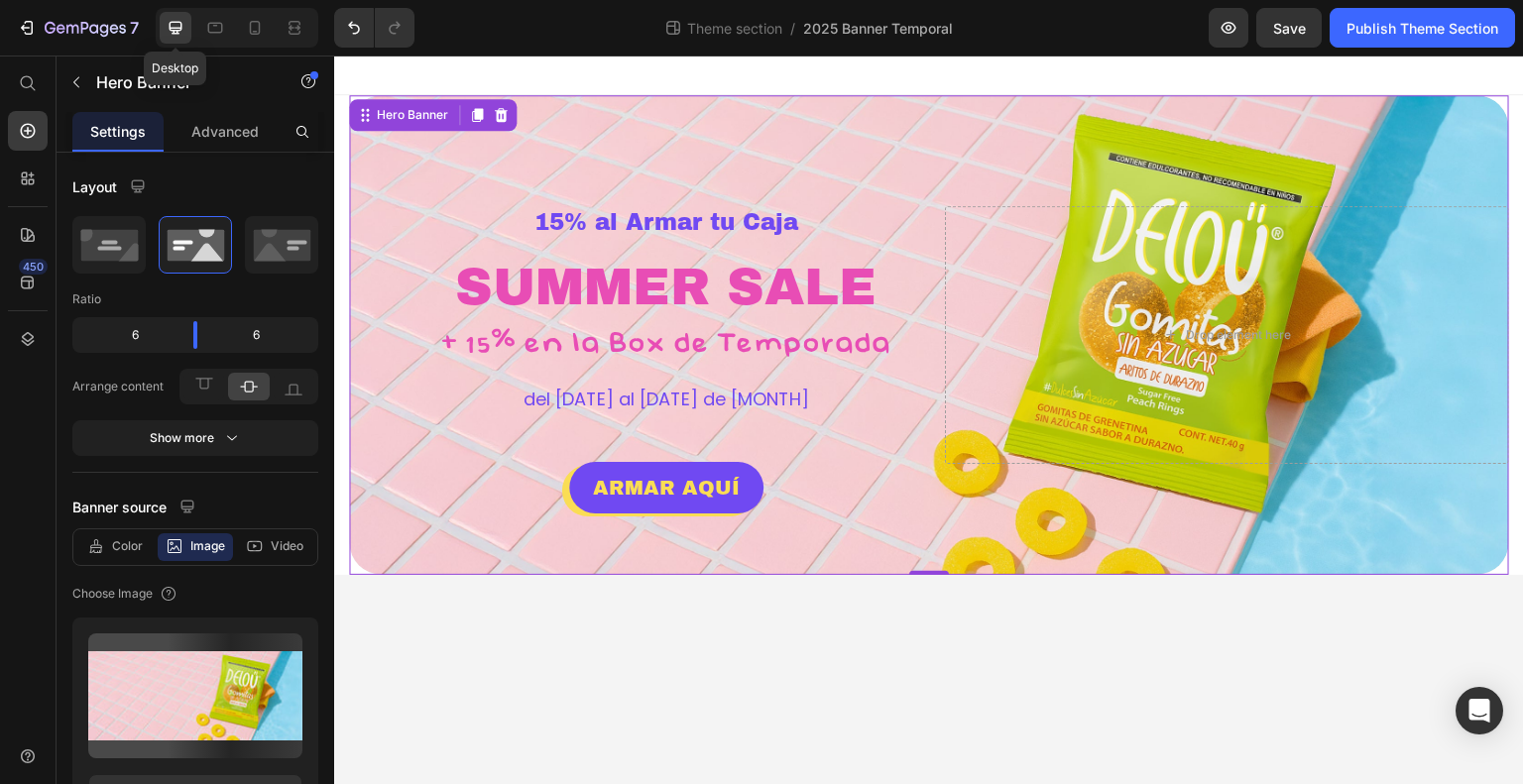 scroll, scrollTop: 0, scrollLeft: 0, axis: both 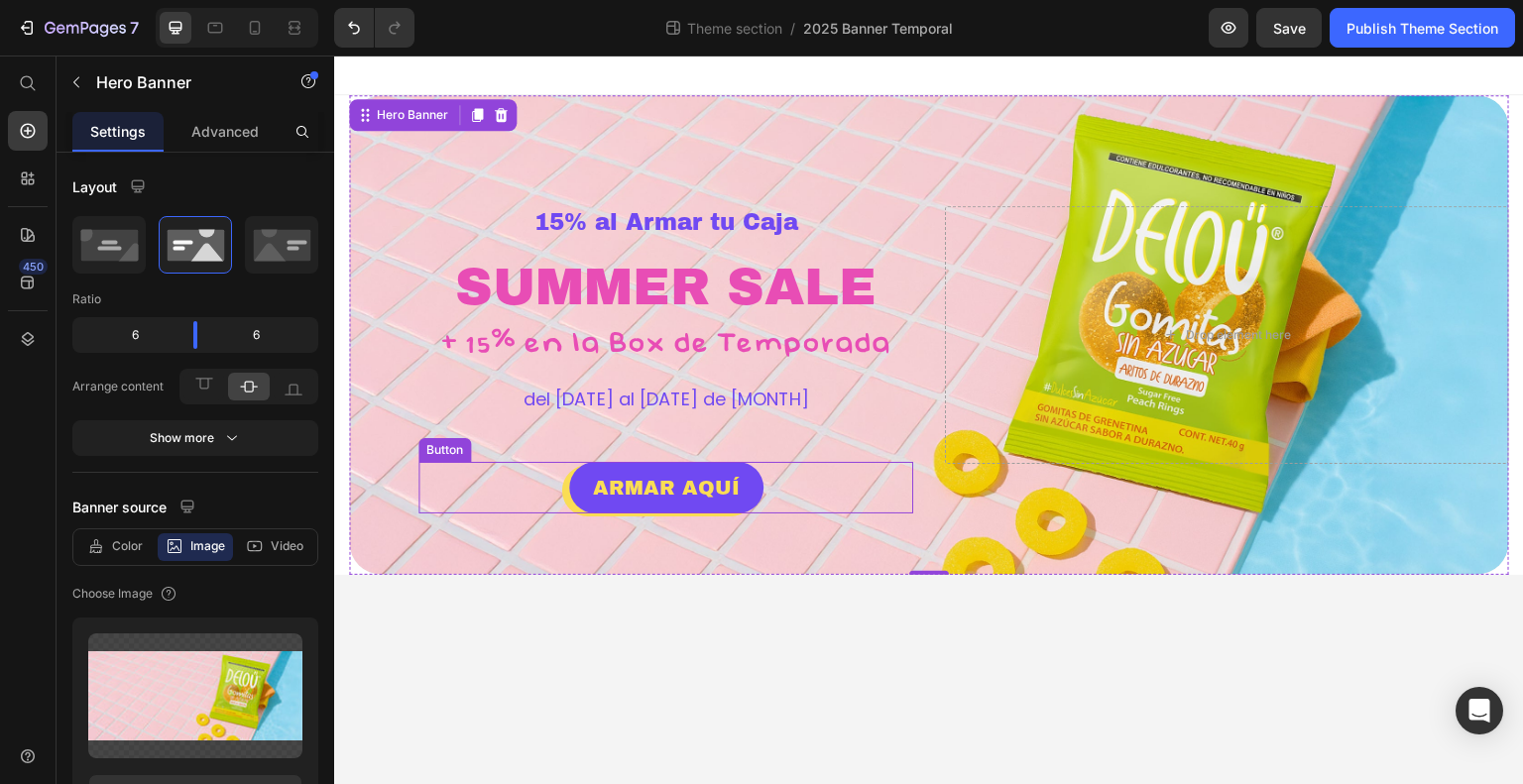 click on "ARMAR AQUÍ   Button" at bounding box center [665, 488] 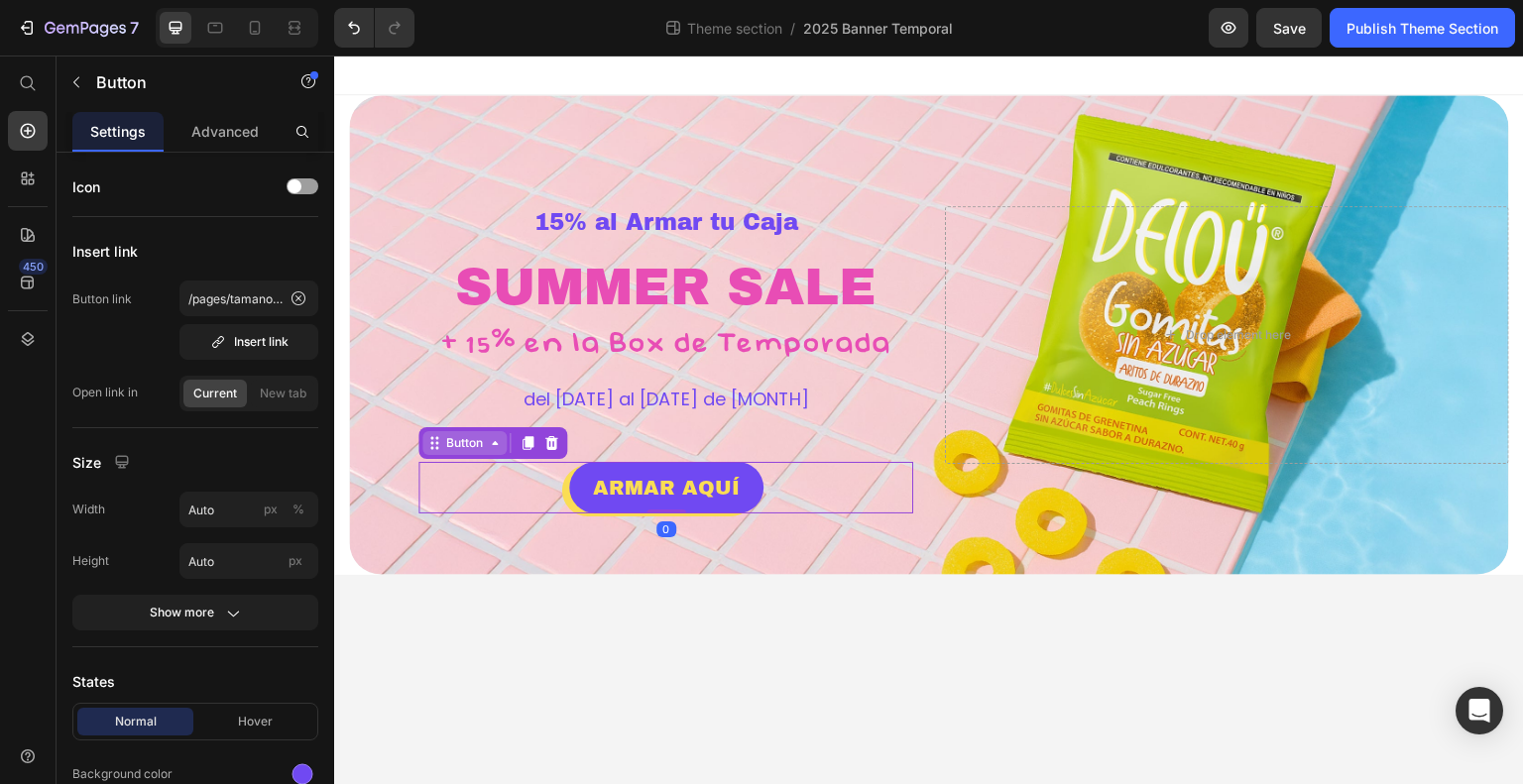 click 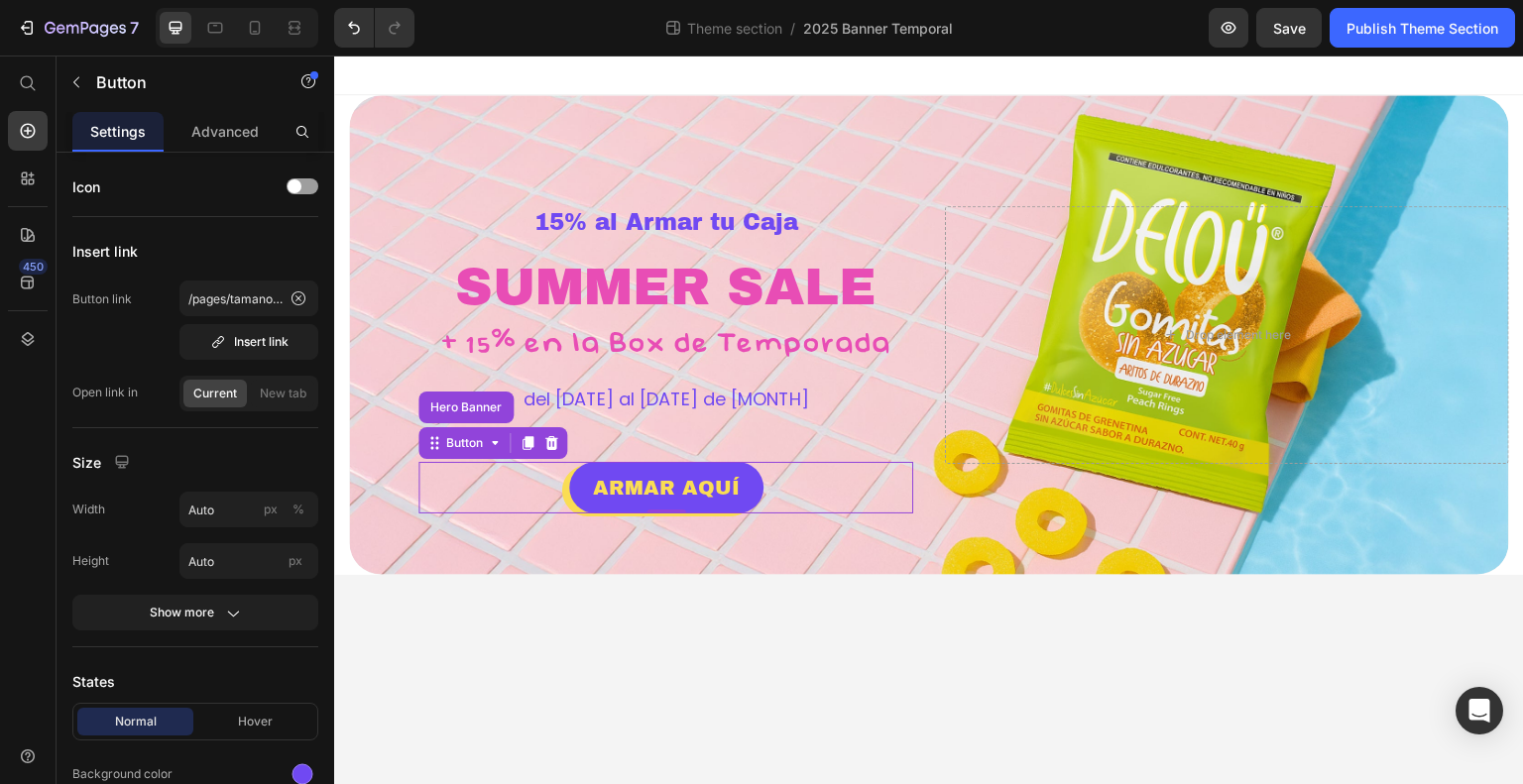 click on "ARMAR AQUÍ   Button Hero Banner   0" at bounding box center (665, 488) 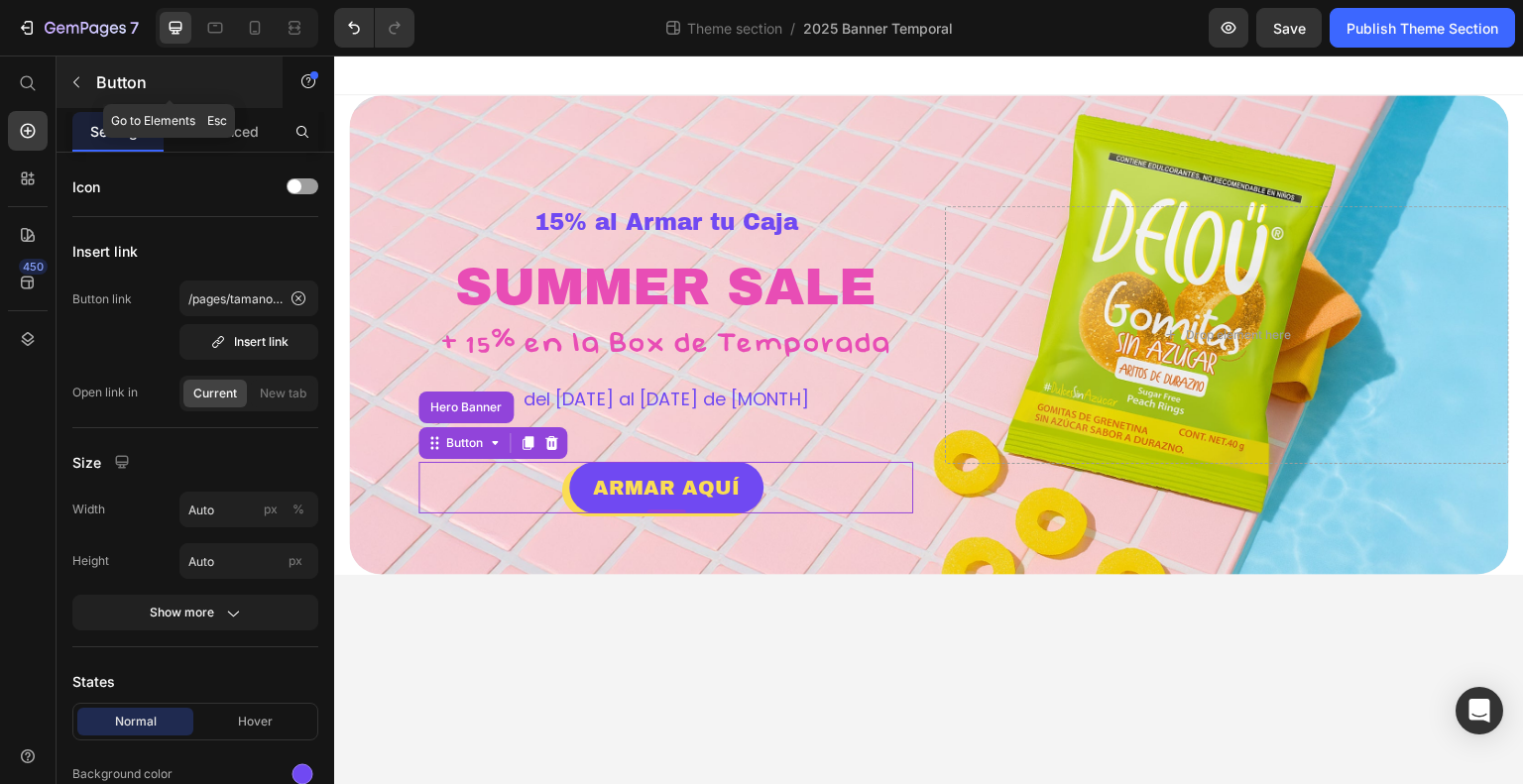 click at bounding box center [76, 82] 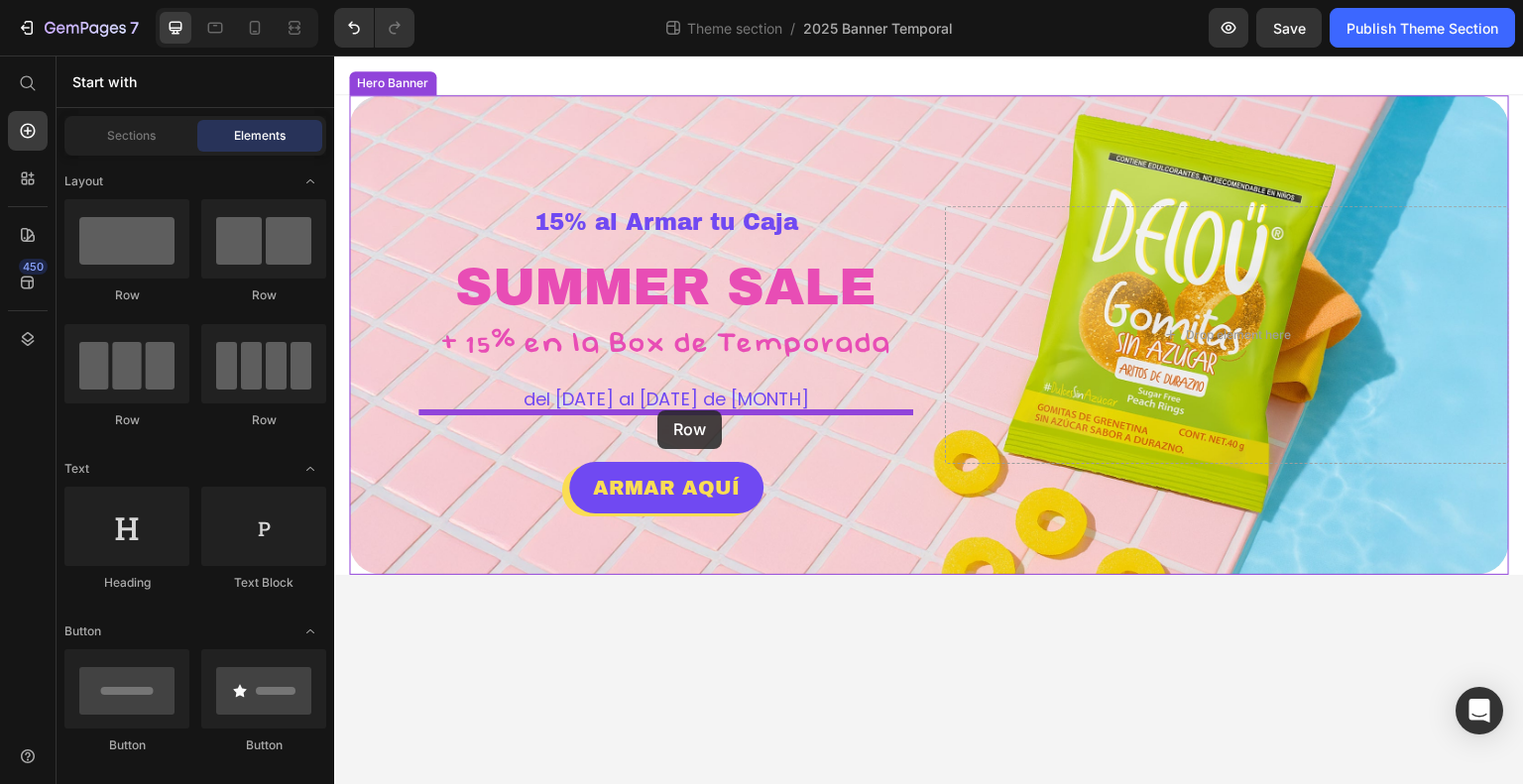 drag, startPoint x: 583, startPoint y: 316, endPoint x: 658, endPoint y: 411, distance: 121.037184 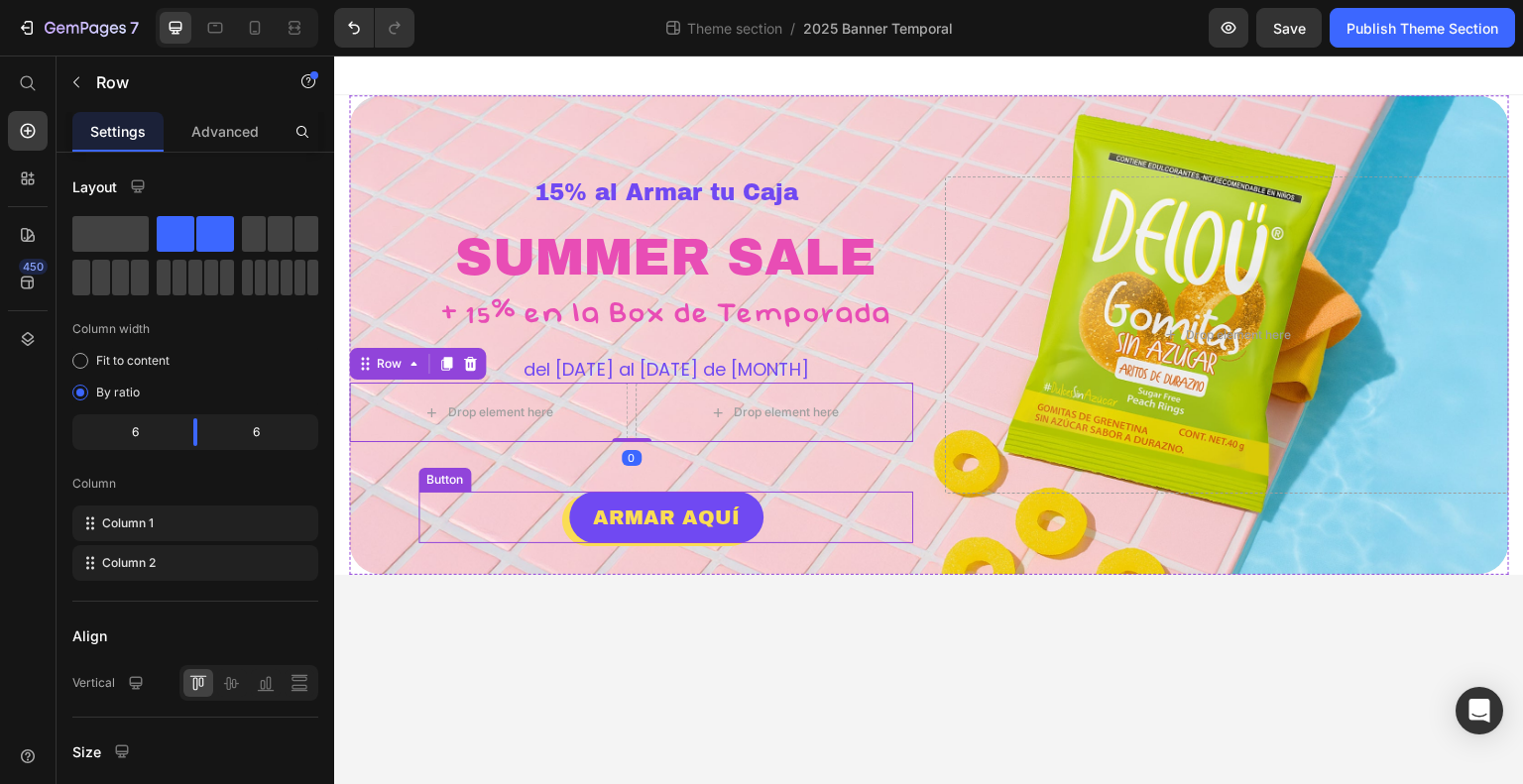 click on "ARMAR AQUÍ   Button" at bounding box center (665, 517) 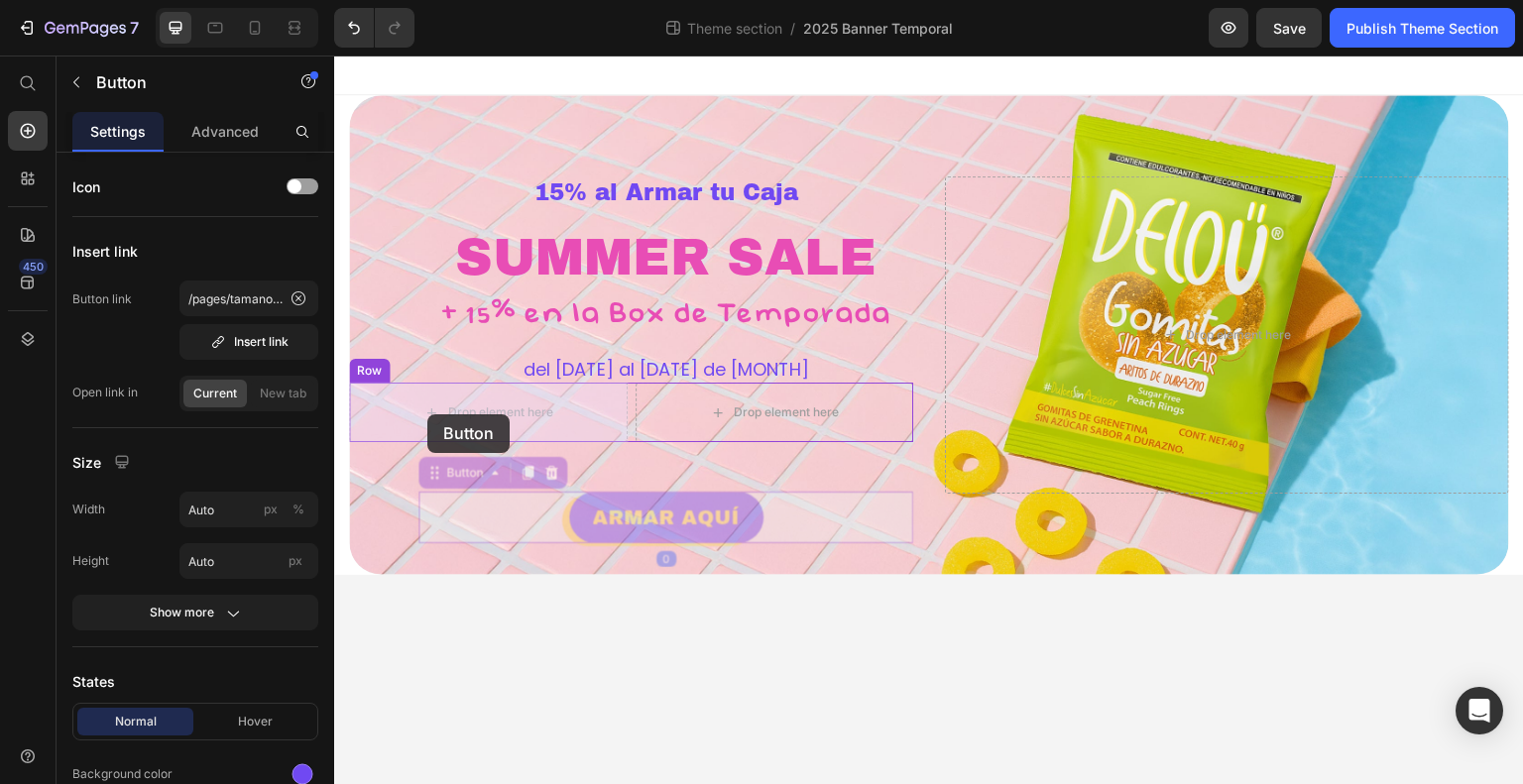 drag, startPoint x: 432, startPoint y: 467, endPoint x: 427, endPoint y: 414, distance: 53.235327 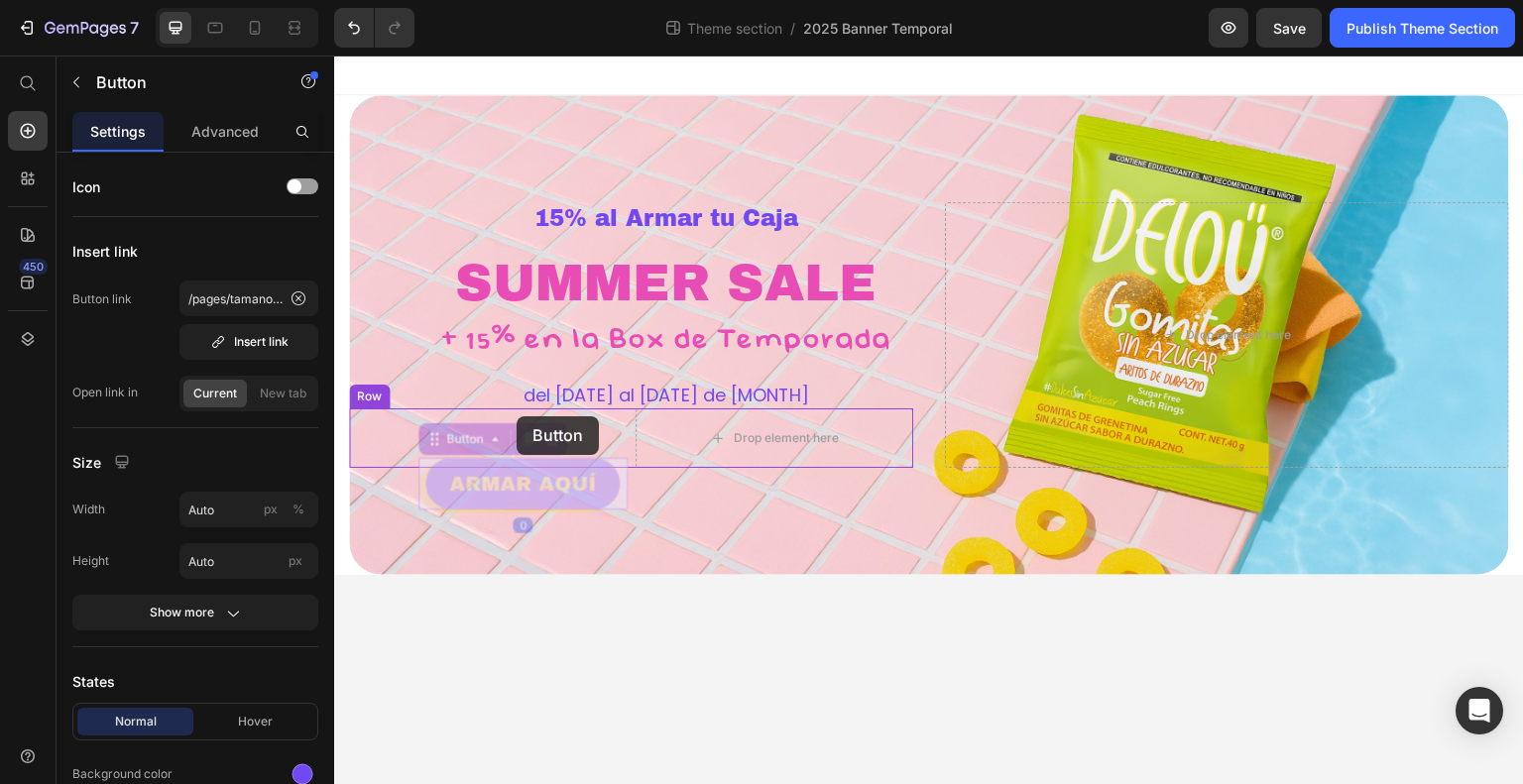 drag, startPoint x: 433, startPoint y: 440, endPoint x: 516, endPoint y: 418, distance: 85.86617 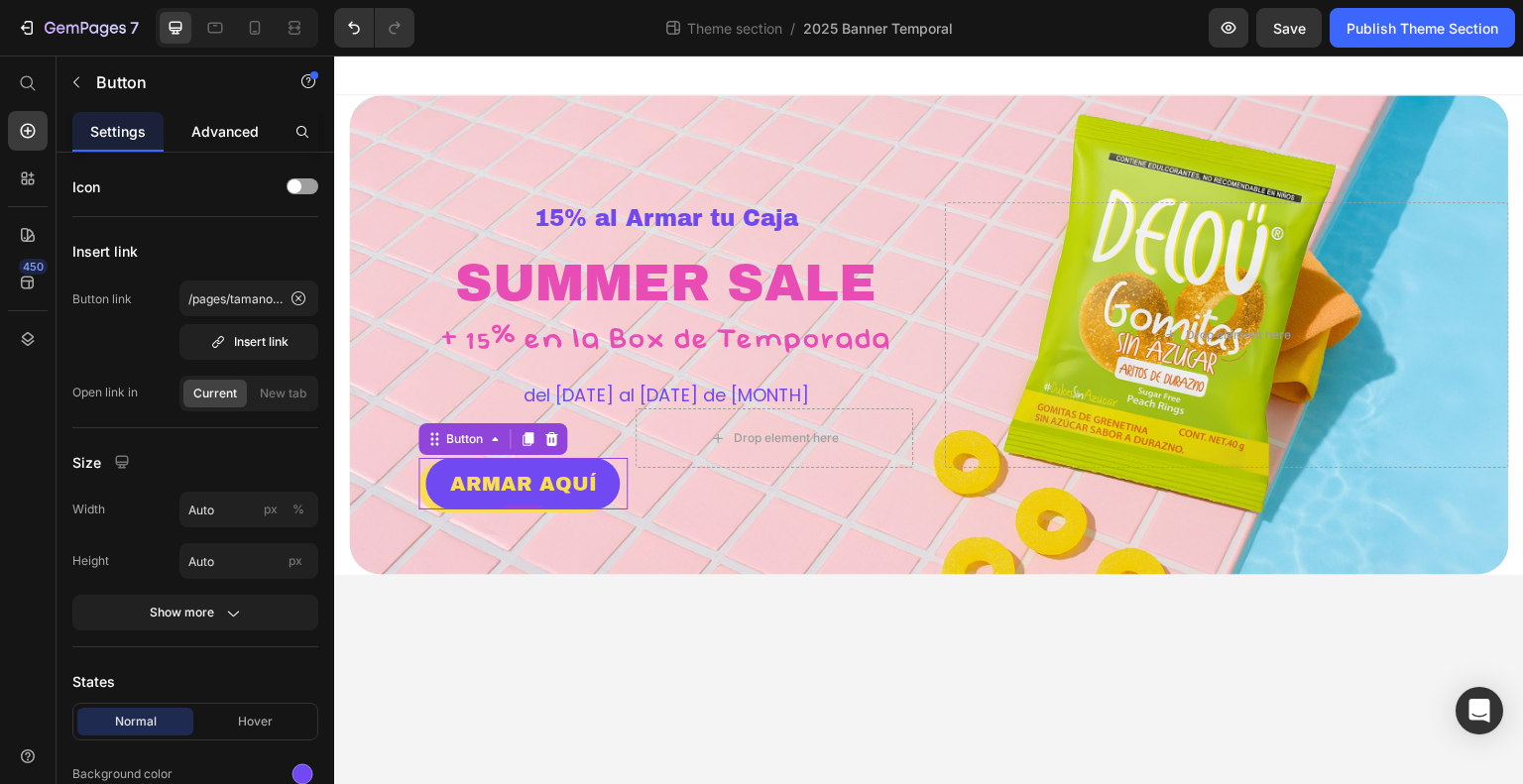 click on "Advanced" at bounding box center [225, 131] 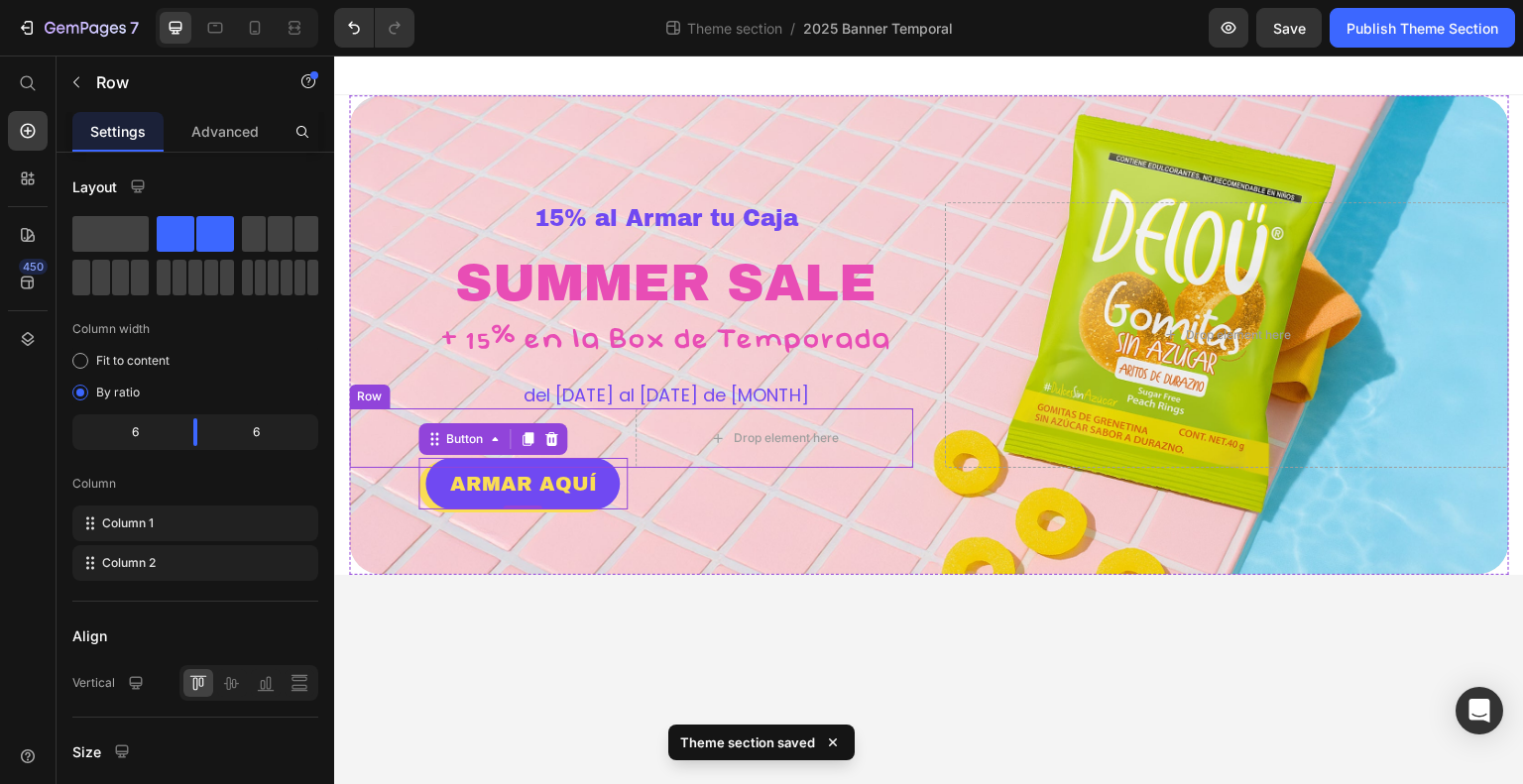 click on "ARMAR AQUÍ   Button   [NUMBER]" at bounding box center [488, 438] 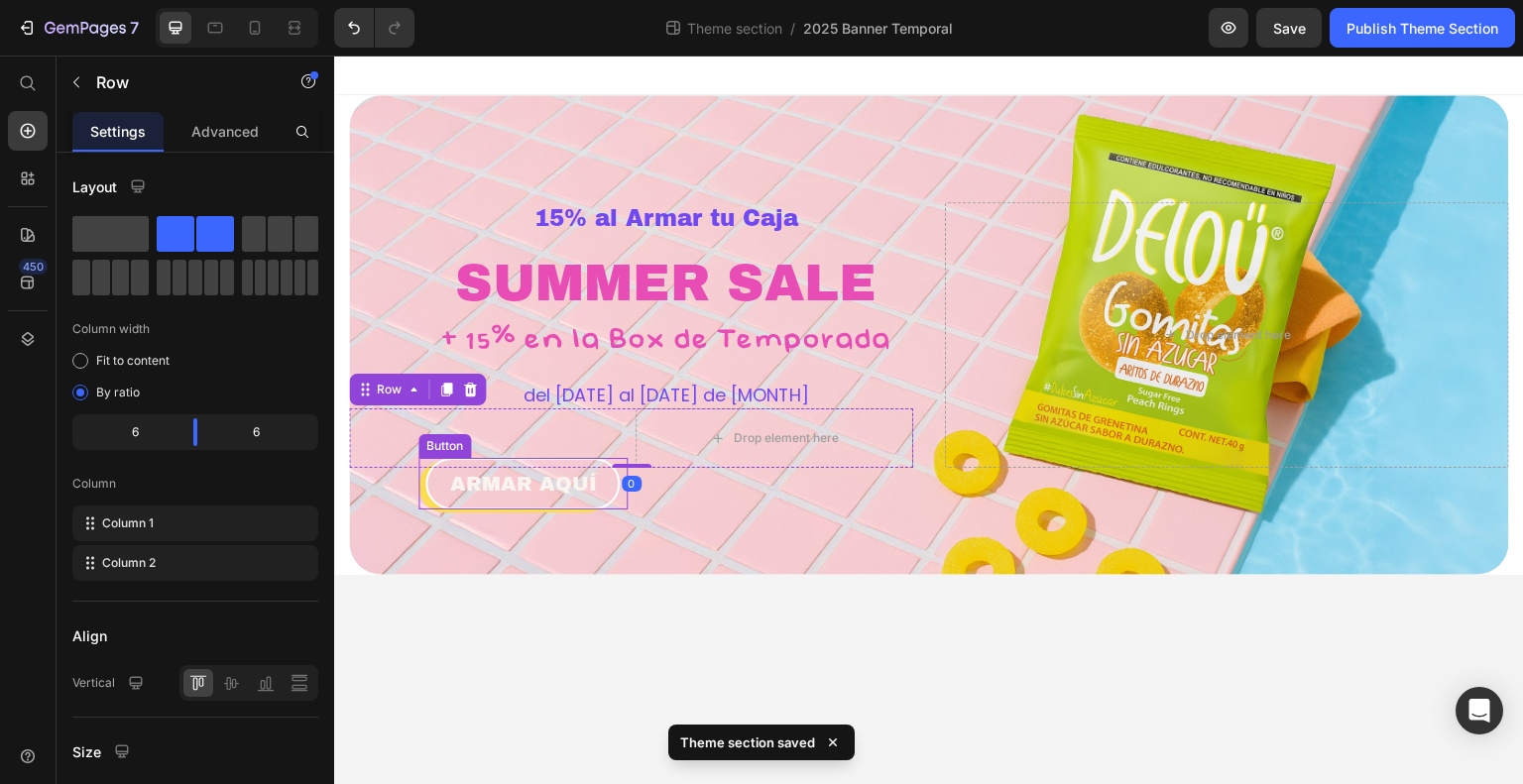 click on "ARMAR AQUÍ" at bounding box center (523, 484) 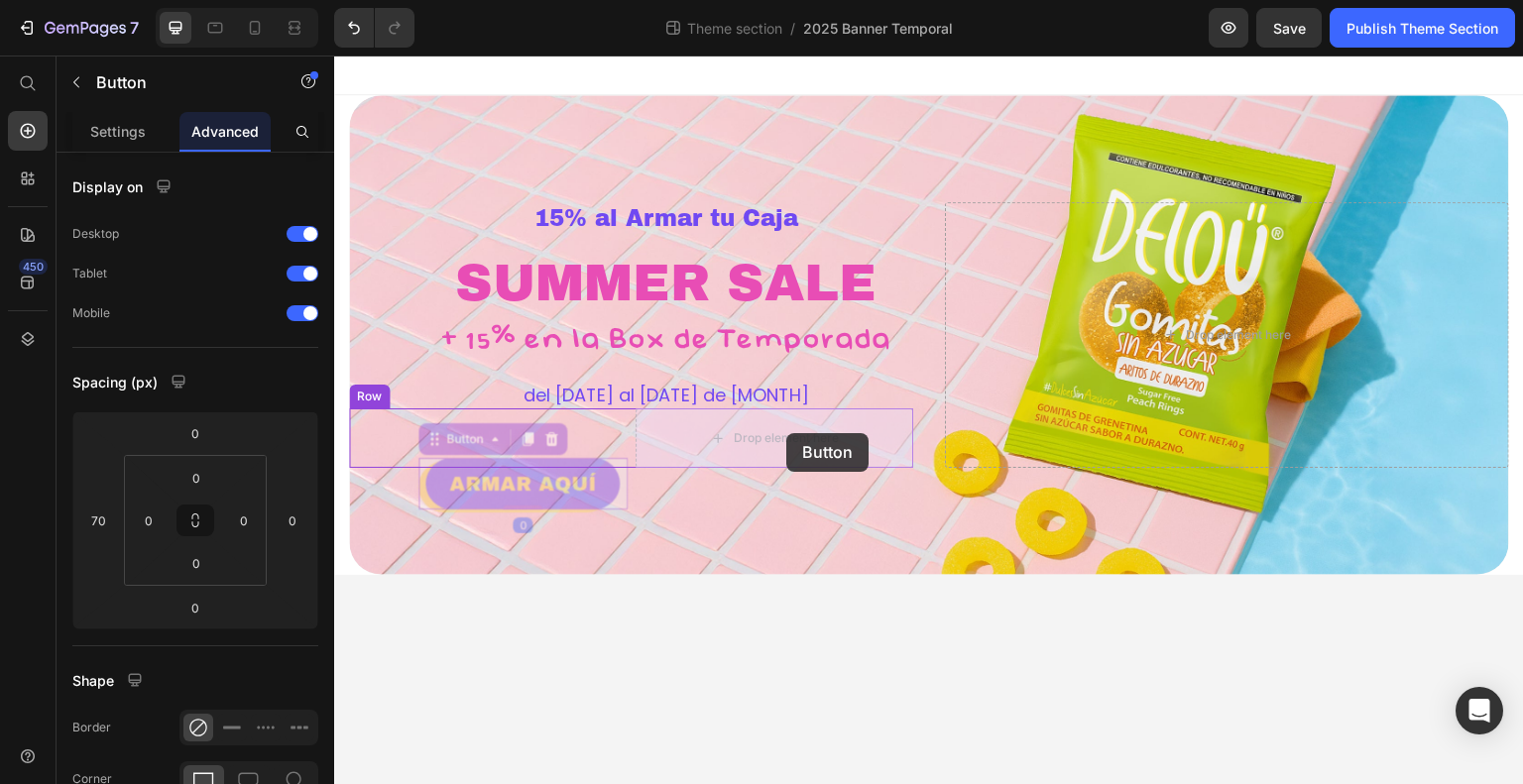drag, startPoint x: 428, startPoint y: 440, endPoint x: 783, endPoint y: 430, distance: 355.14082 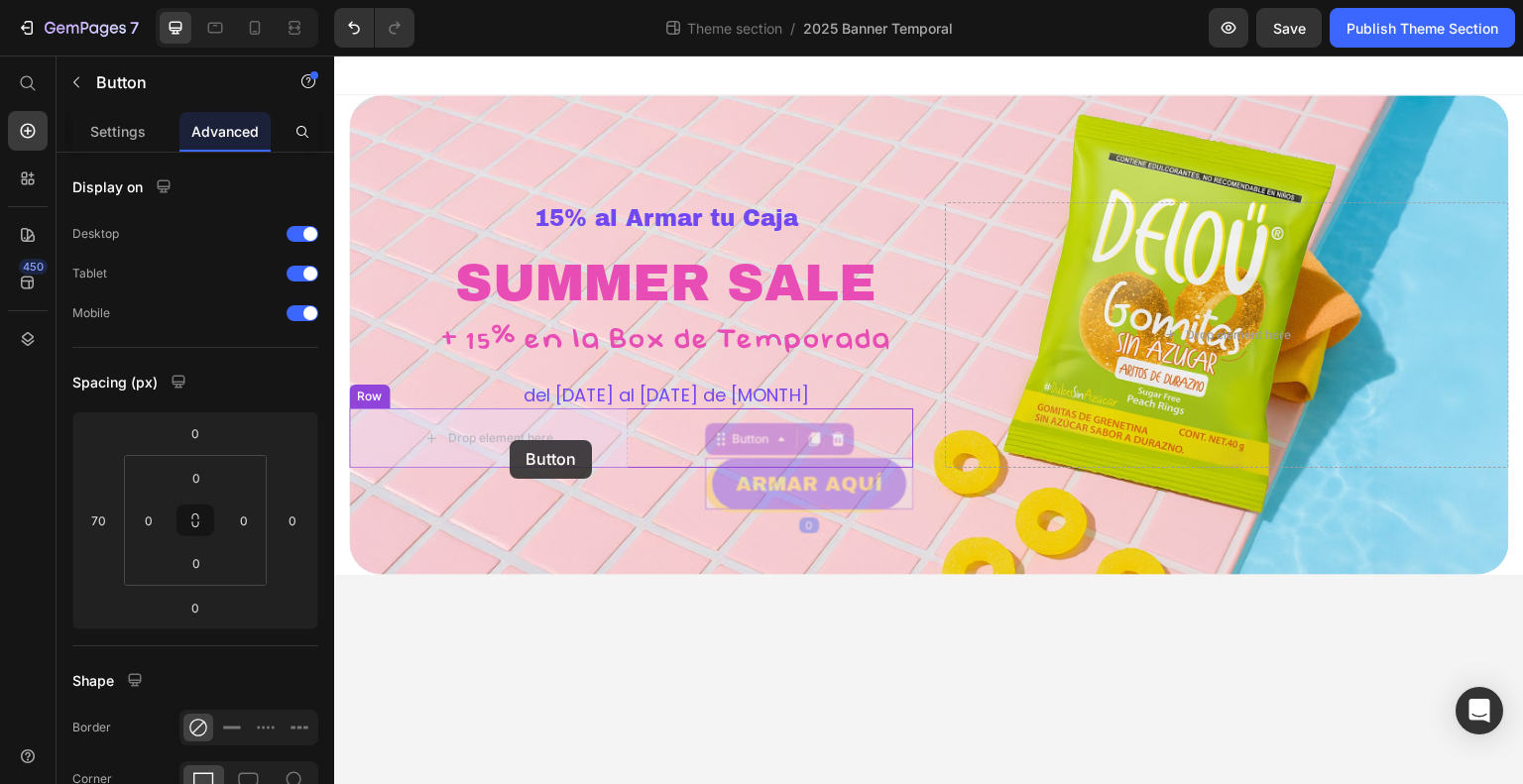 drag, startPoint x: 723, startPoint y: 438, endPoint x: 510, endPoint y: 440, distance: 213.00939 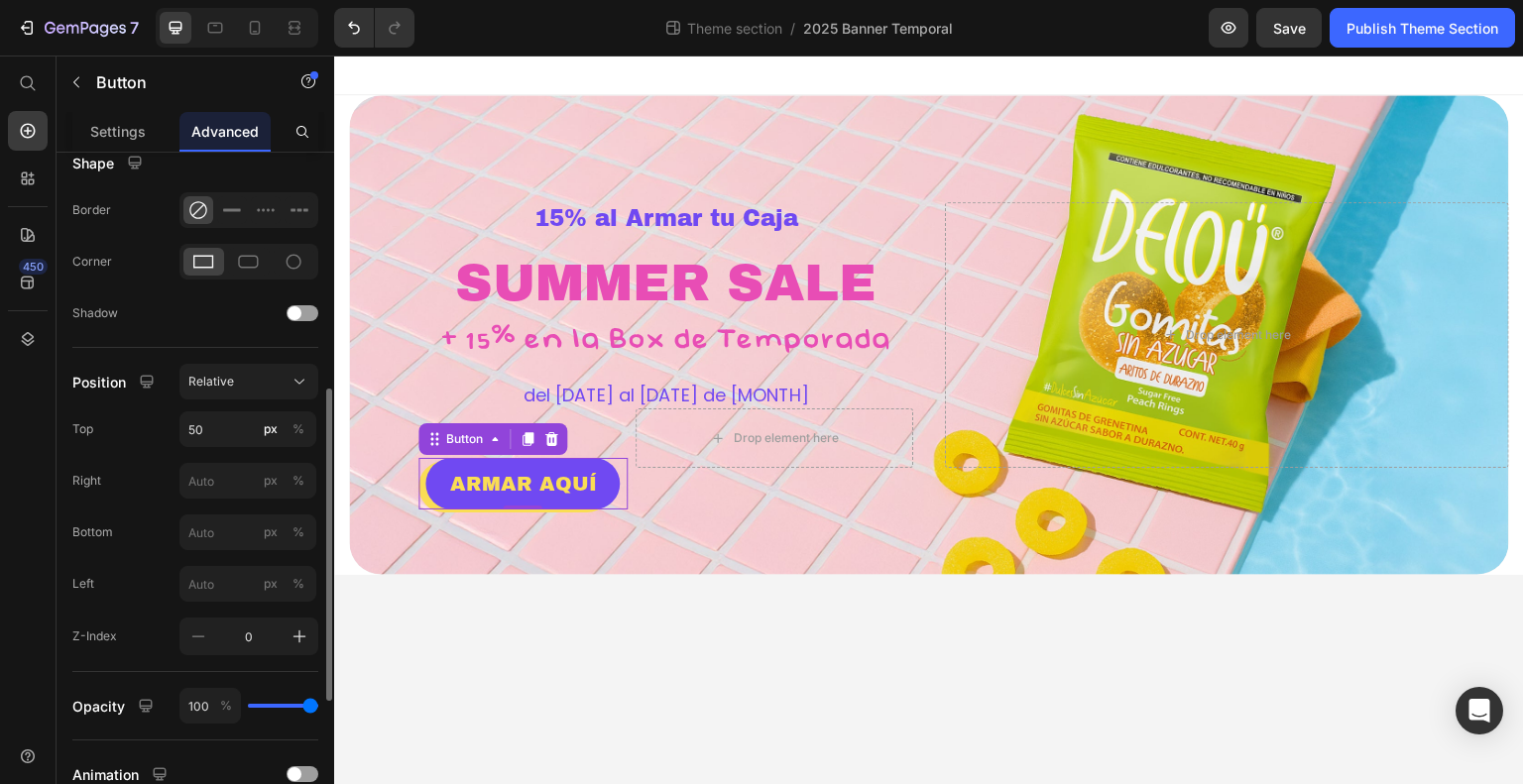 scroll, scrollTop: 518, scrollLeft: 0, axis: vertical 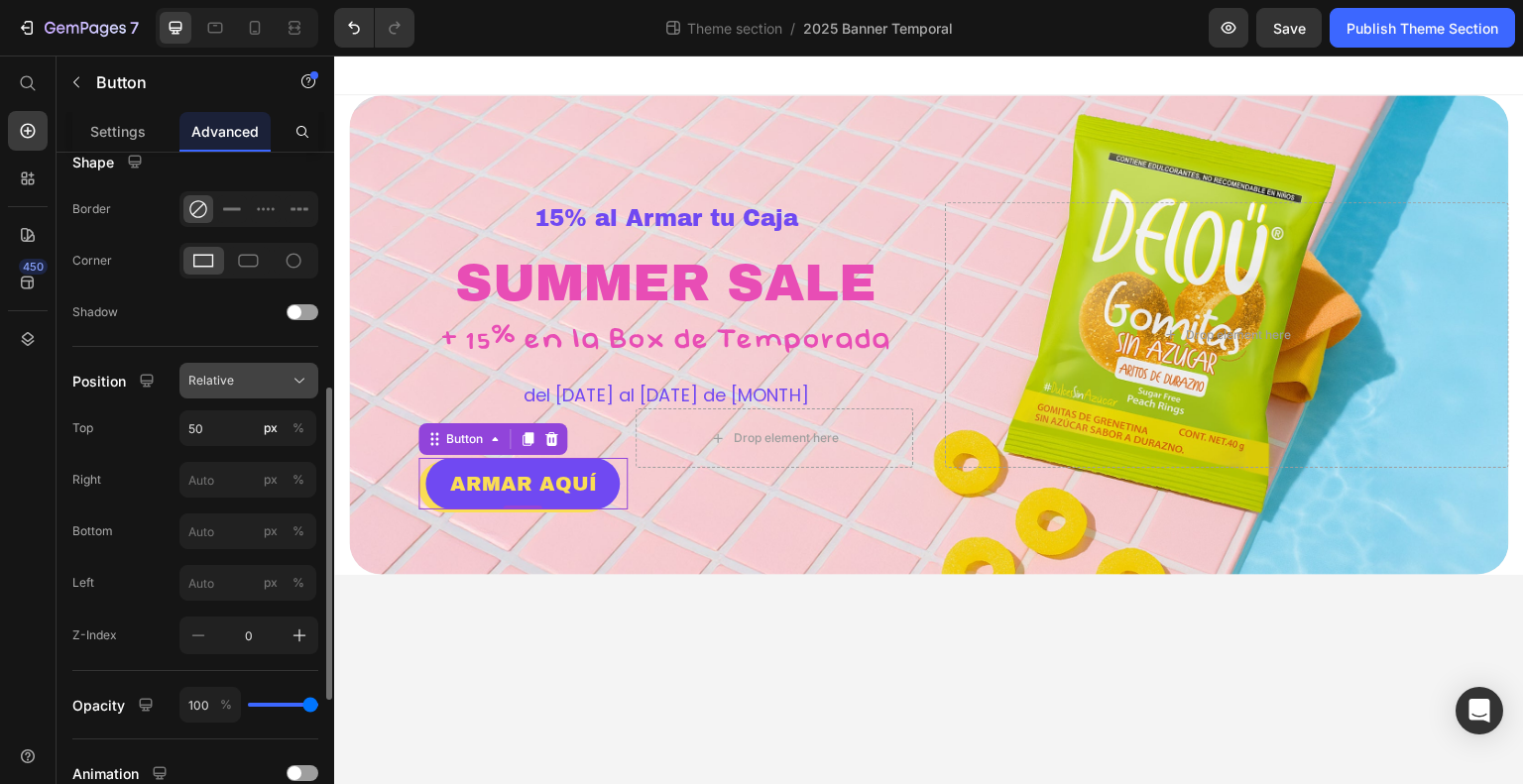 click on "Relative" 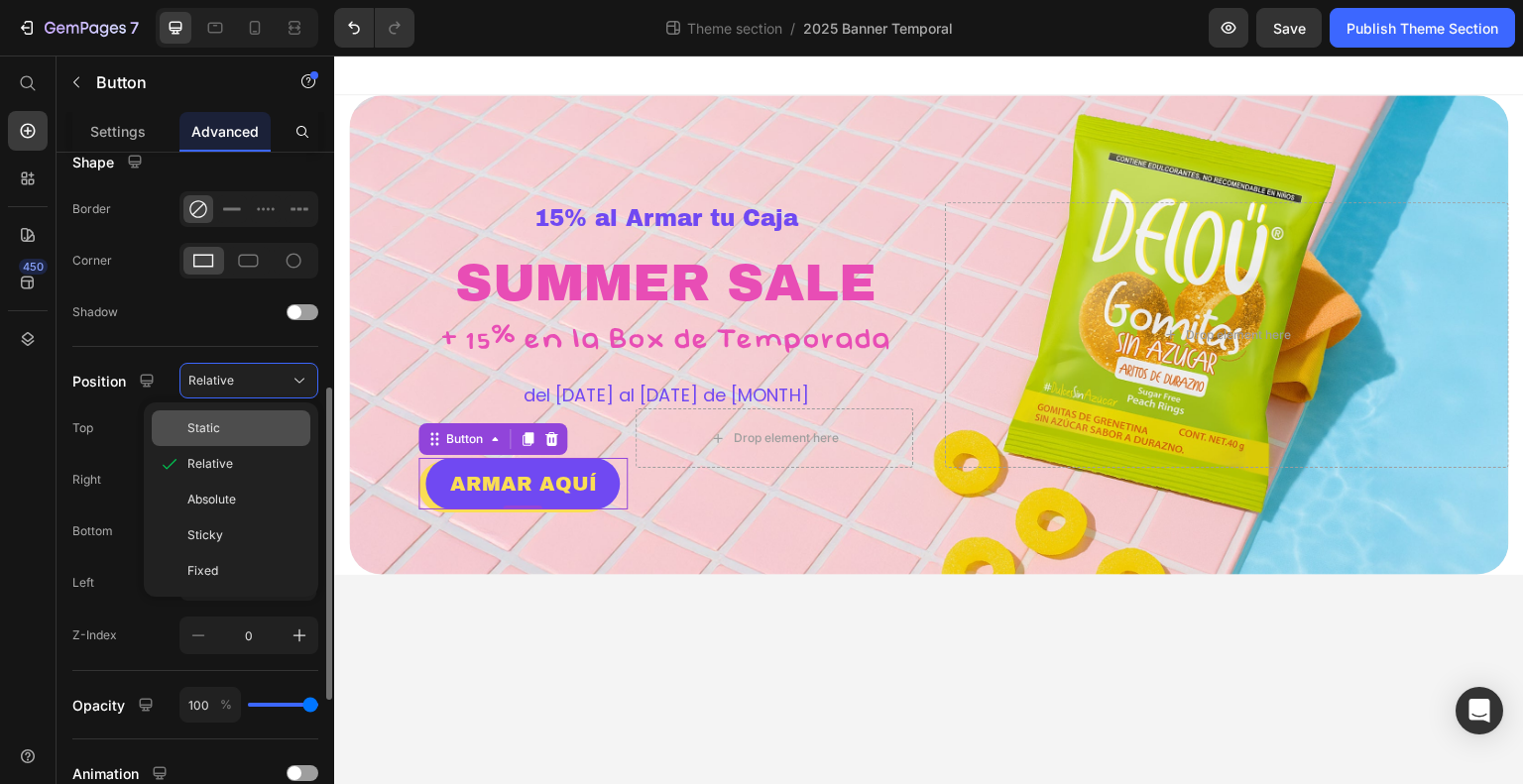 click on "Static" at bounding box center [245, 428] 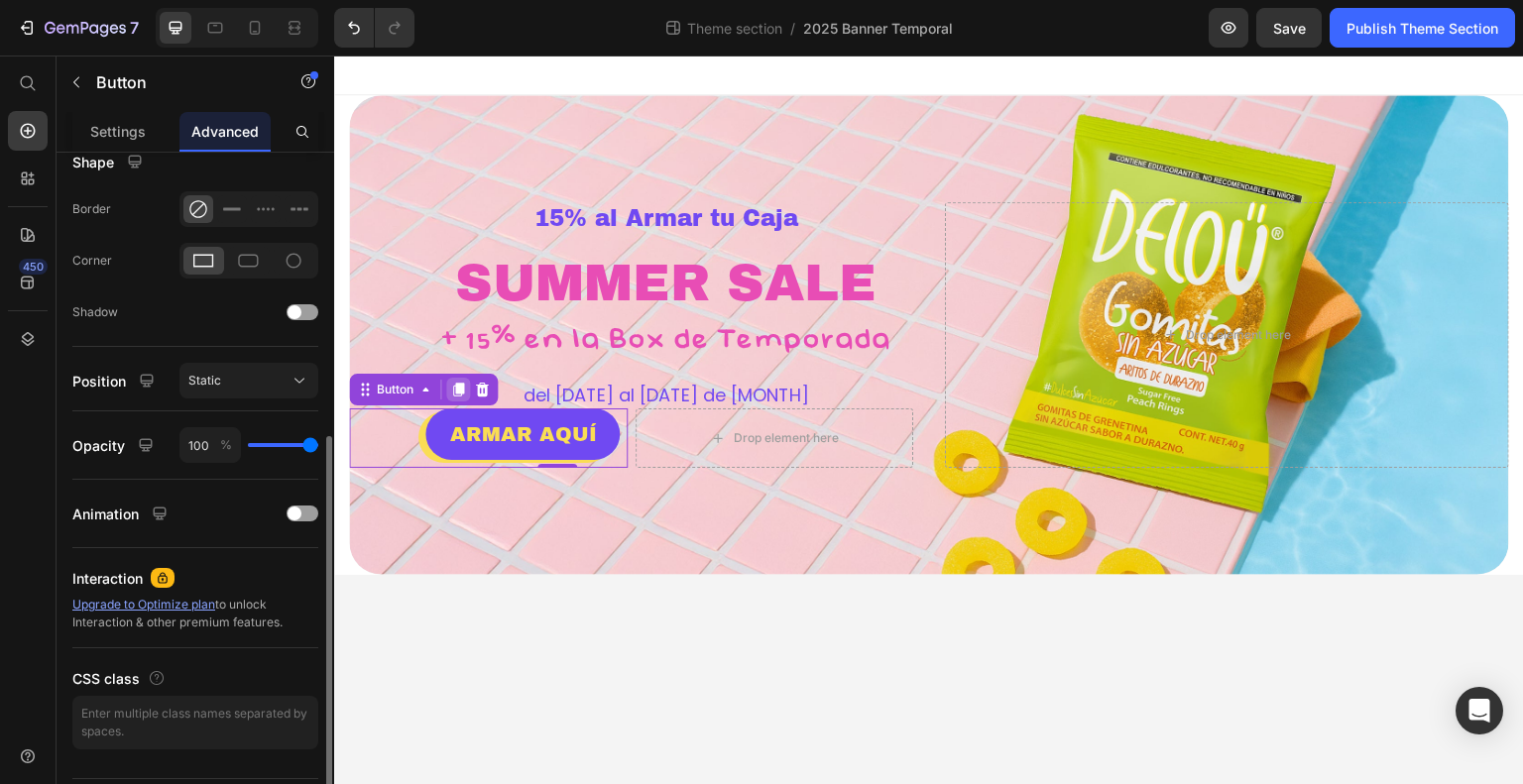 click 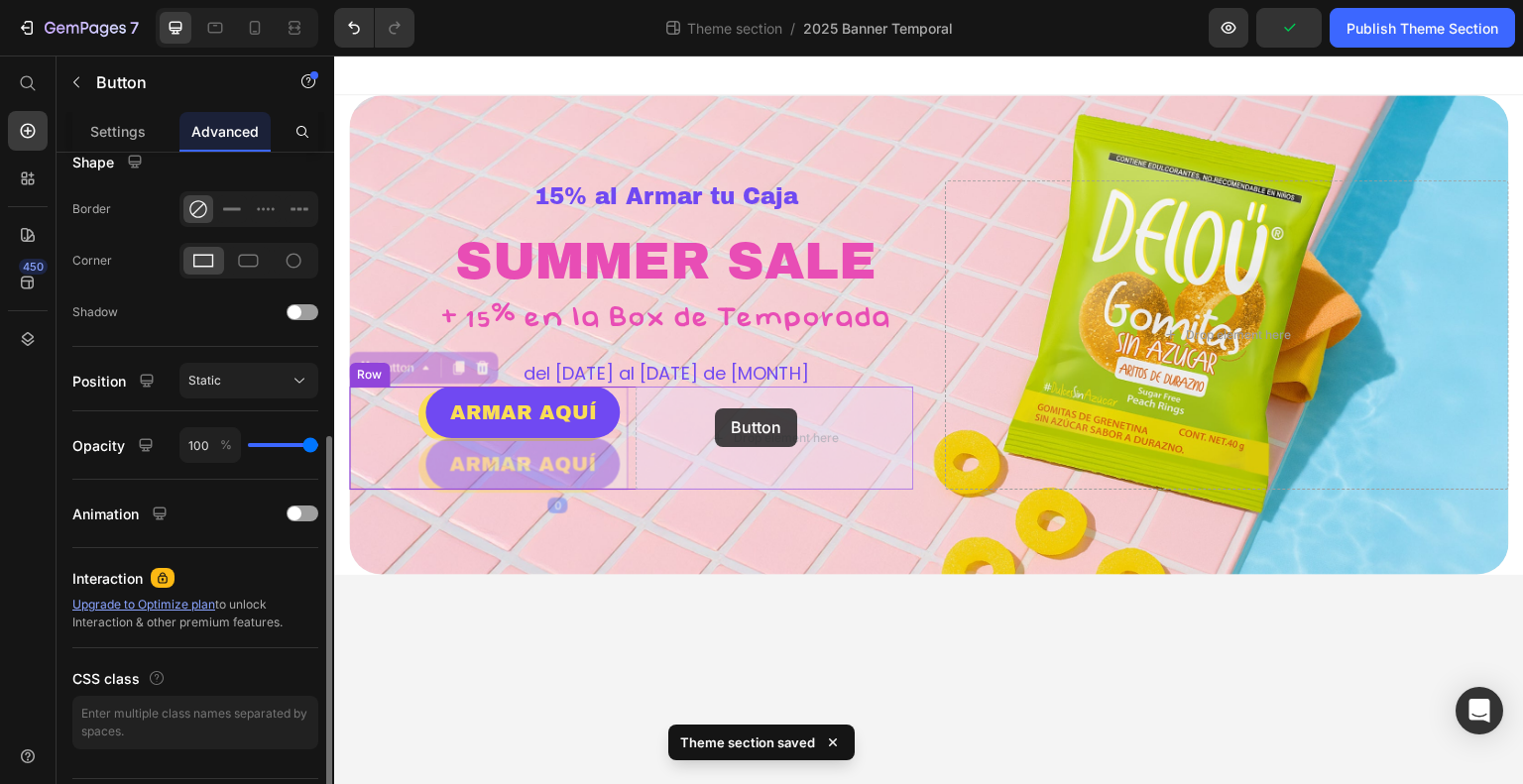 drag, startPoint x: 366, startPoint y: 376, endPoint x: 715, endPoint y: 408, distance: 350.464 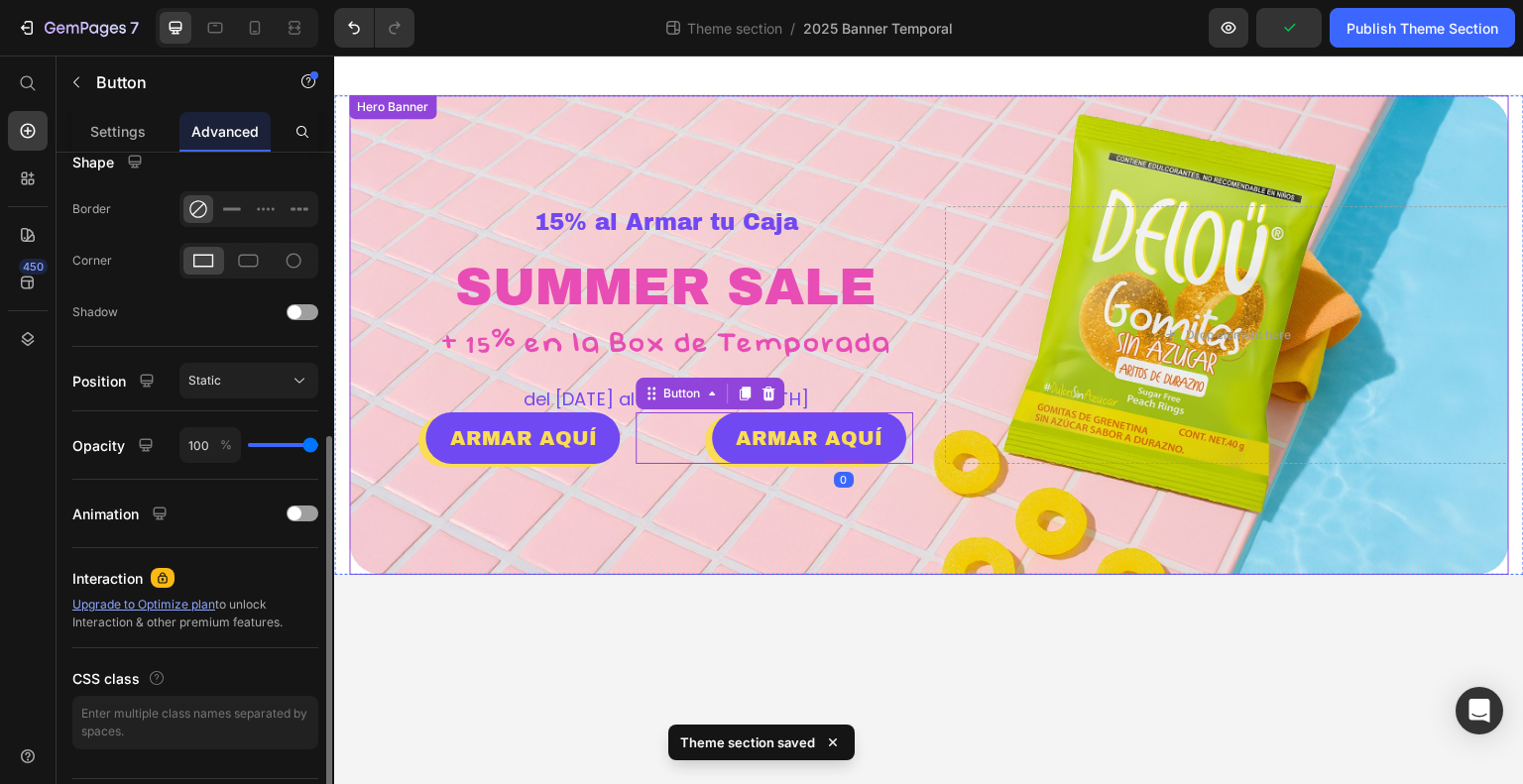 click at bounding box center (929, 335) 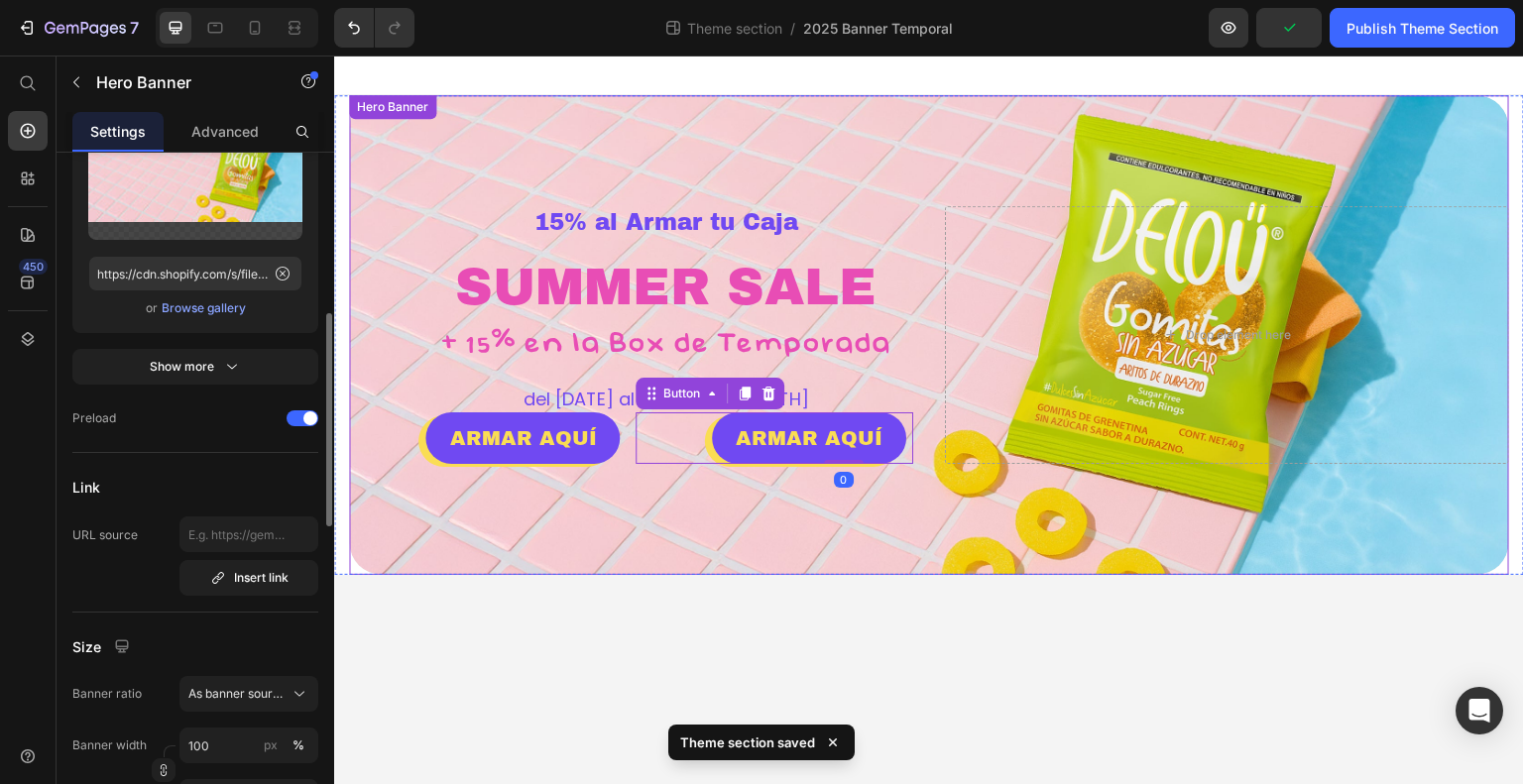 scroll, scrollTop: 0, scrollLeft: 0, axis: both 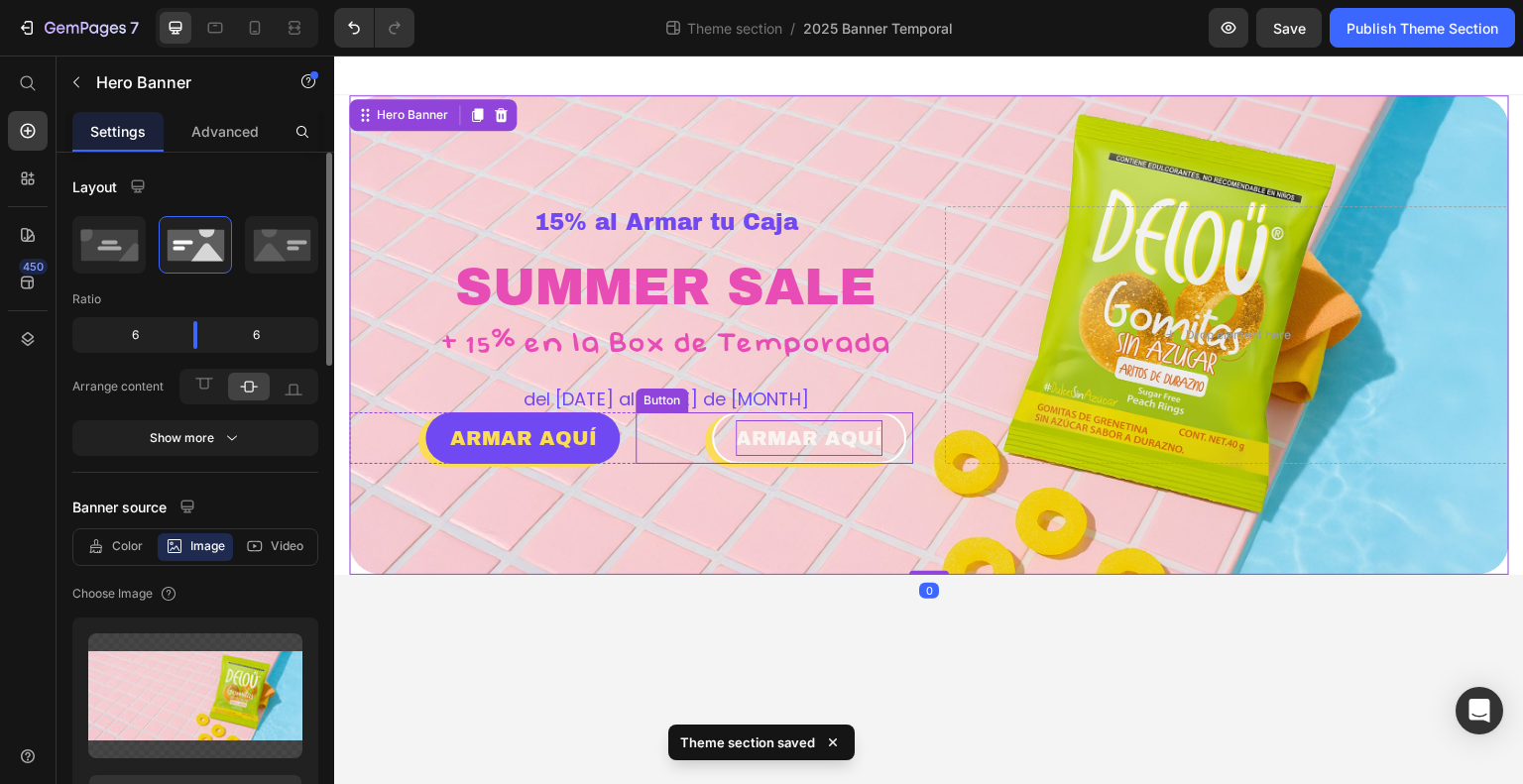 click on "ARMAR AQUÍ" at bounding box center [809, 438] 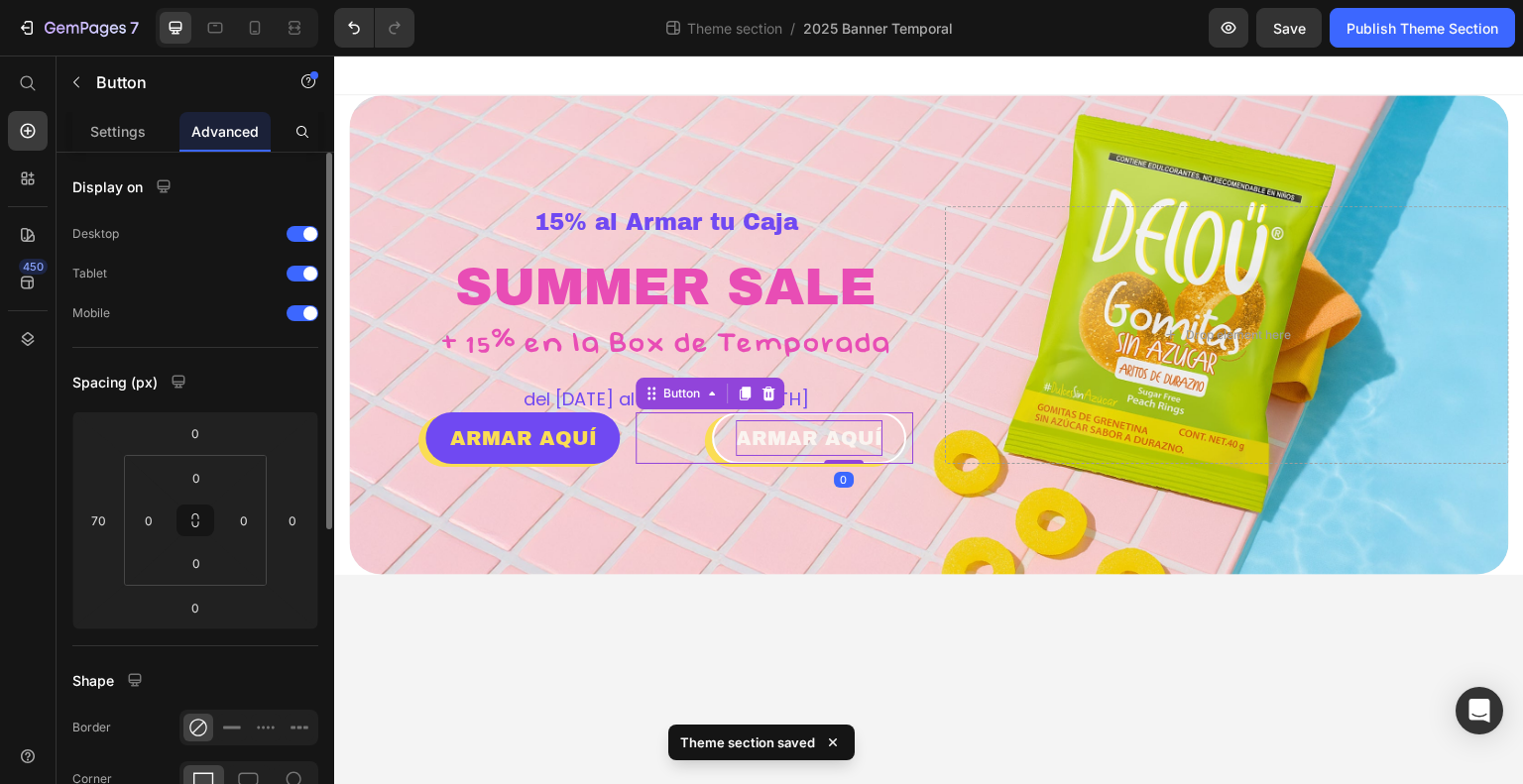 click on "ARMAR AQUÍ" at bounding box center [809, 438] 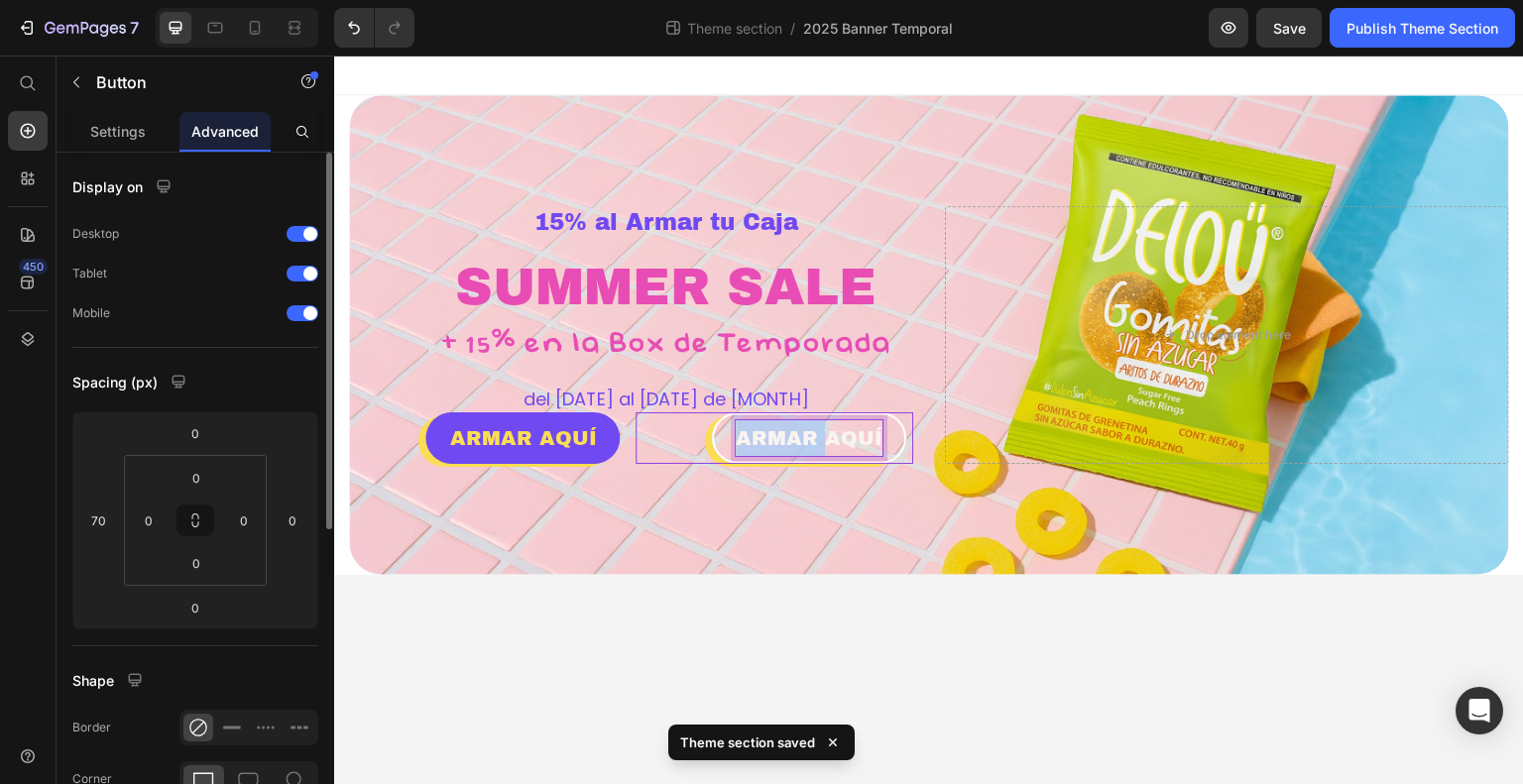 click on "ARMAR AQUÍ" at bounding box center [809, 438] 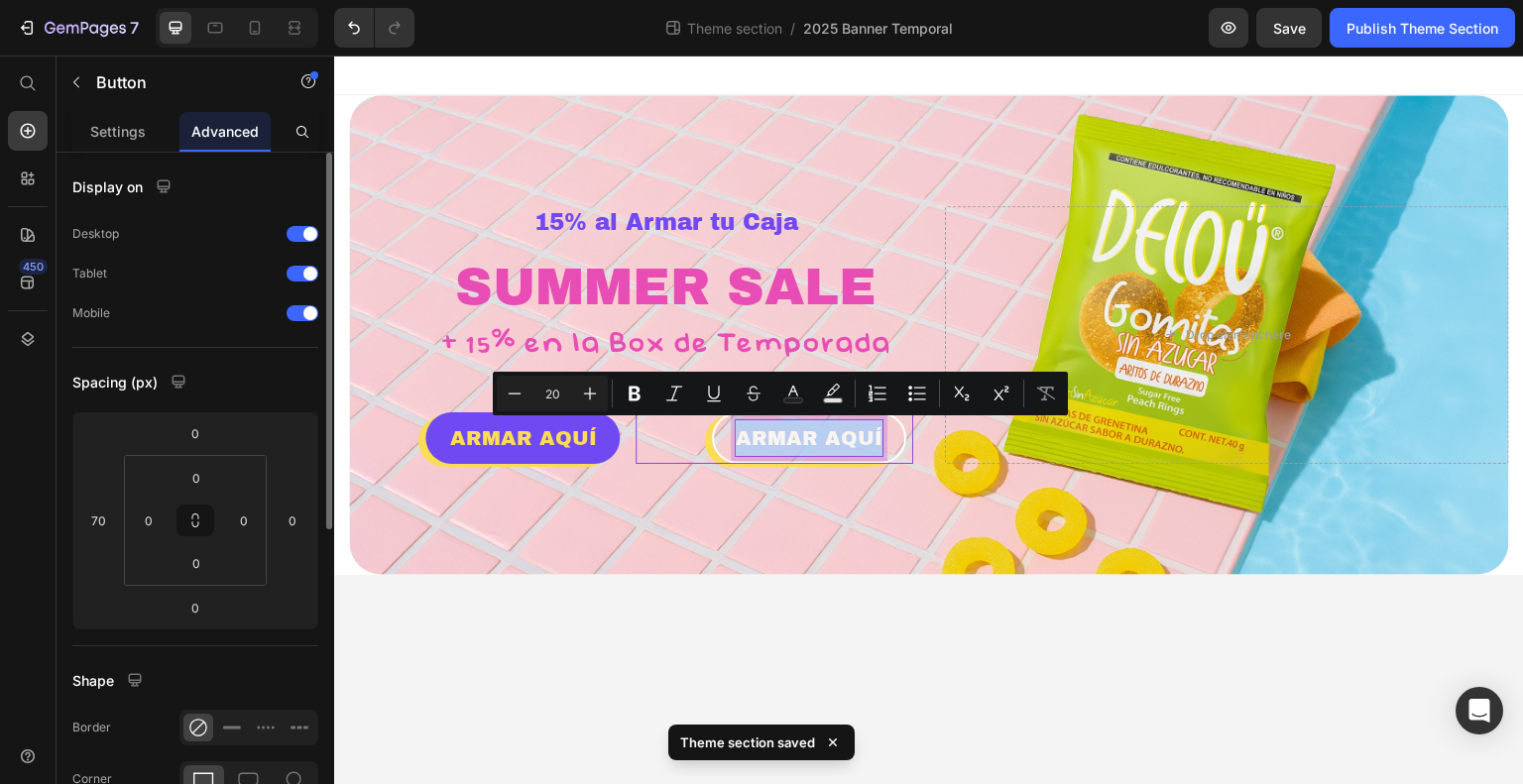 click on "ARMAR AQUÍ" at bounding box center (809, 438) 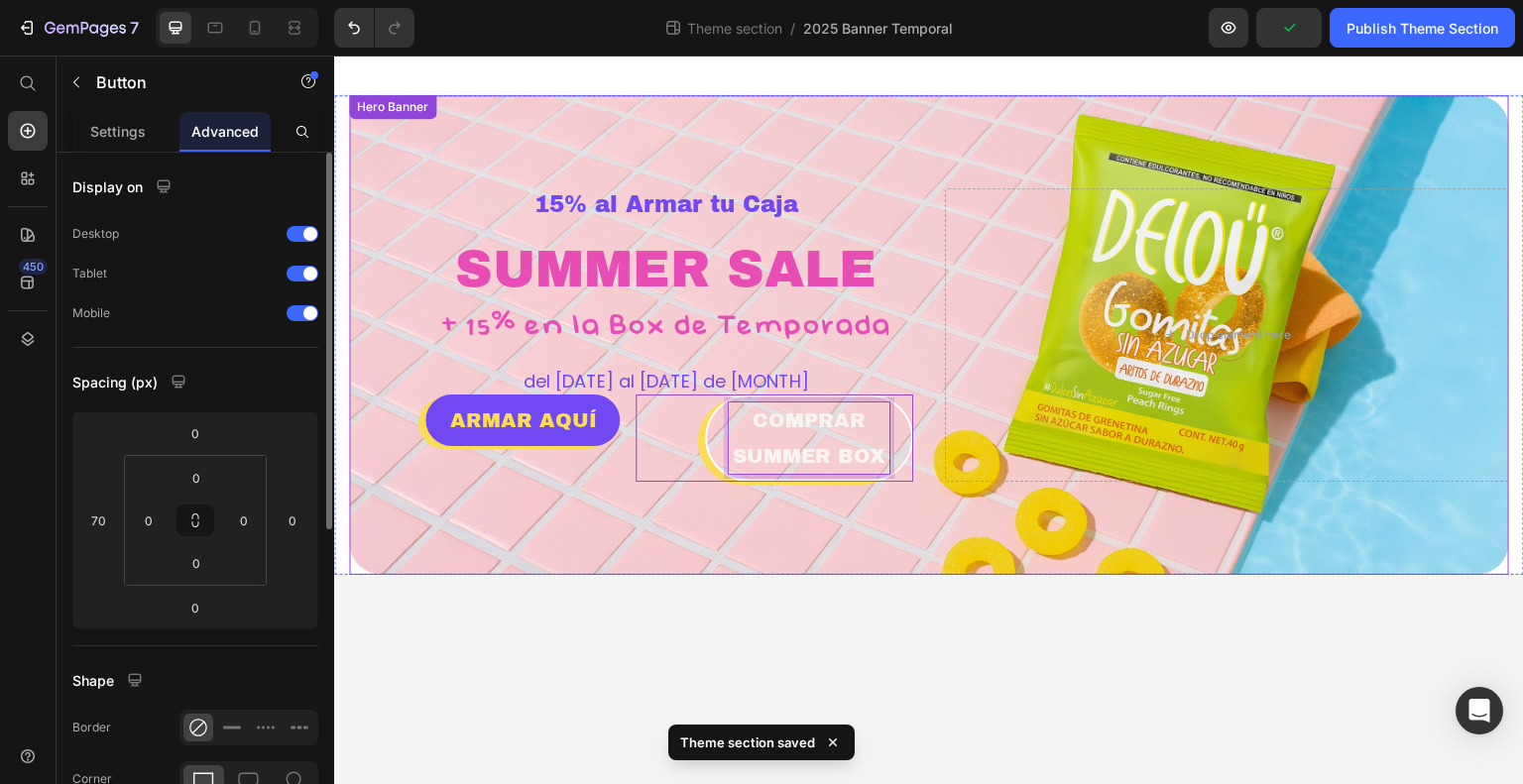 click at bounding box center (929, 335) 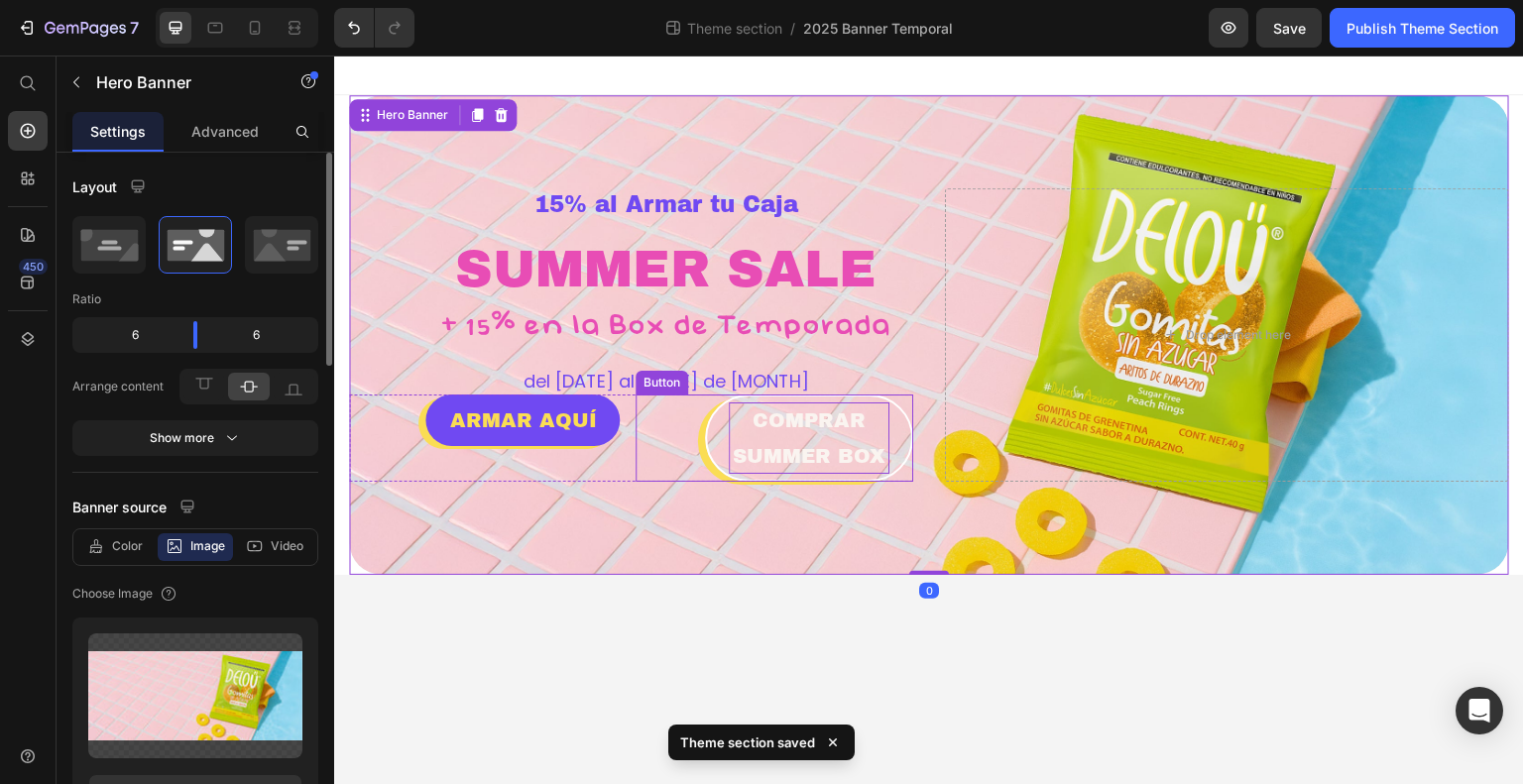 click on "COMPRAR SUMMER BOX" at bounding box center [809, 438] 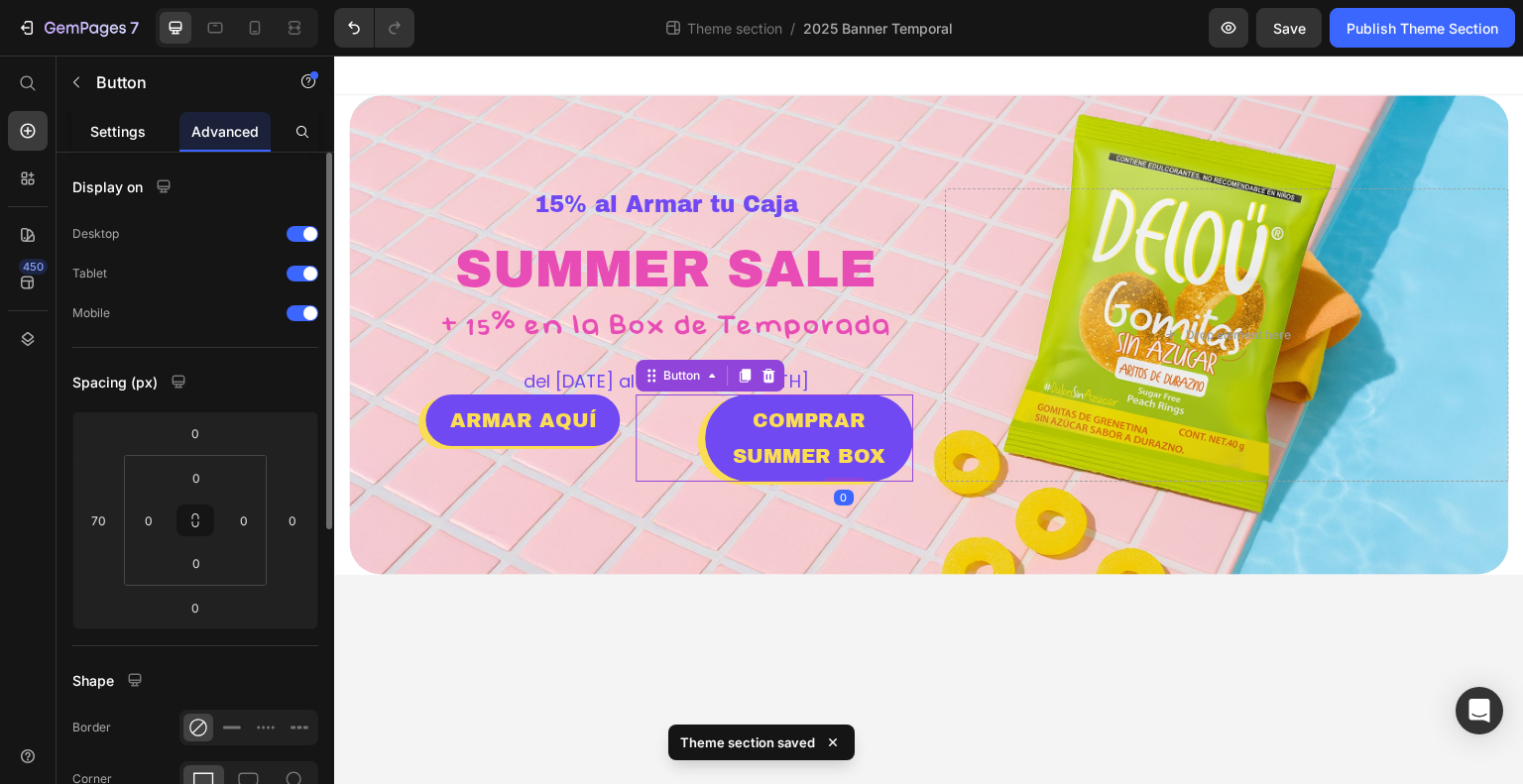 click on "Settings" 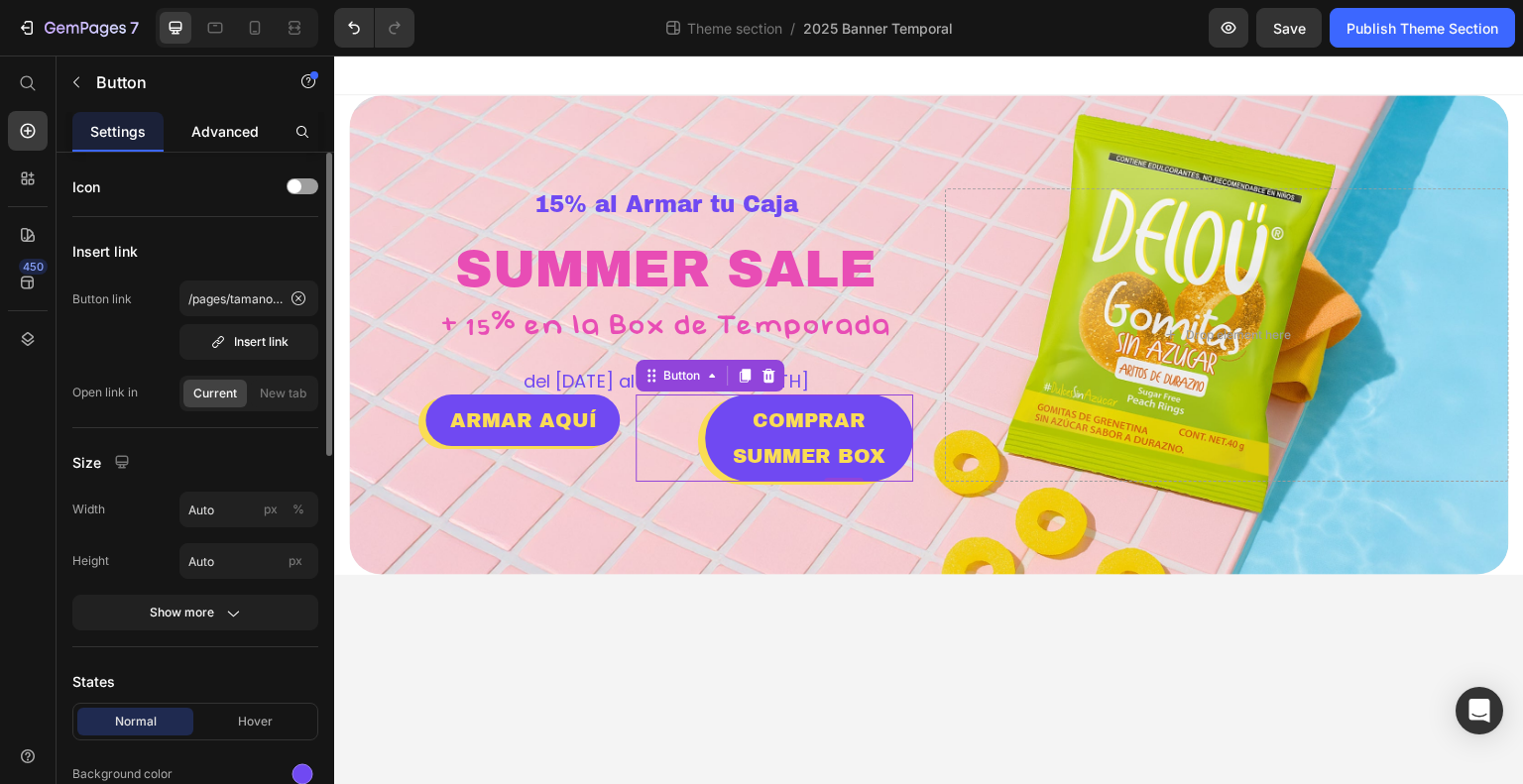 click on "Advanced" at bounding box center (225, 131) 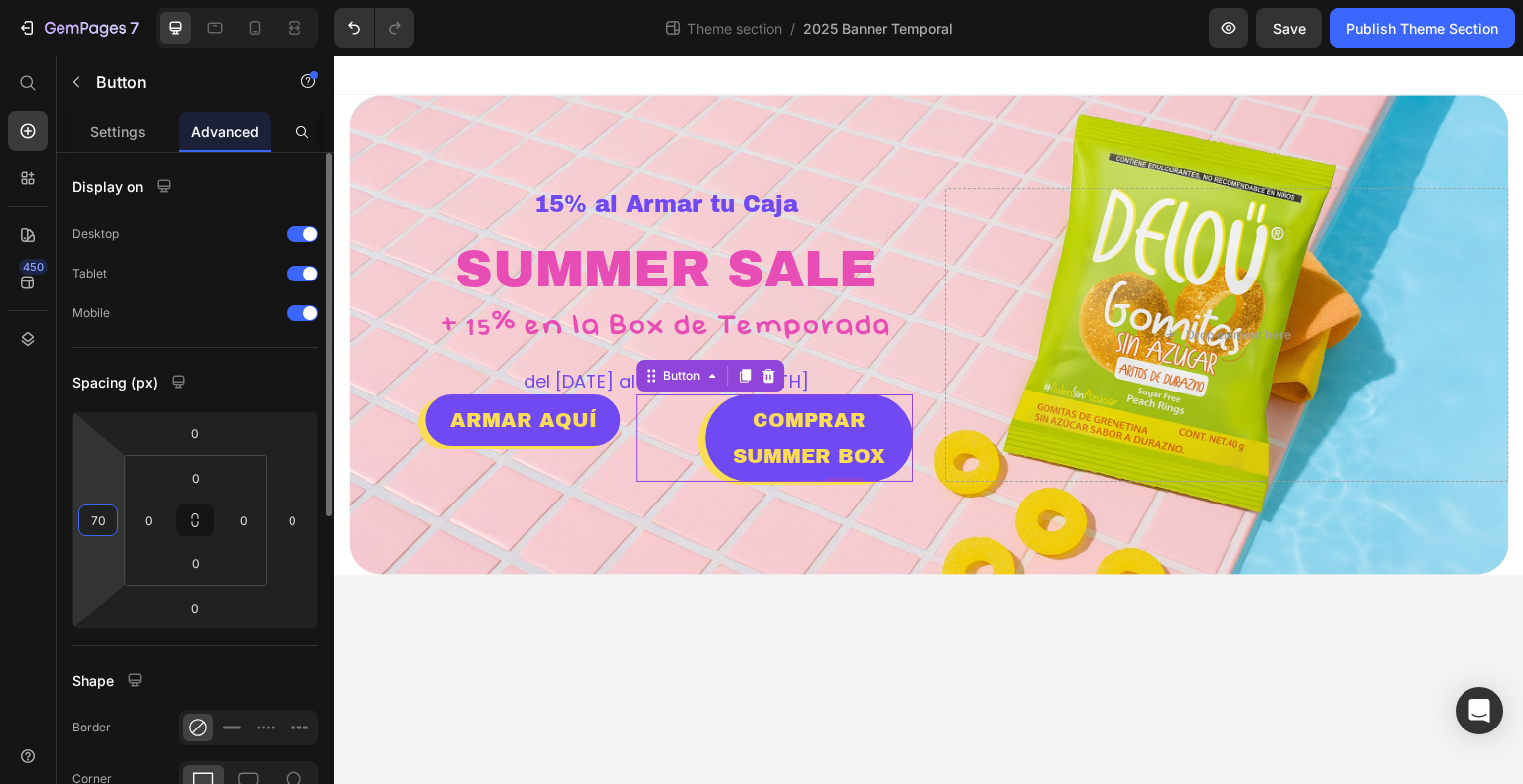 click on "70" at bounding box center (98, 520) 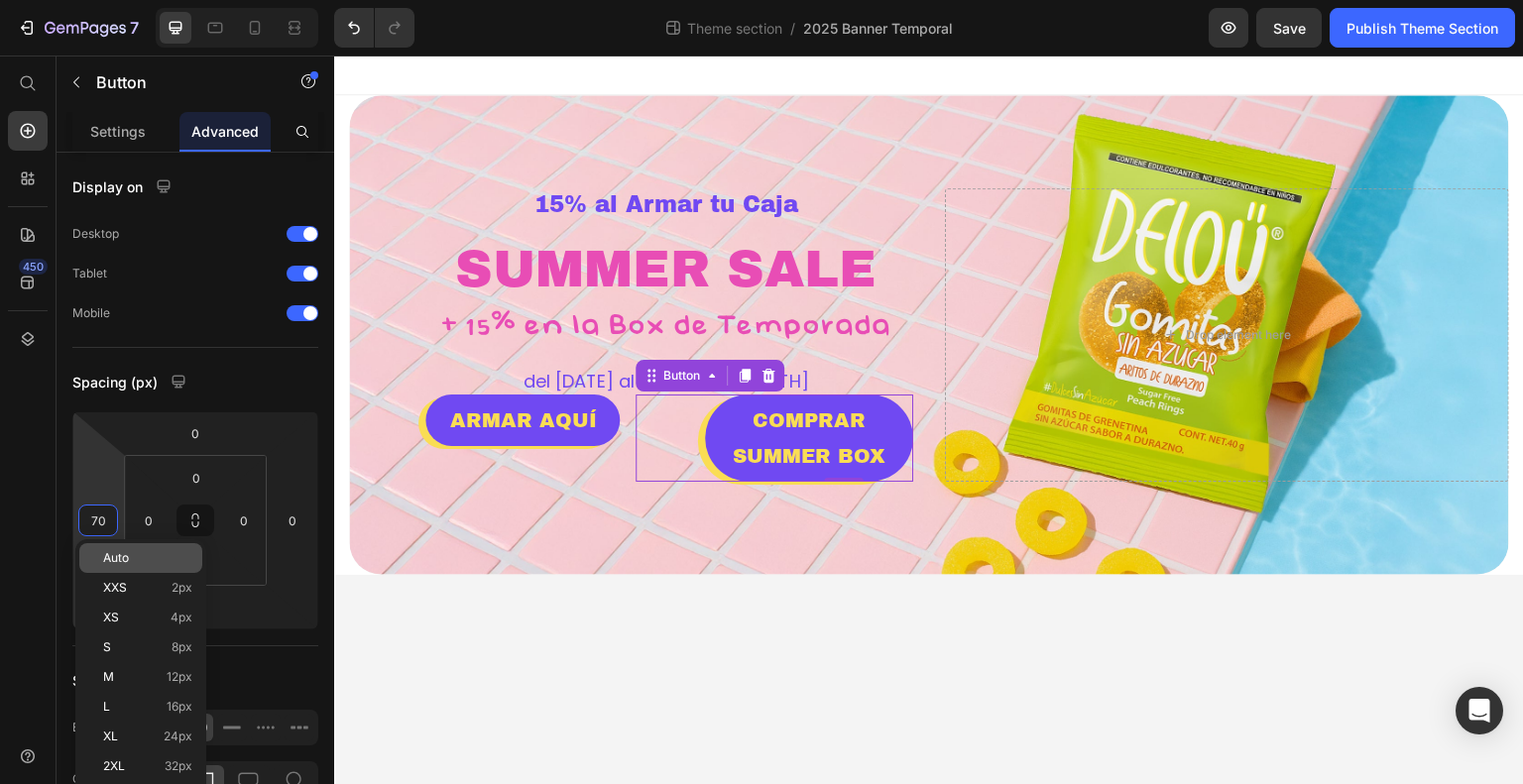 type 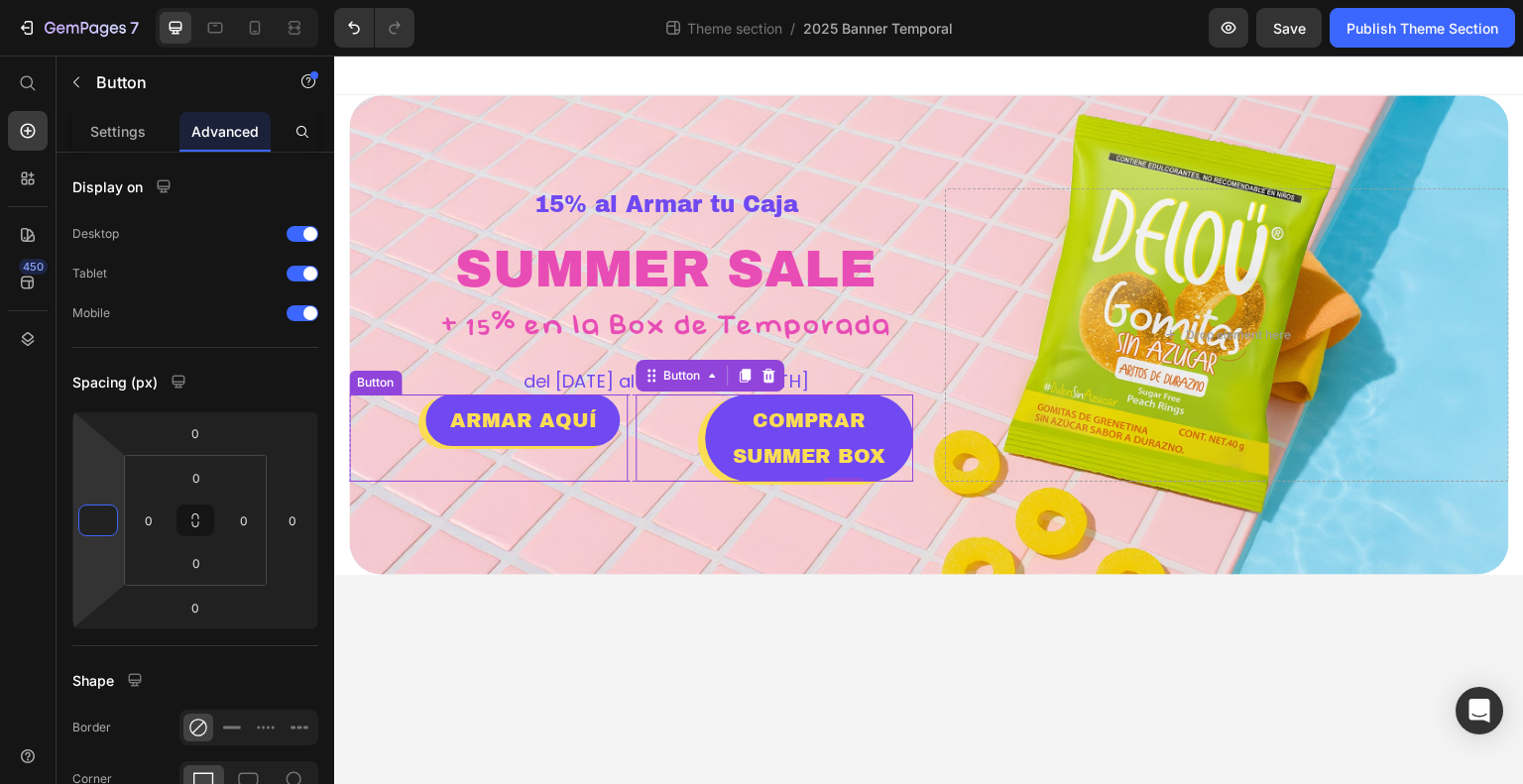 click on "ARMAR AQUÍ   Button" at bounding box center [488, 438] 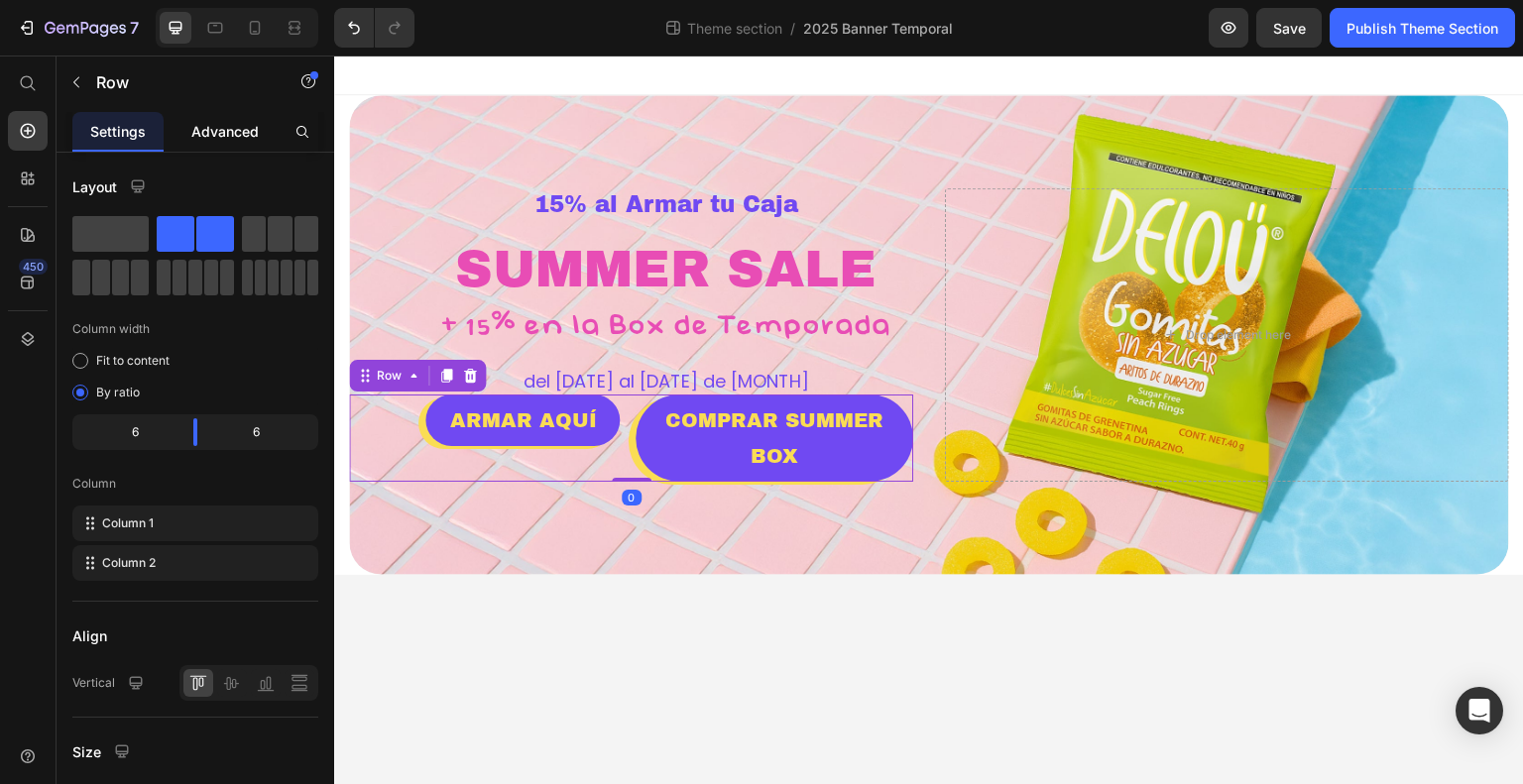 click on "Advanced" at bounding box center (225, 131) 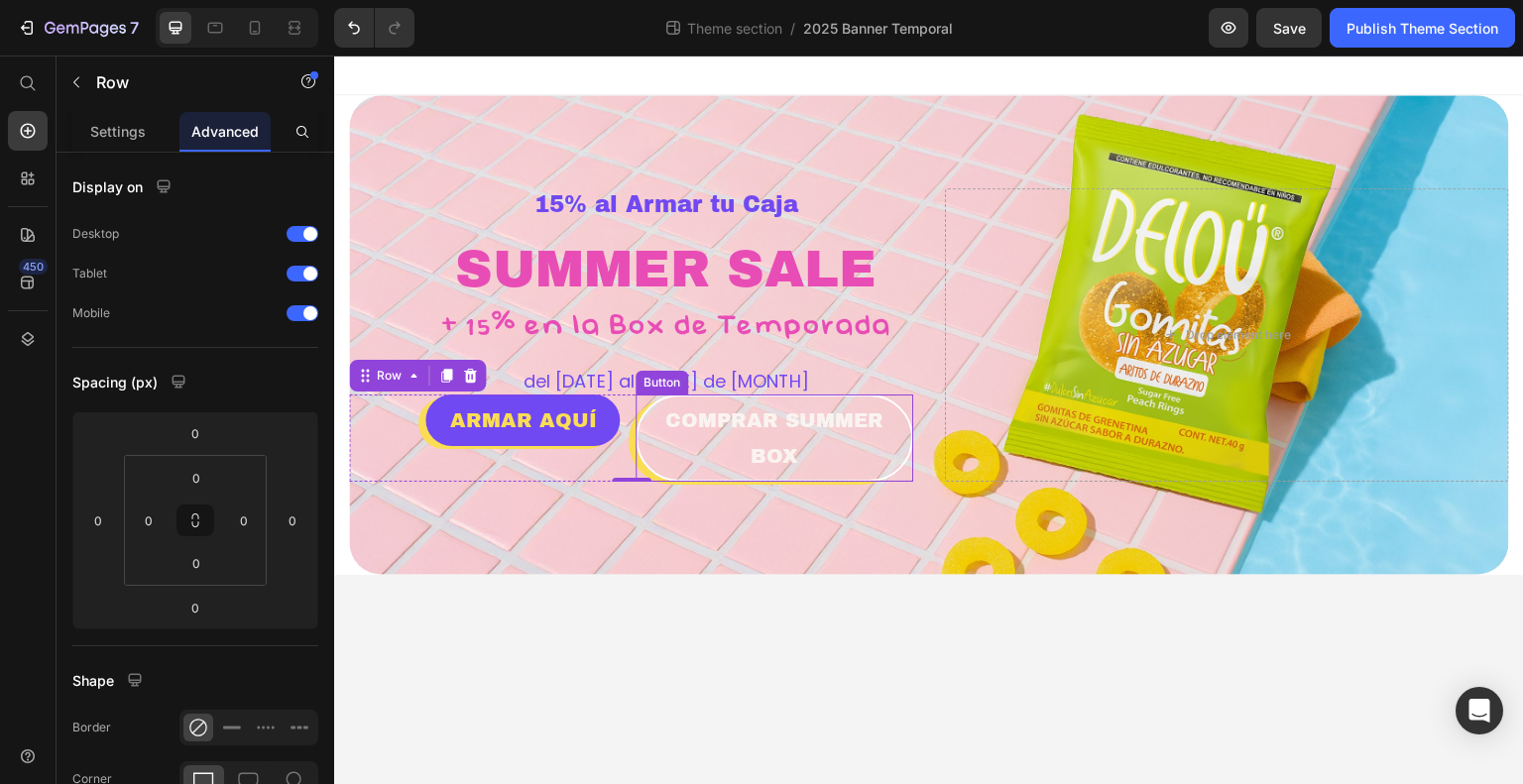 click on "COMPRAR SUMMER BOX" at bounding box center [774, 438] 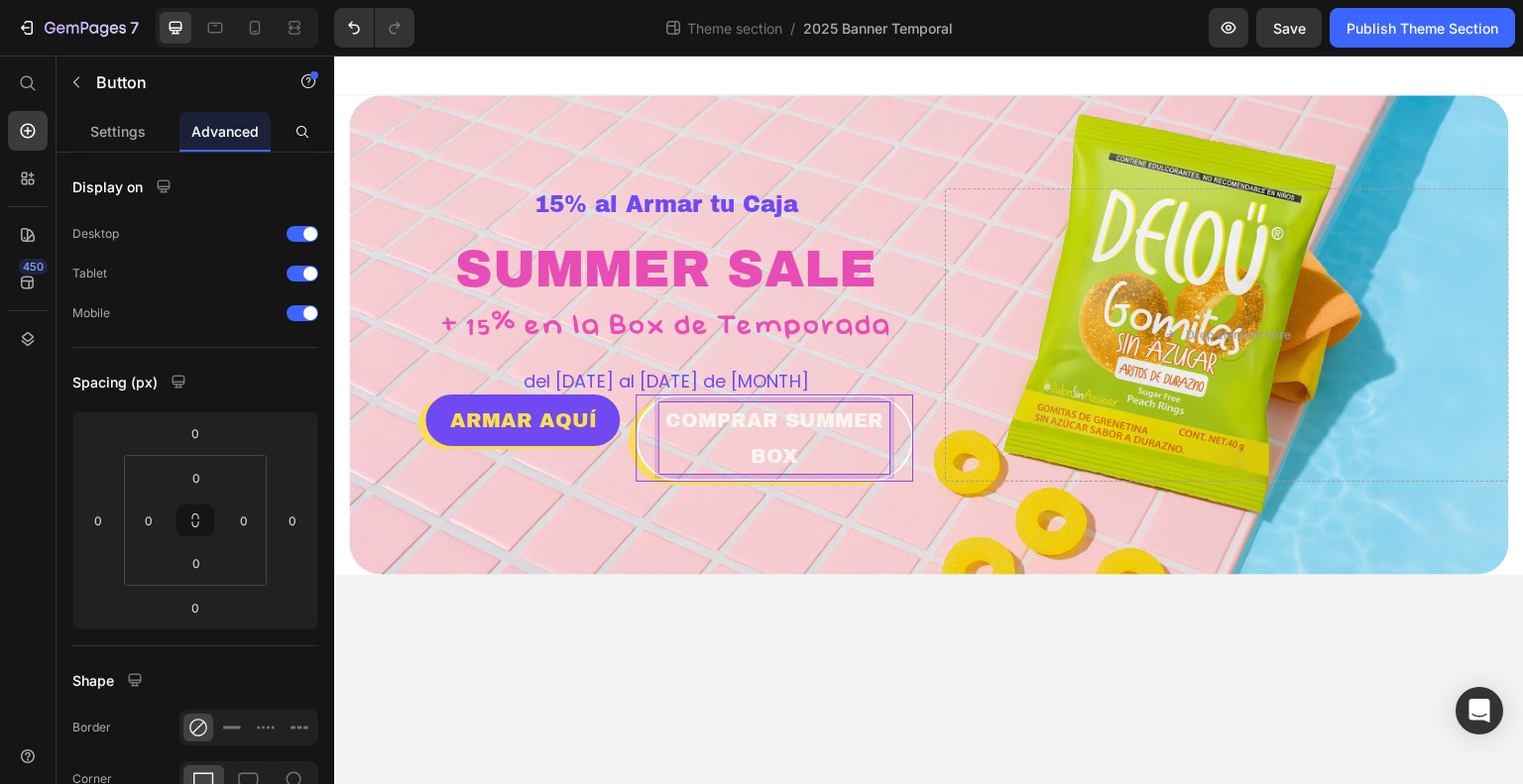 click on "COMPRAR SUMMER BOX" at bounding box center (774, 438) 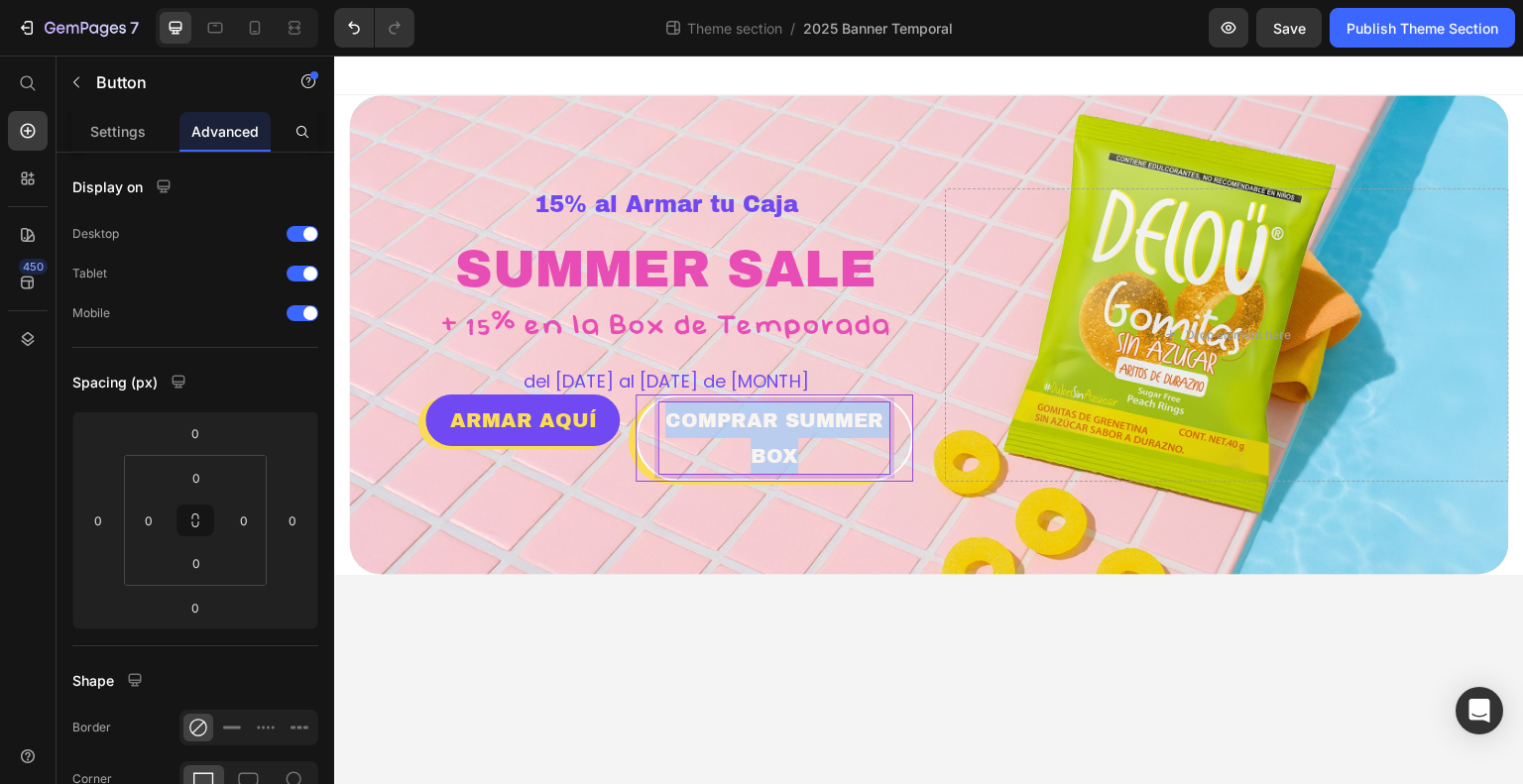 click on "COMPRAR SUMMER BOX" at bounding box center [774, 438] 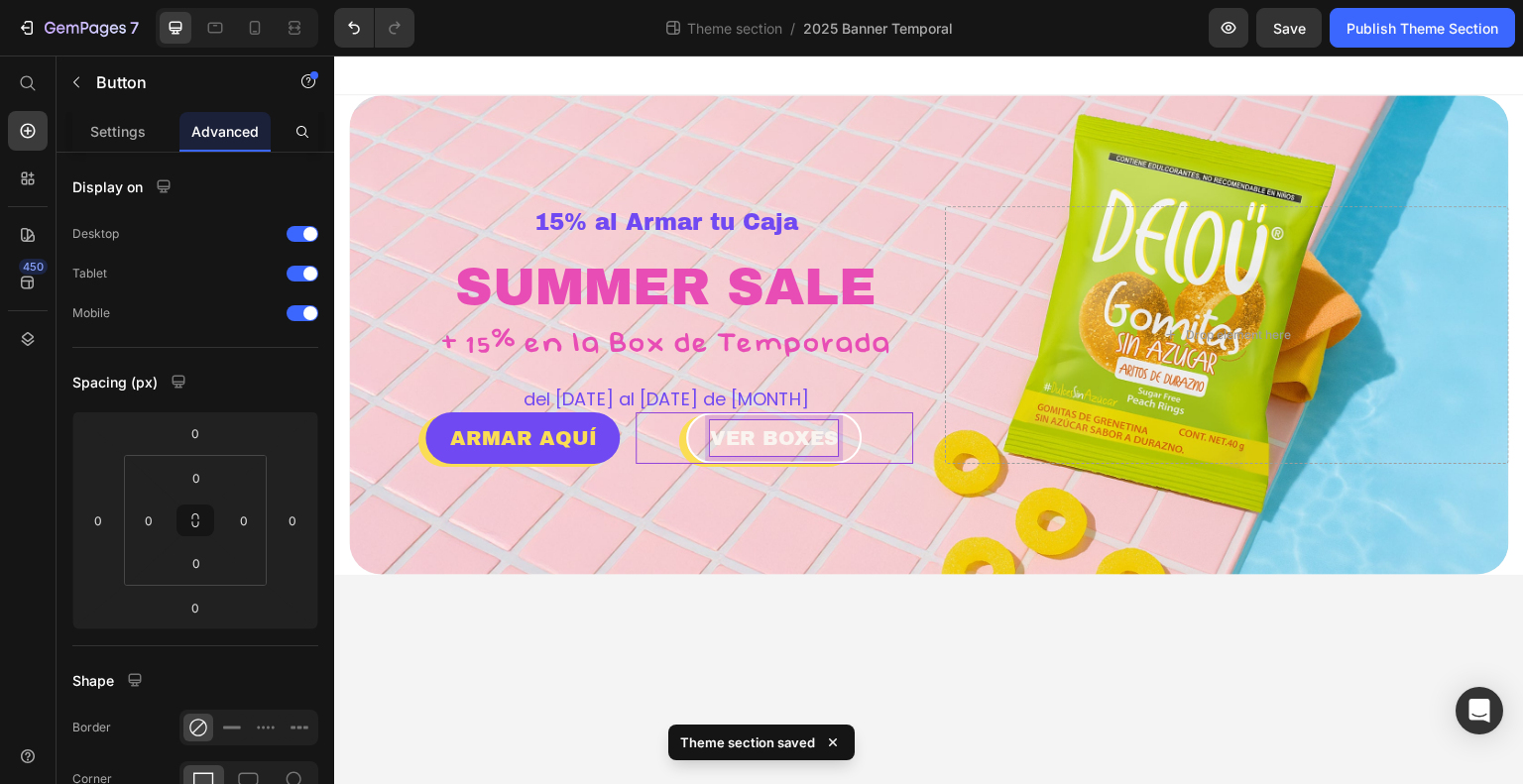 click at bounding box center [929, 335] 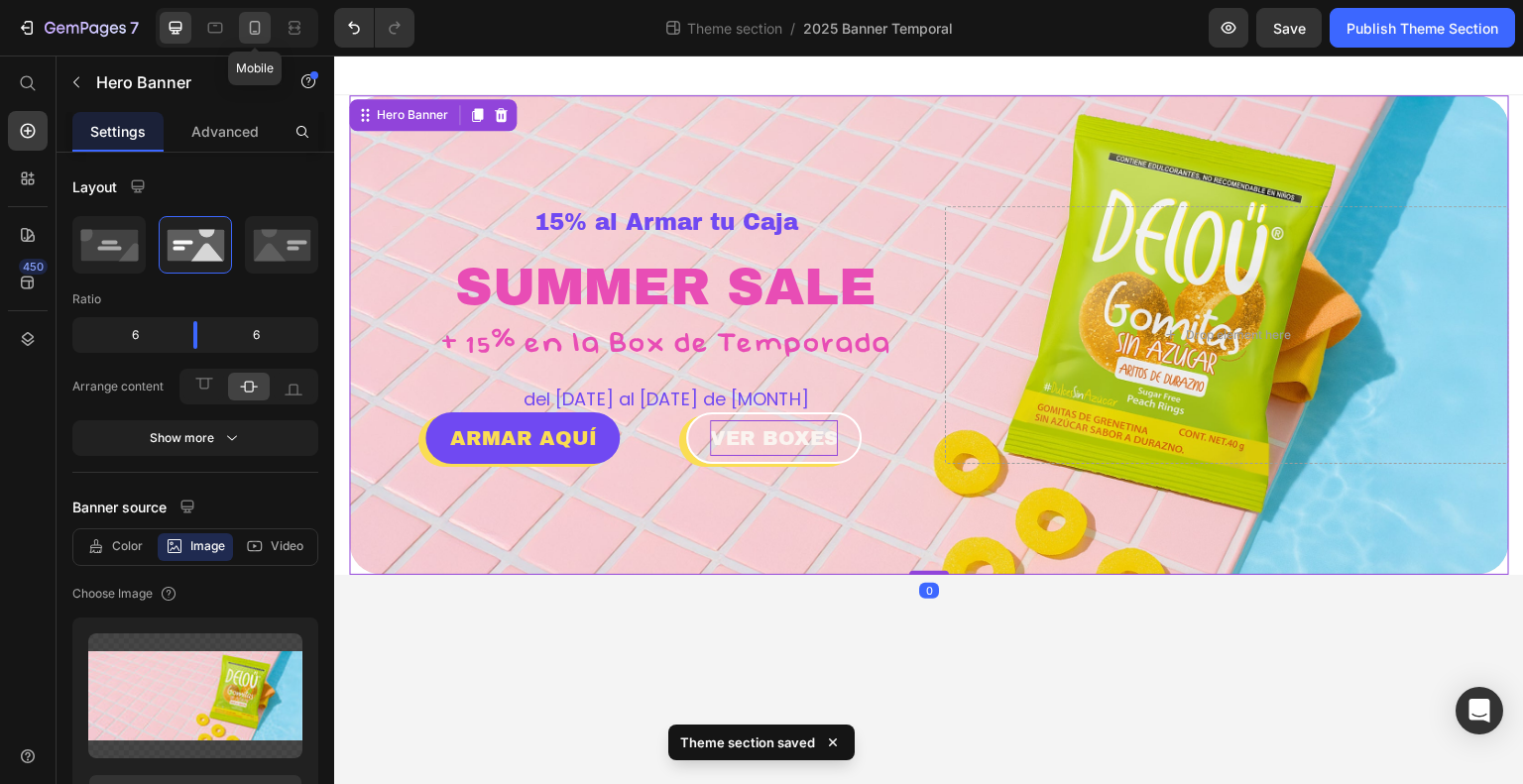 click 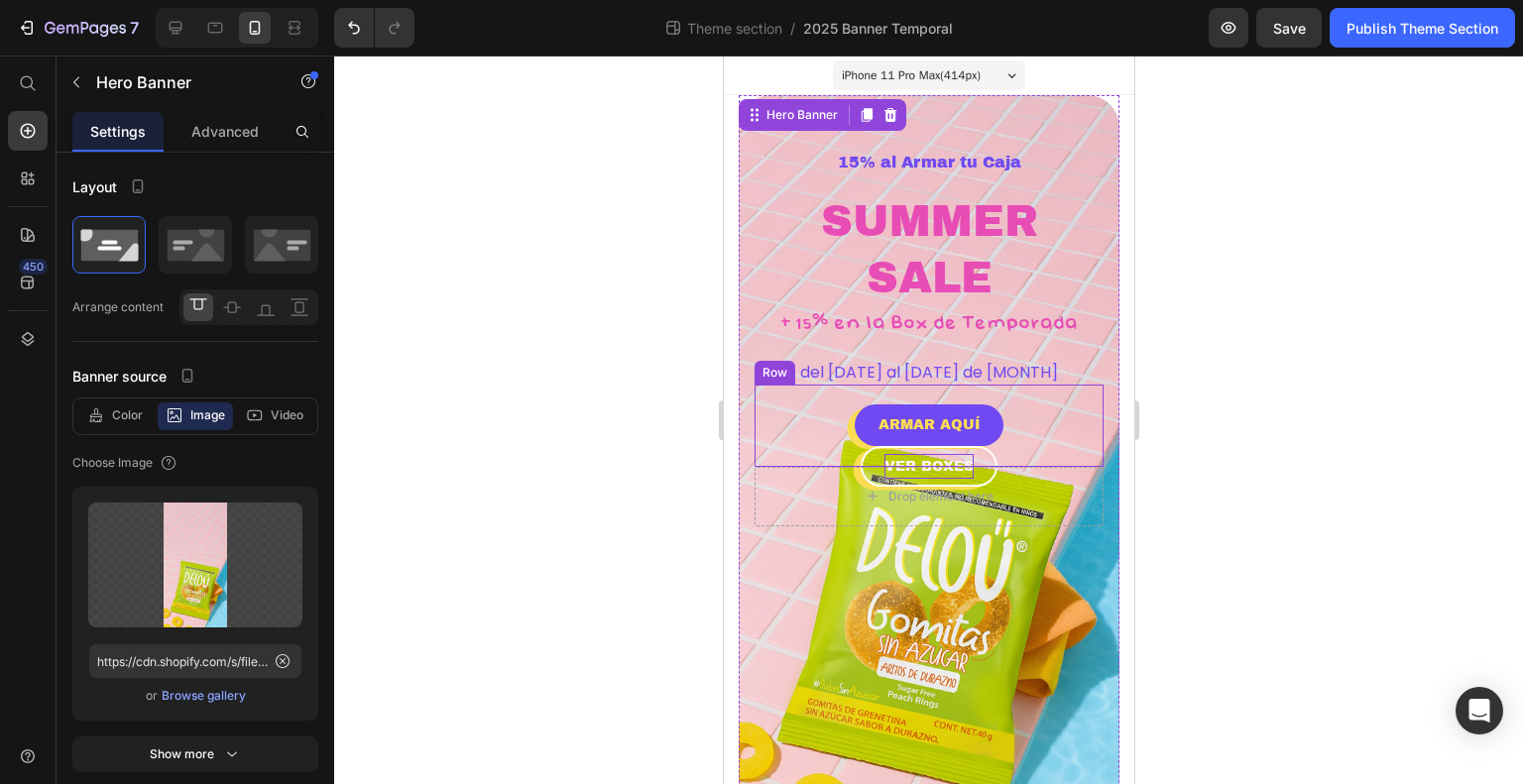 click on "VER BOXES Button" at bounding box center (928, 446) 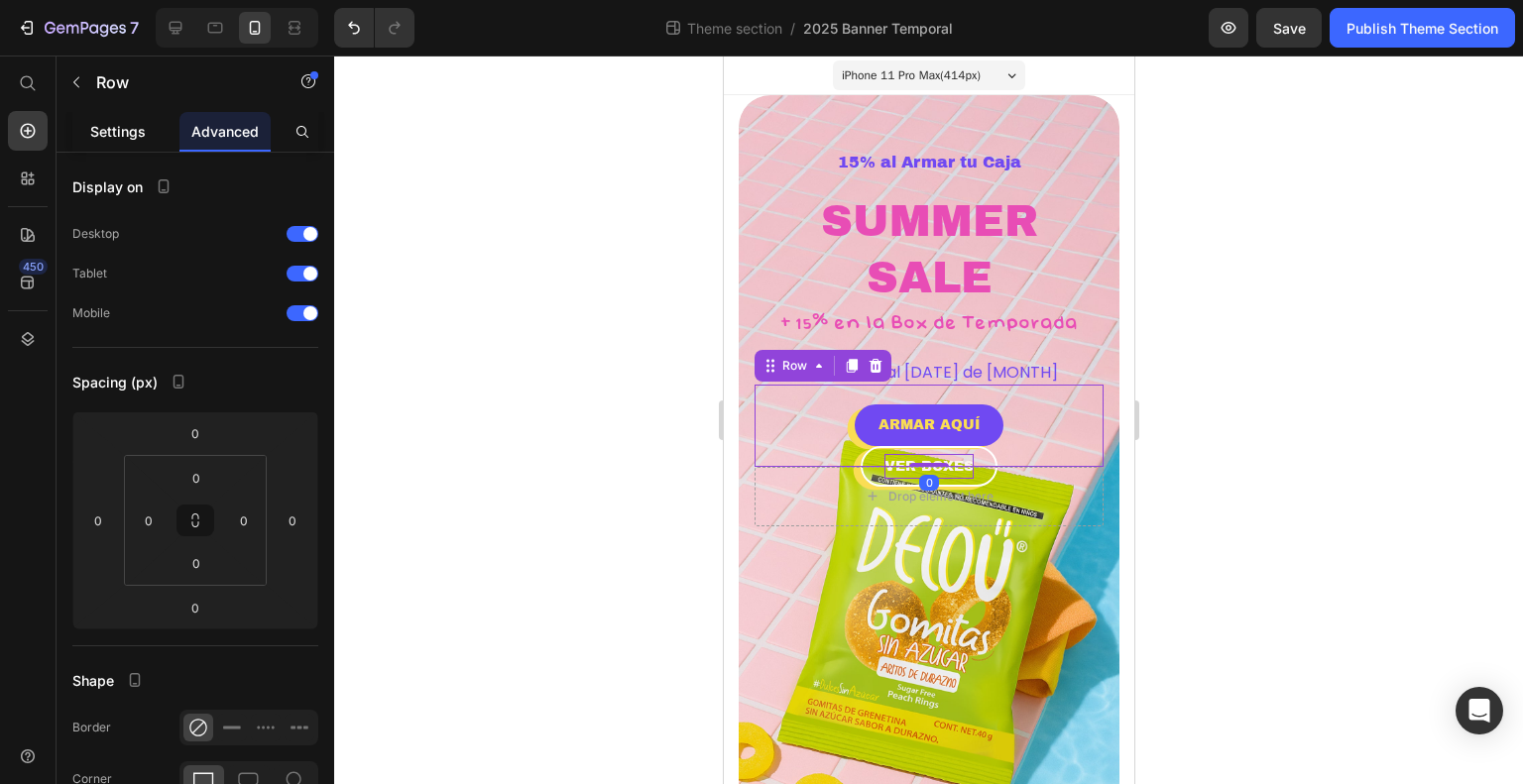 click on "Settings" at bounding box center (118, 131) 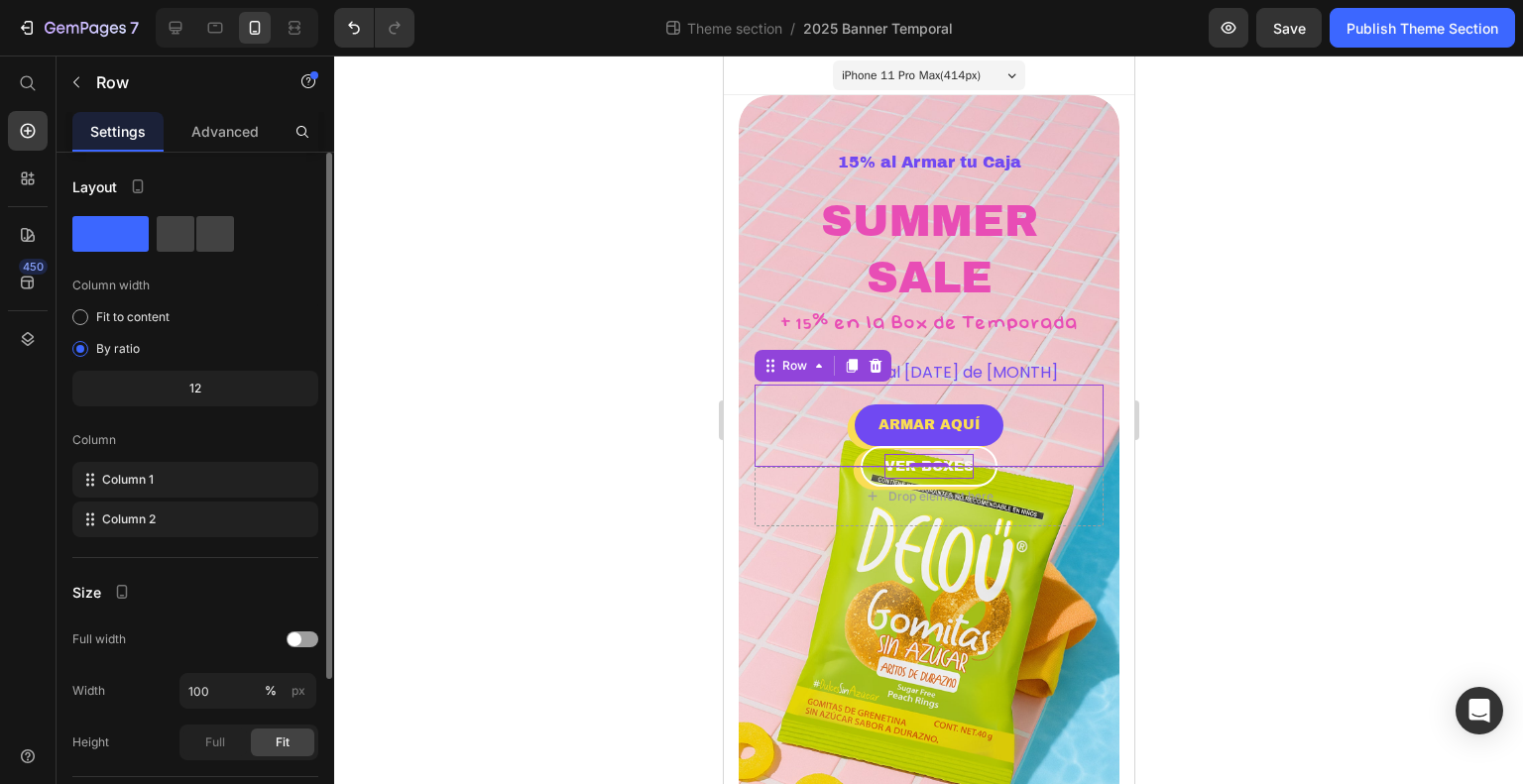 click on "Layout Column width Fit to content By ratio 12 Column Column 1 Column 2" 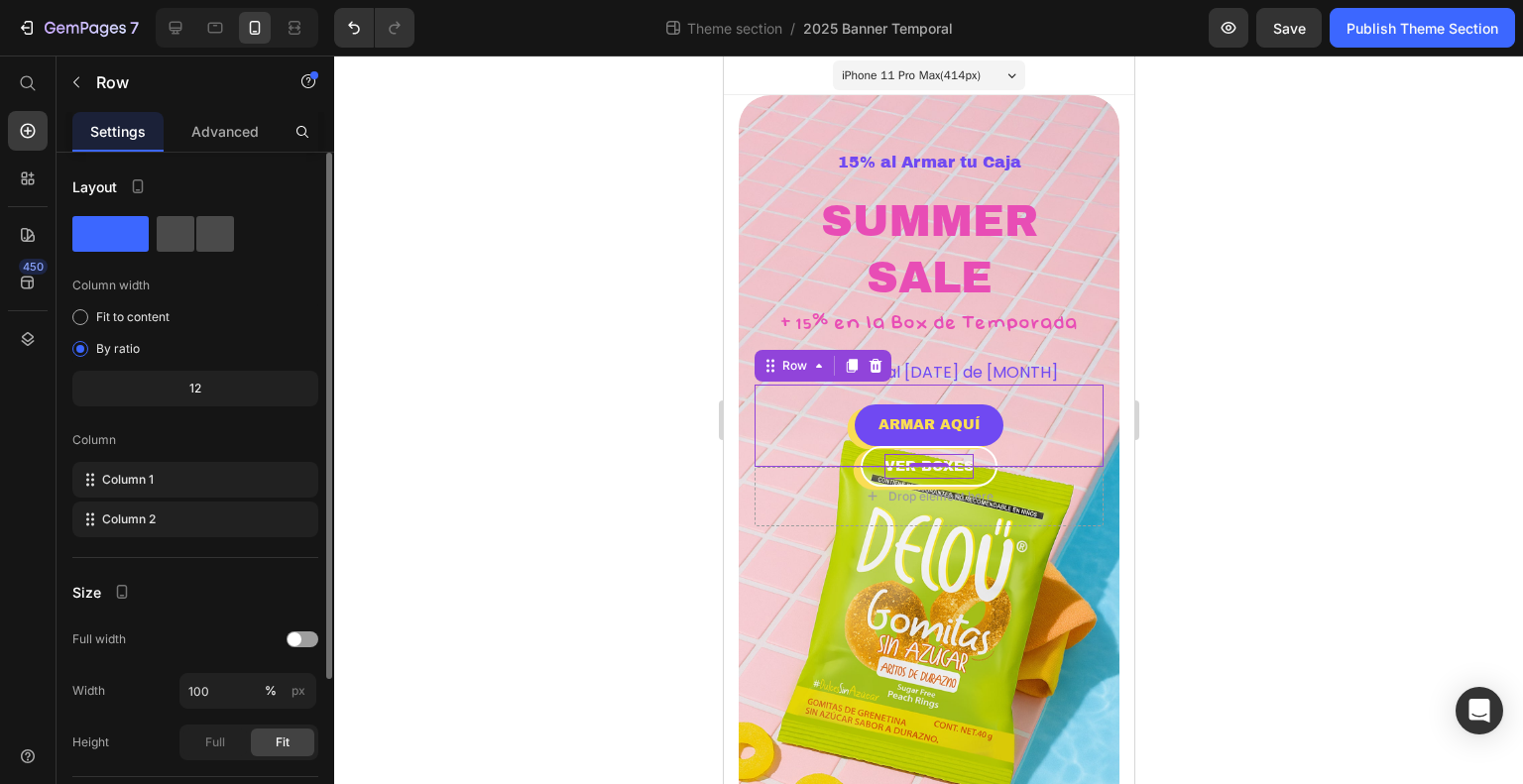 click 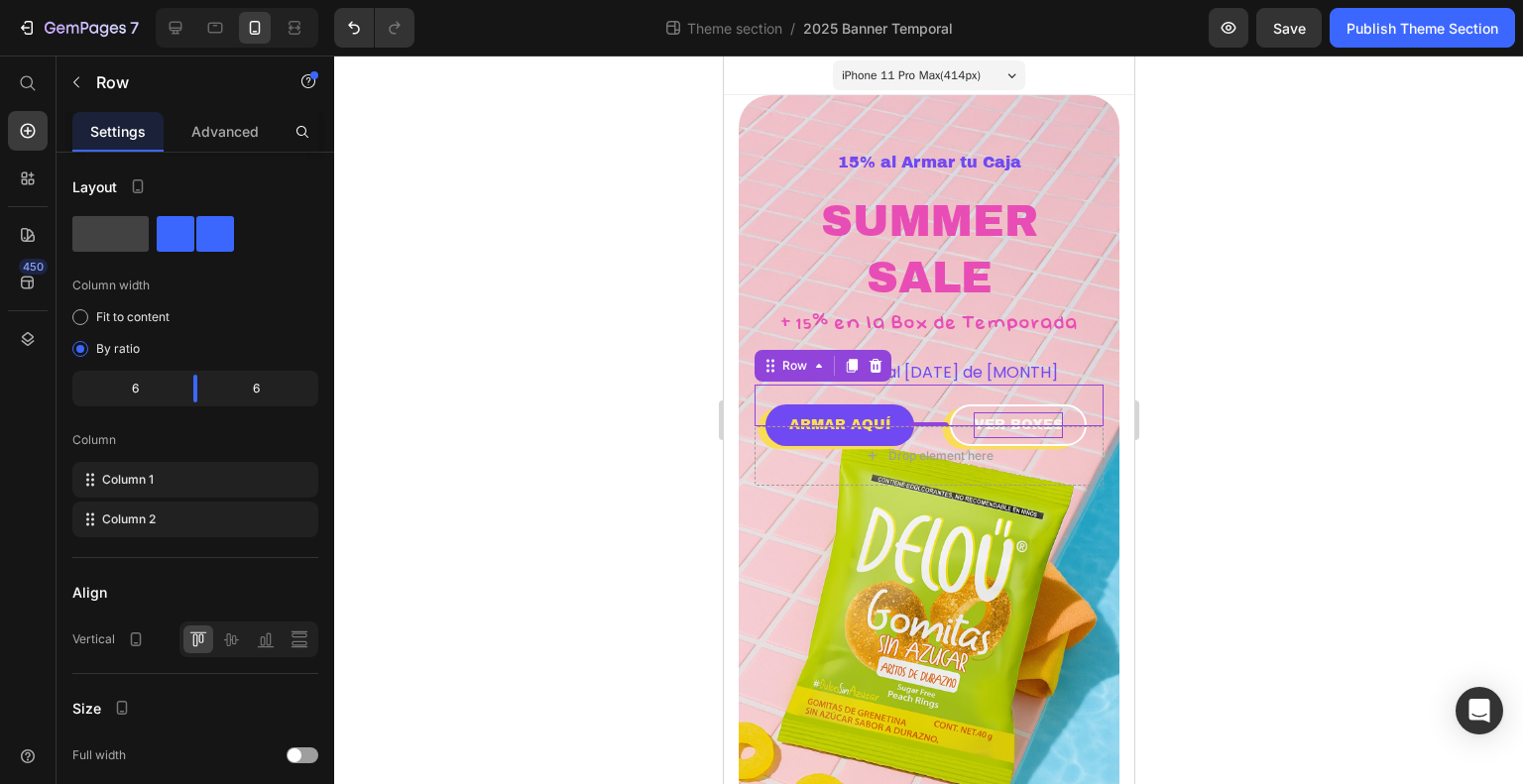 click 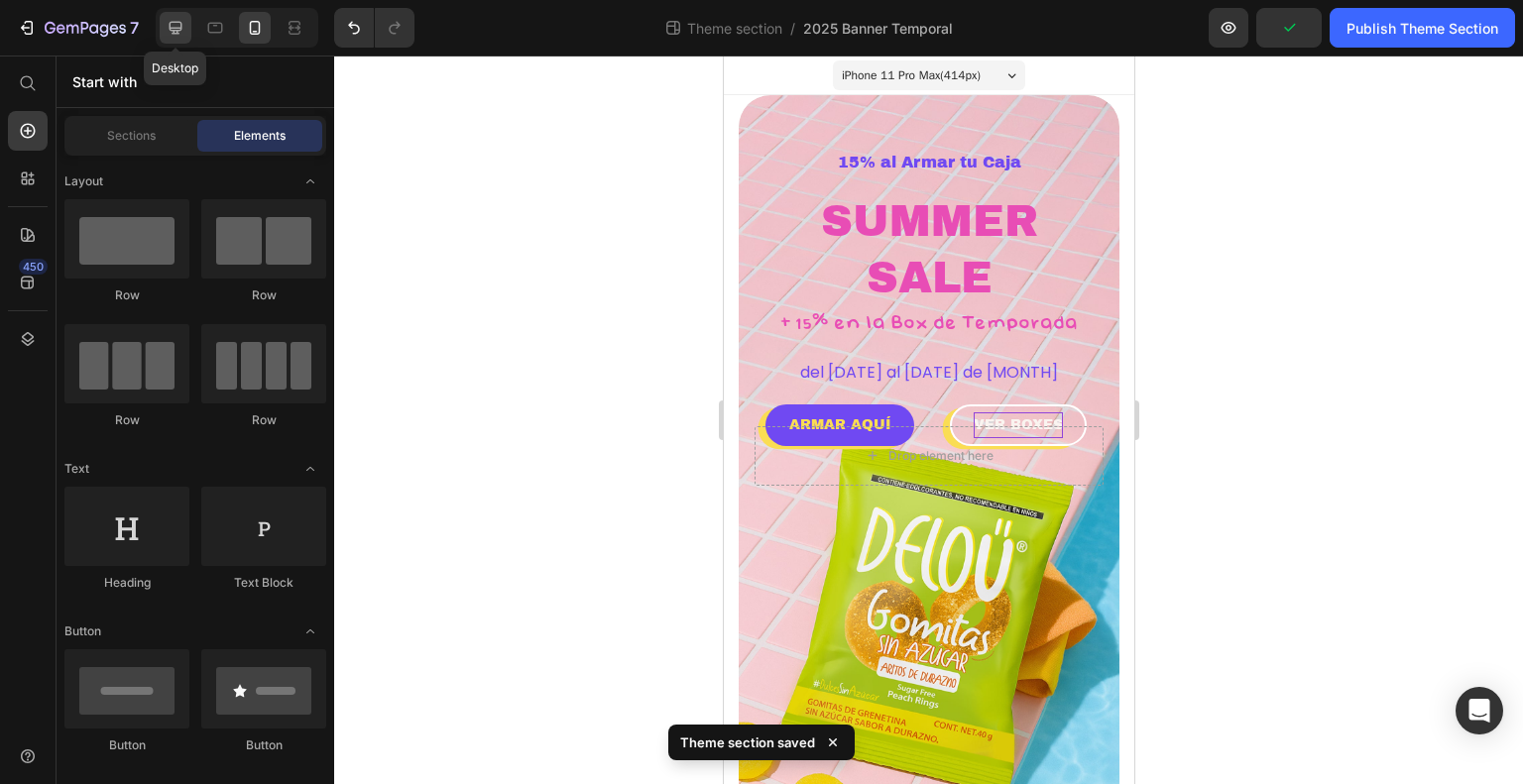 click 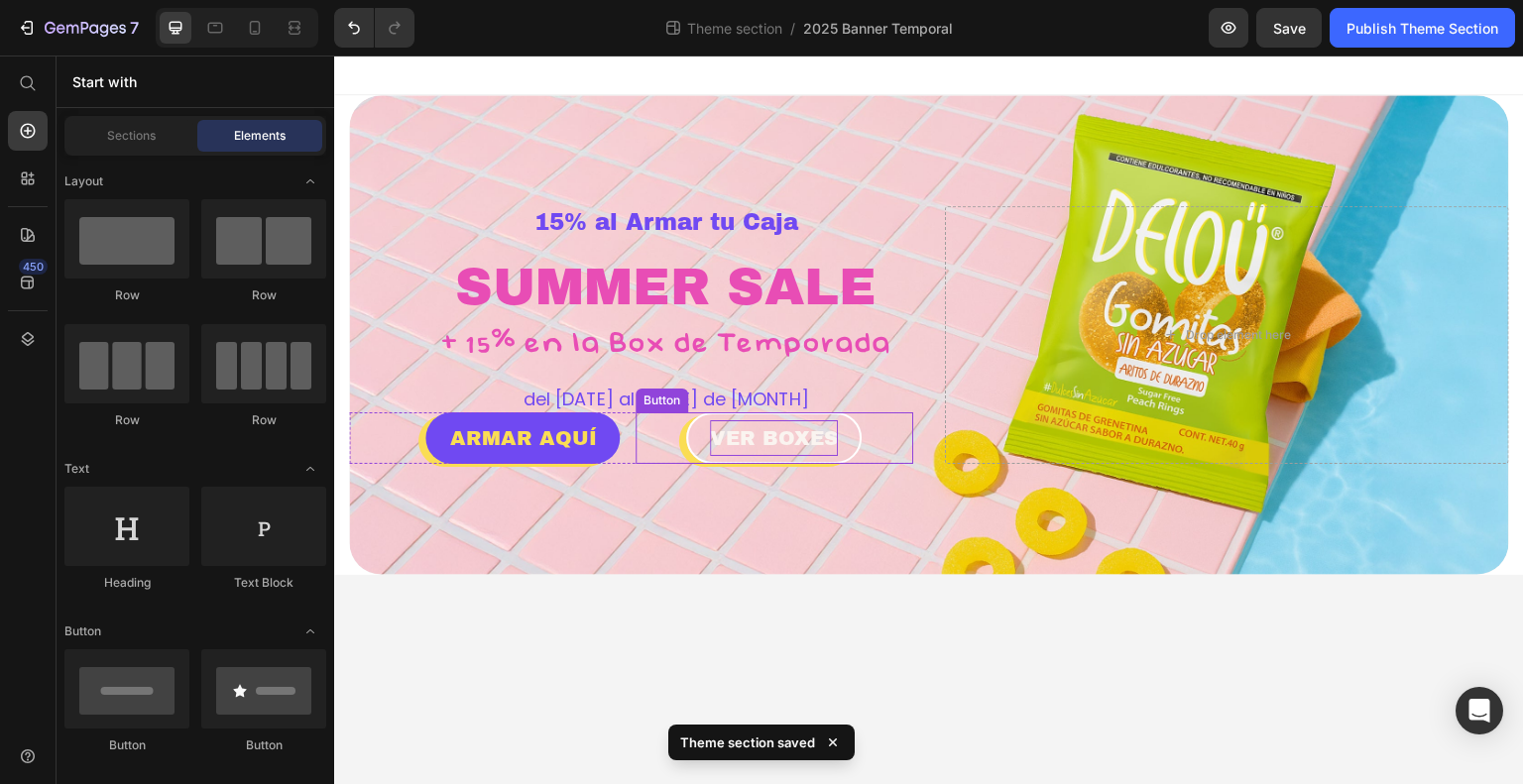 click on "VER BOXES Button" at bounding box center [774, 438] 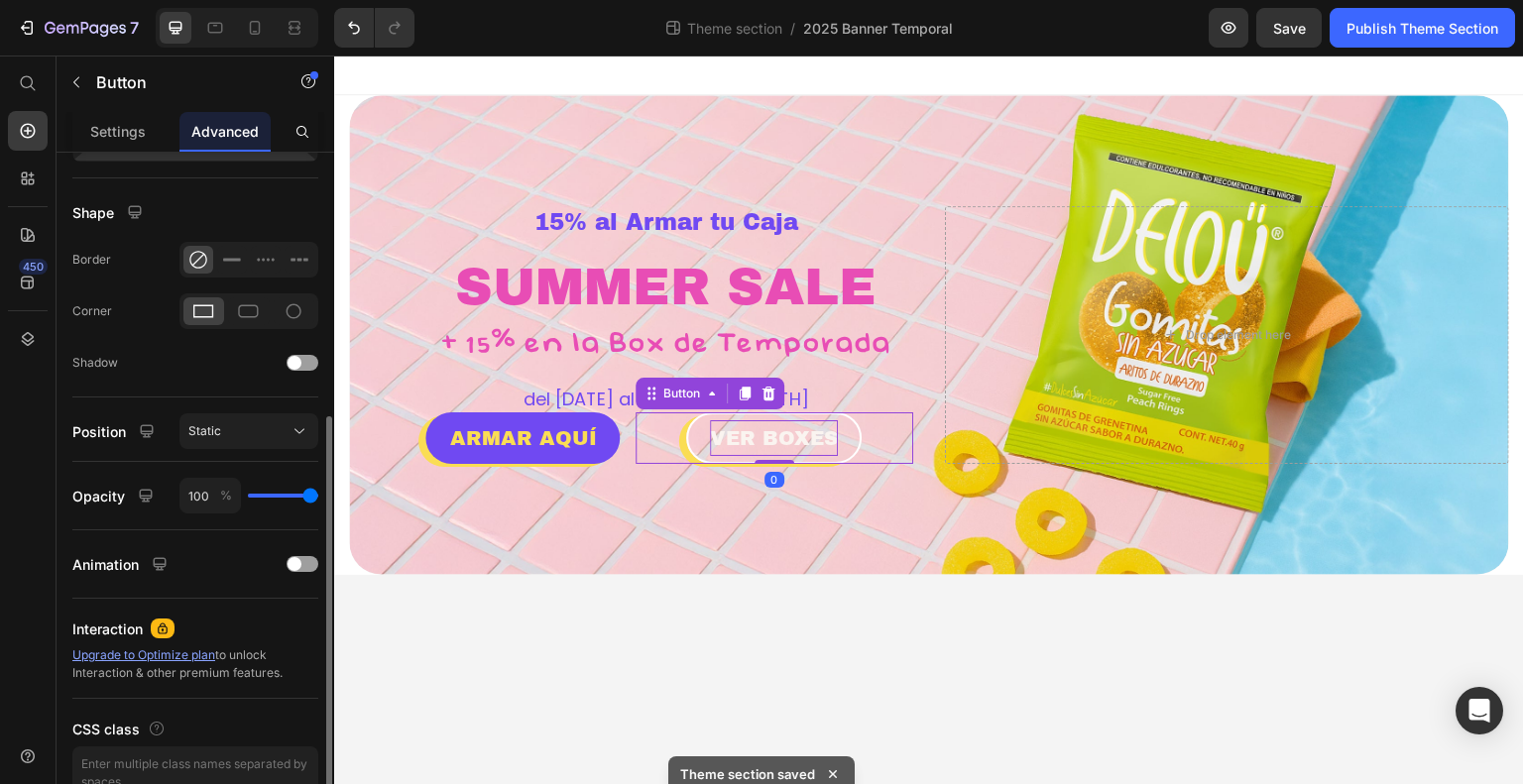 scroll, scrollTop: 490, scrollLeft: 0, axis: vertical 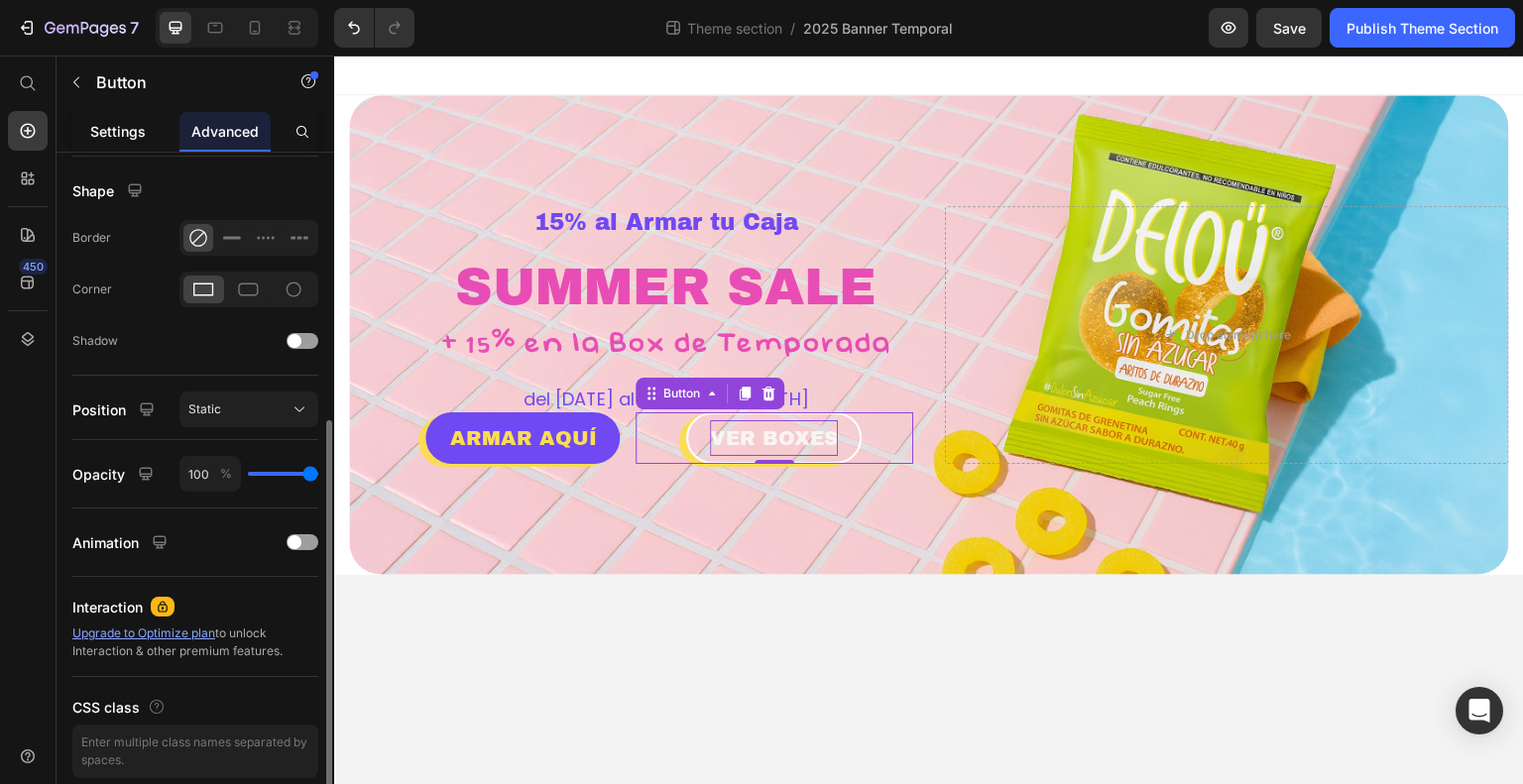 click on "Settings" at bounding box center [118, 131] 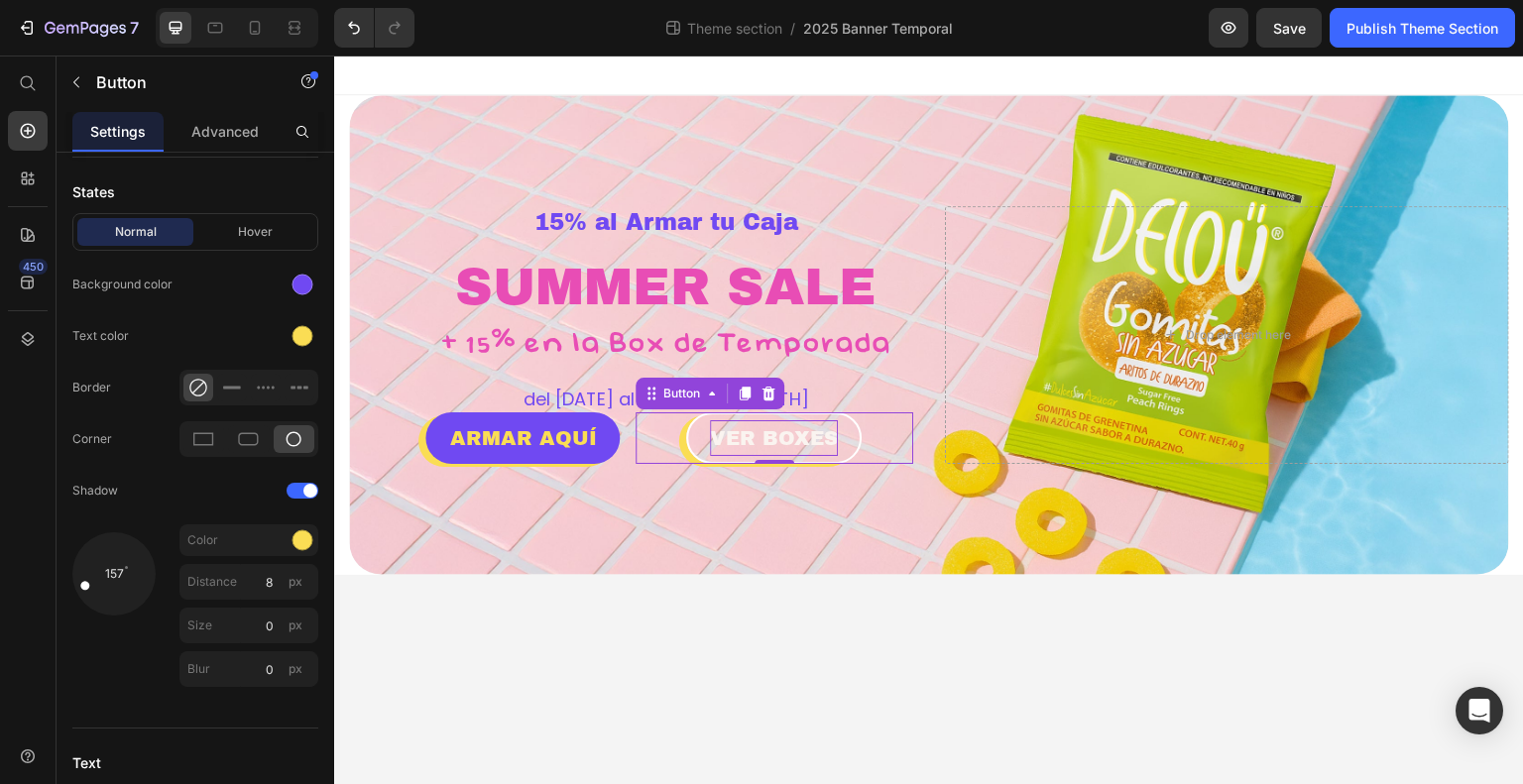 scroll, scrollTop: 0, scrollLeft: 0, axis: both 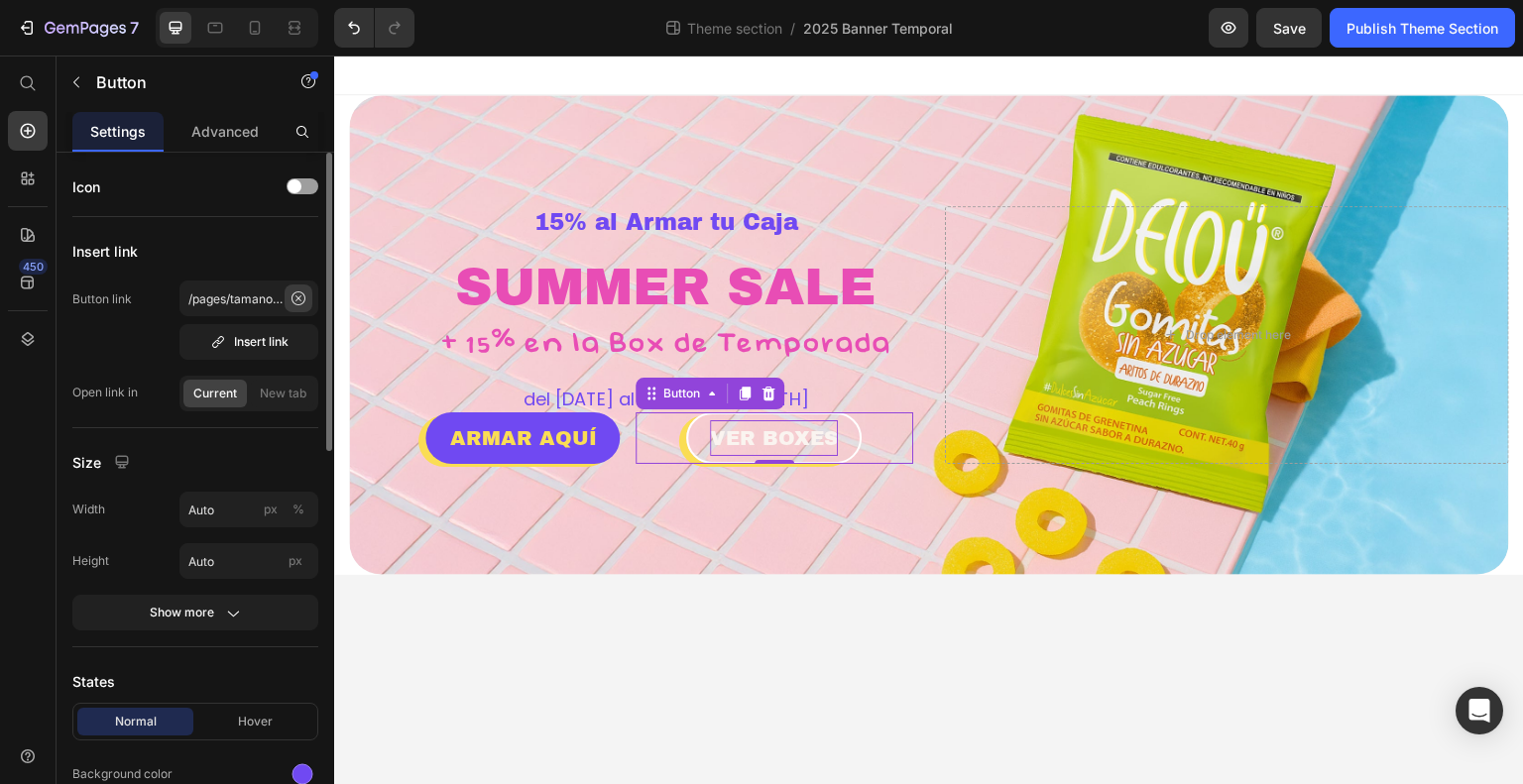 click 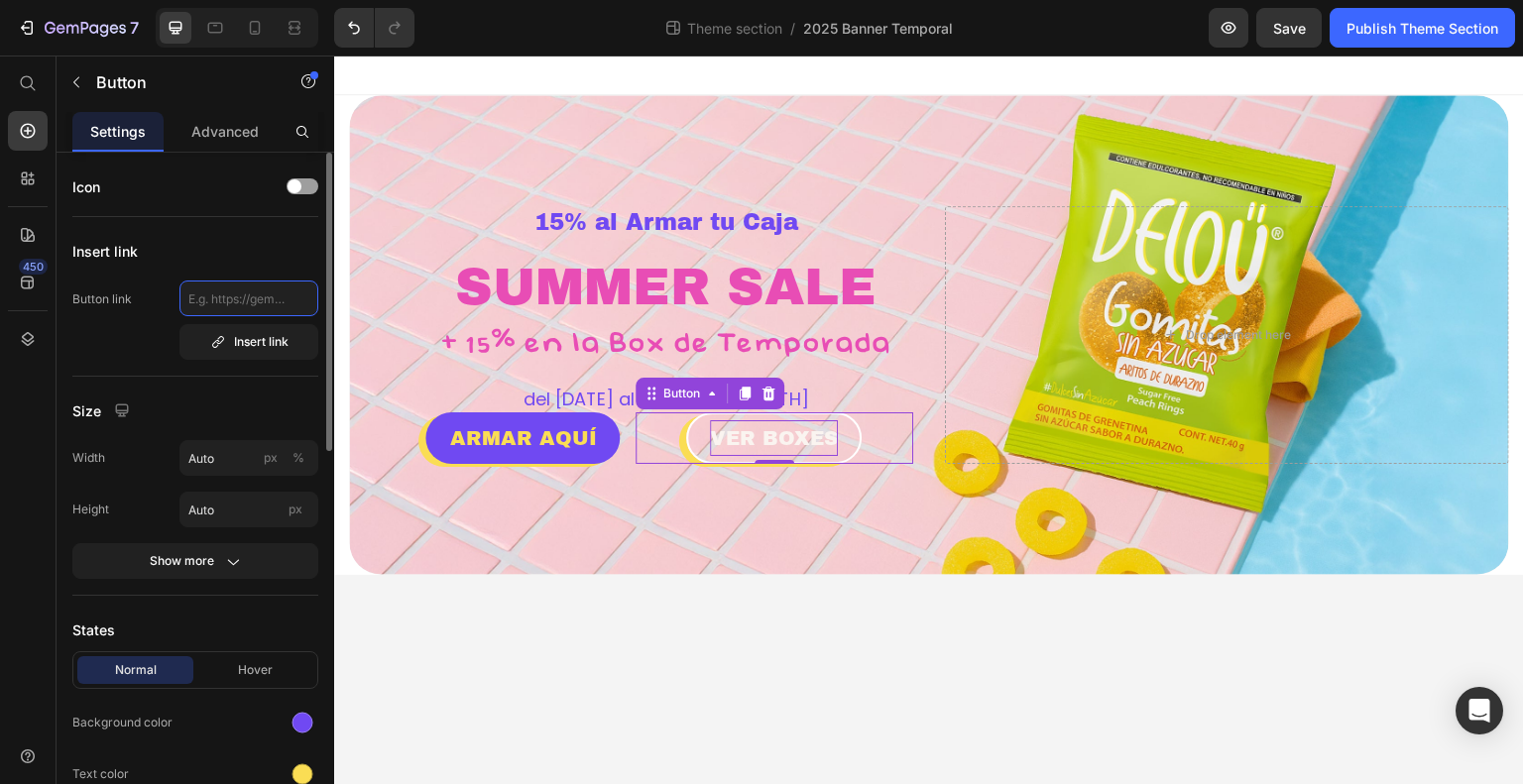 scroll, scrollTop: 0, scrollLeft: 0, axis: both 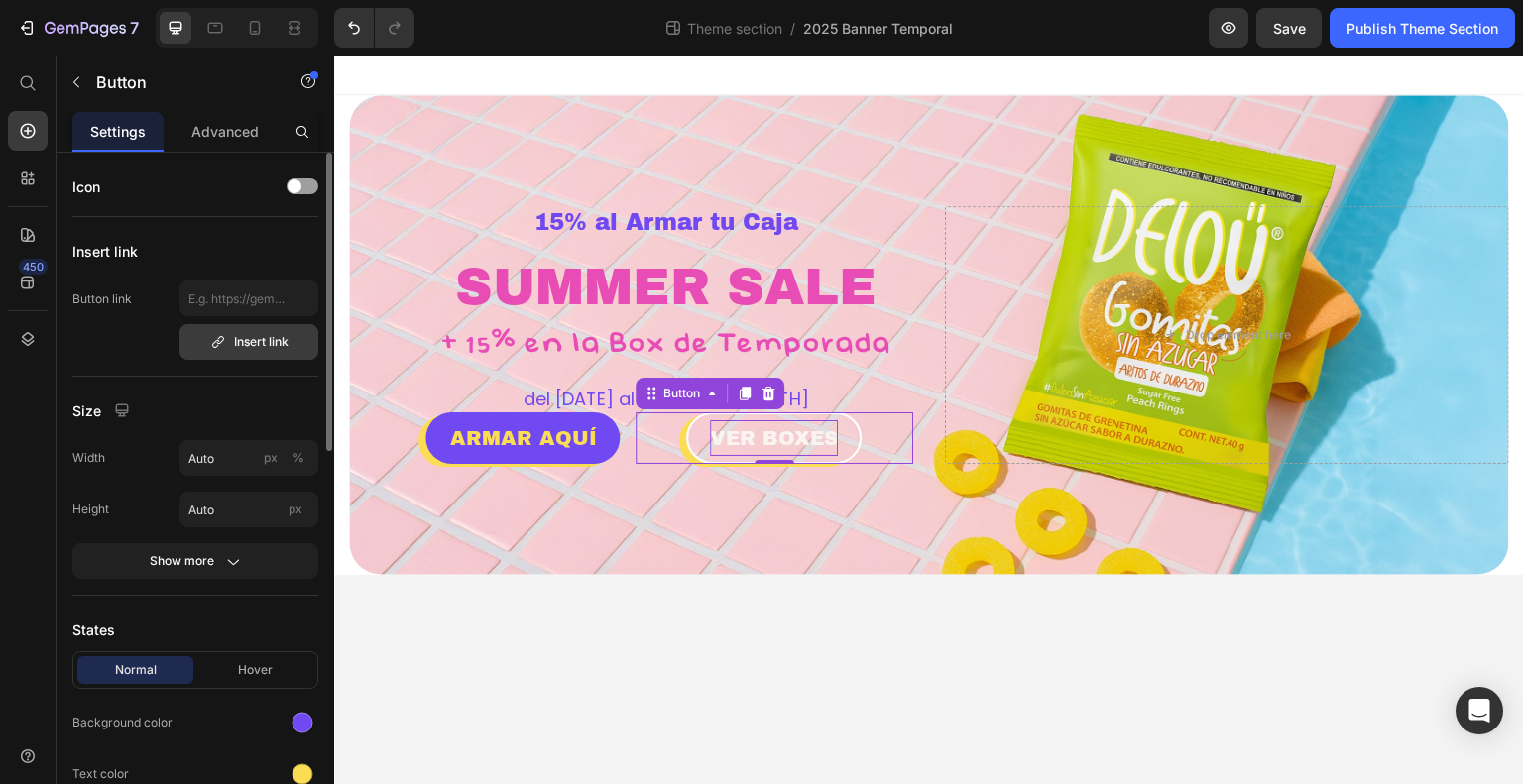 click on "Insert link" at bounding box center [249, 342] 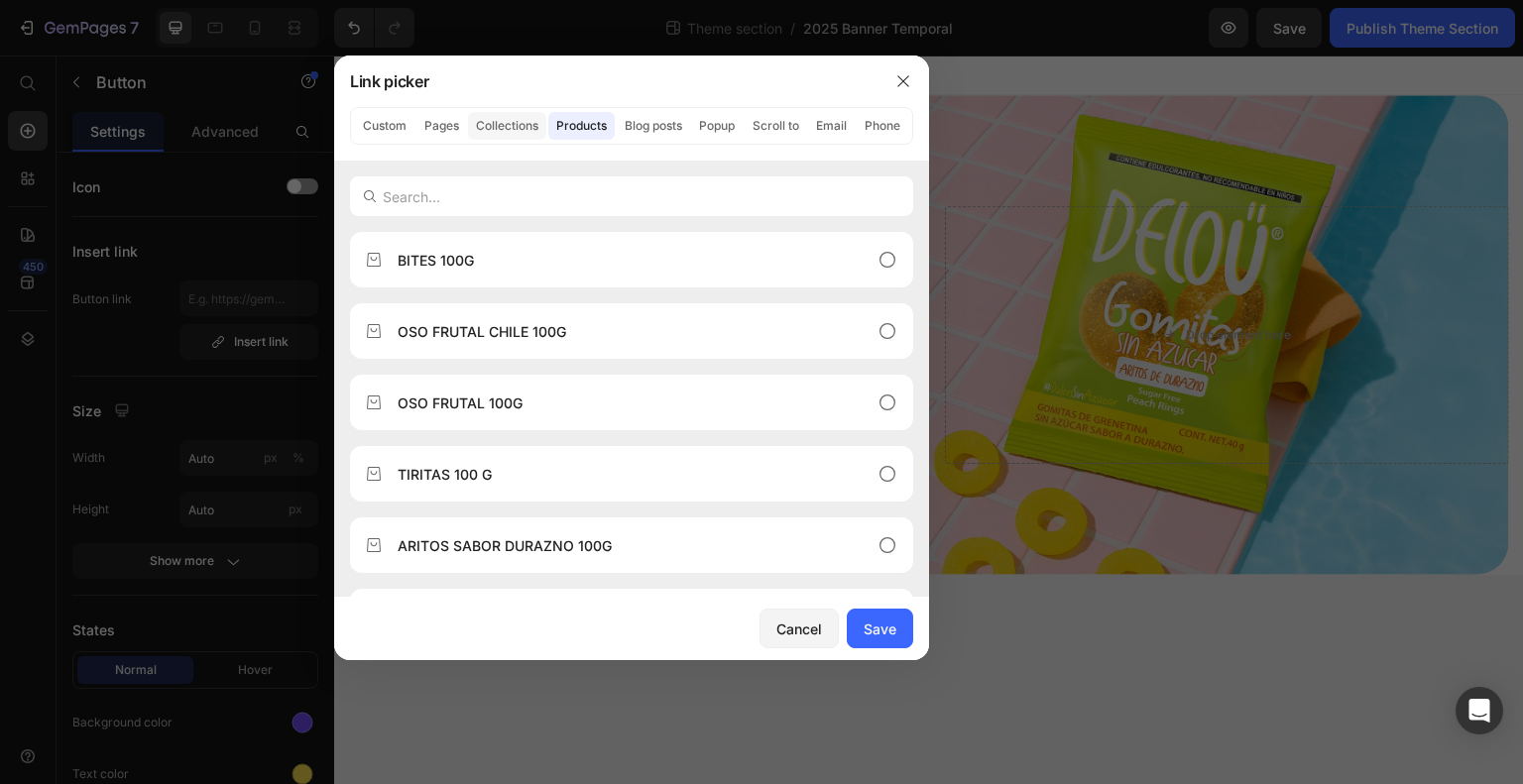 click on "Collections" 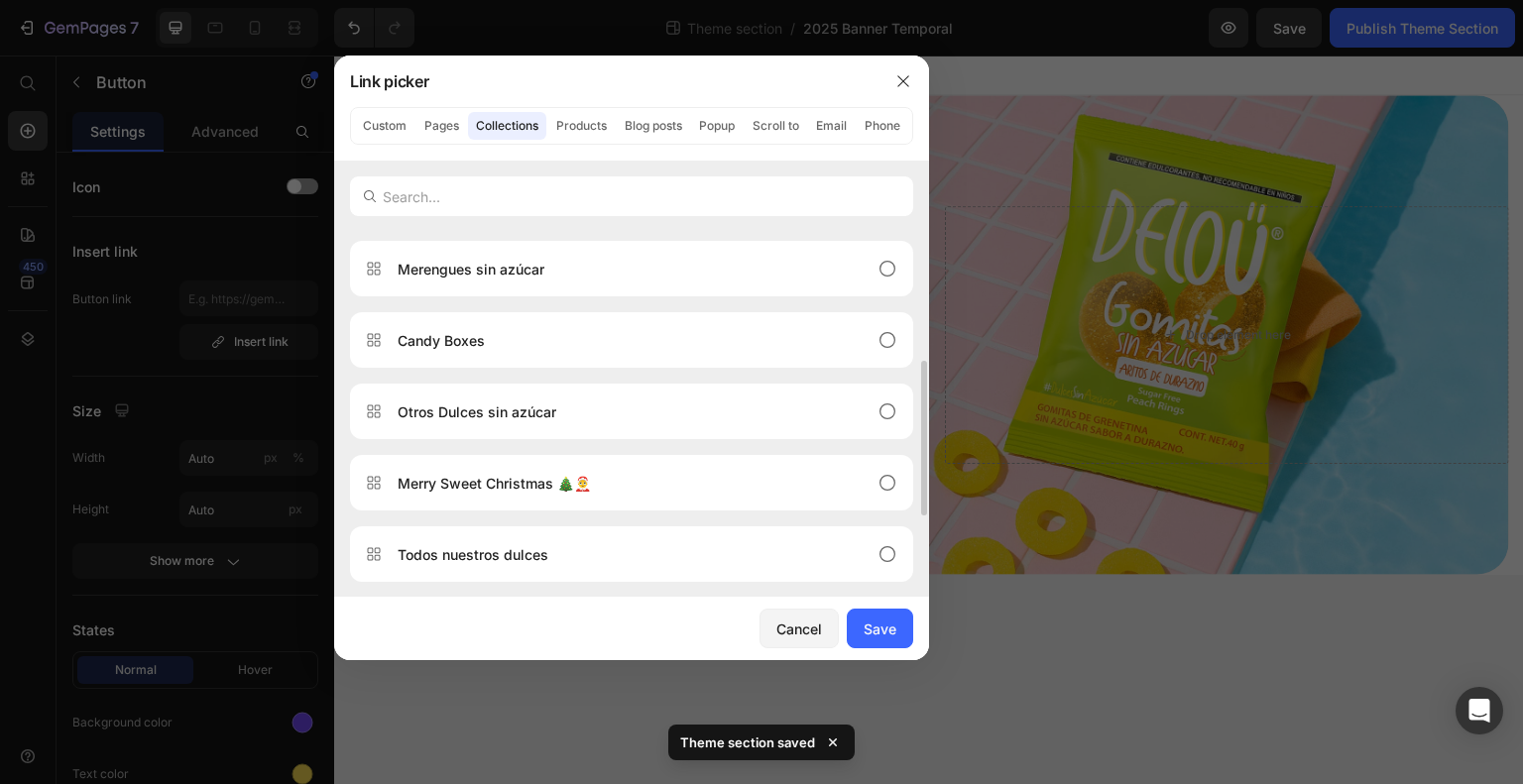 scroll, scrollTop: 276, scrollLeft: 0, axis: vertical 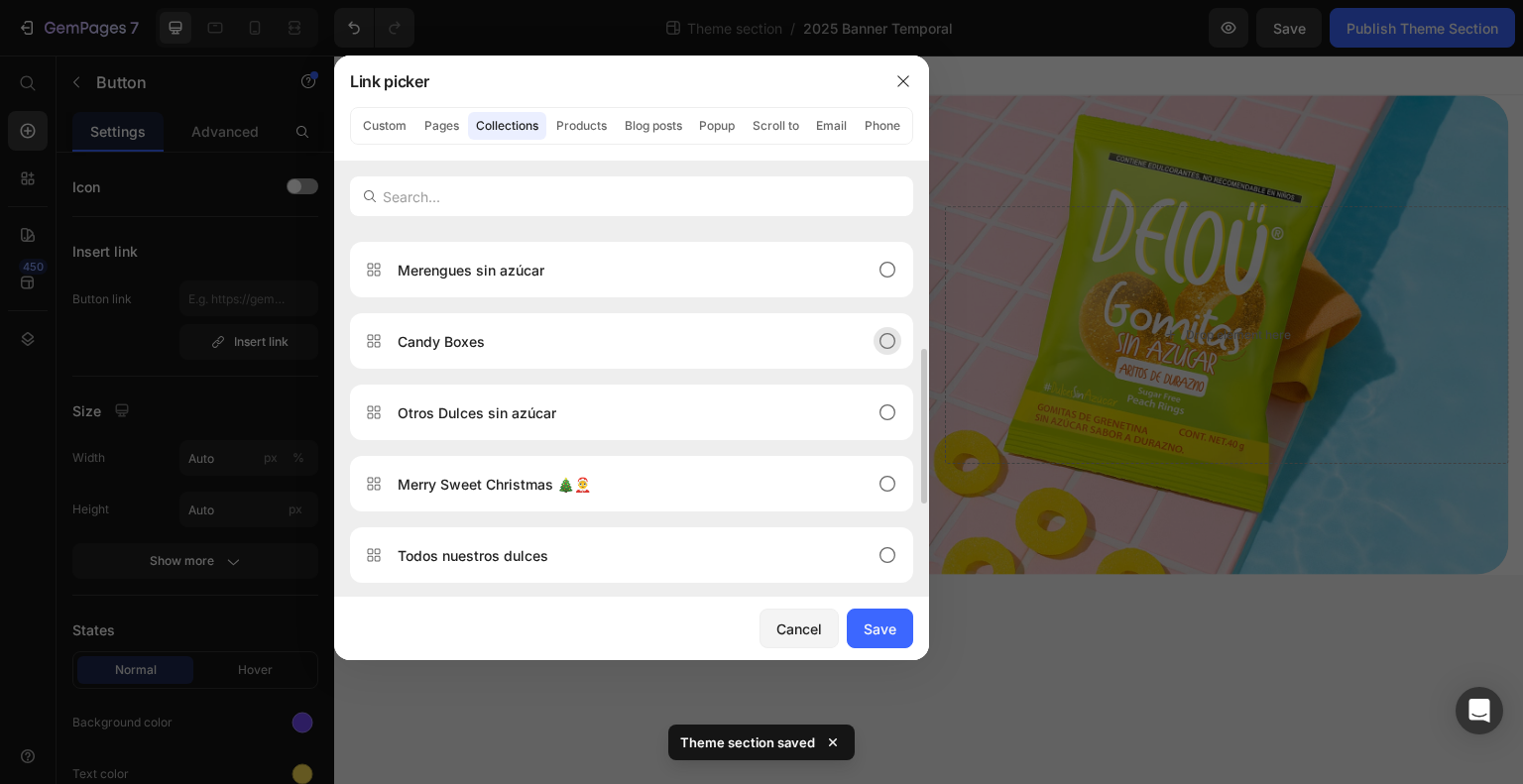 click on "Candy Boxes" 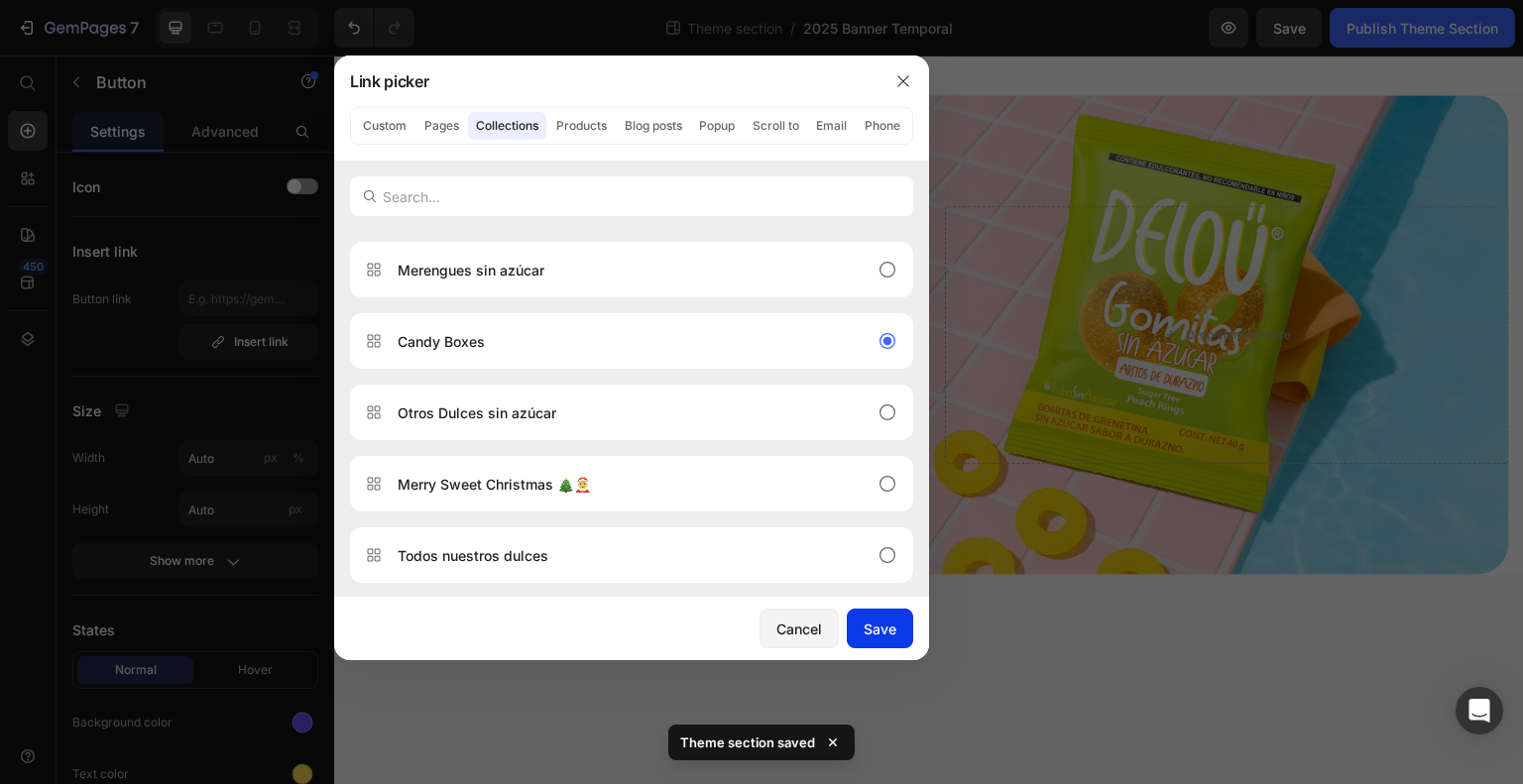 click on "Save" at bounding box center [879, 628] 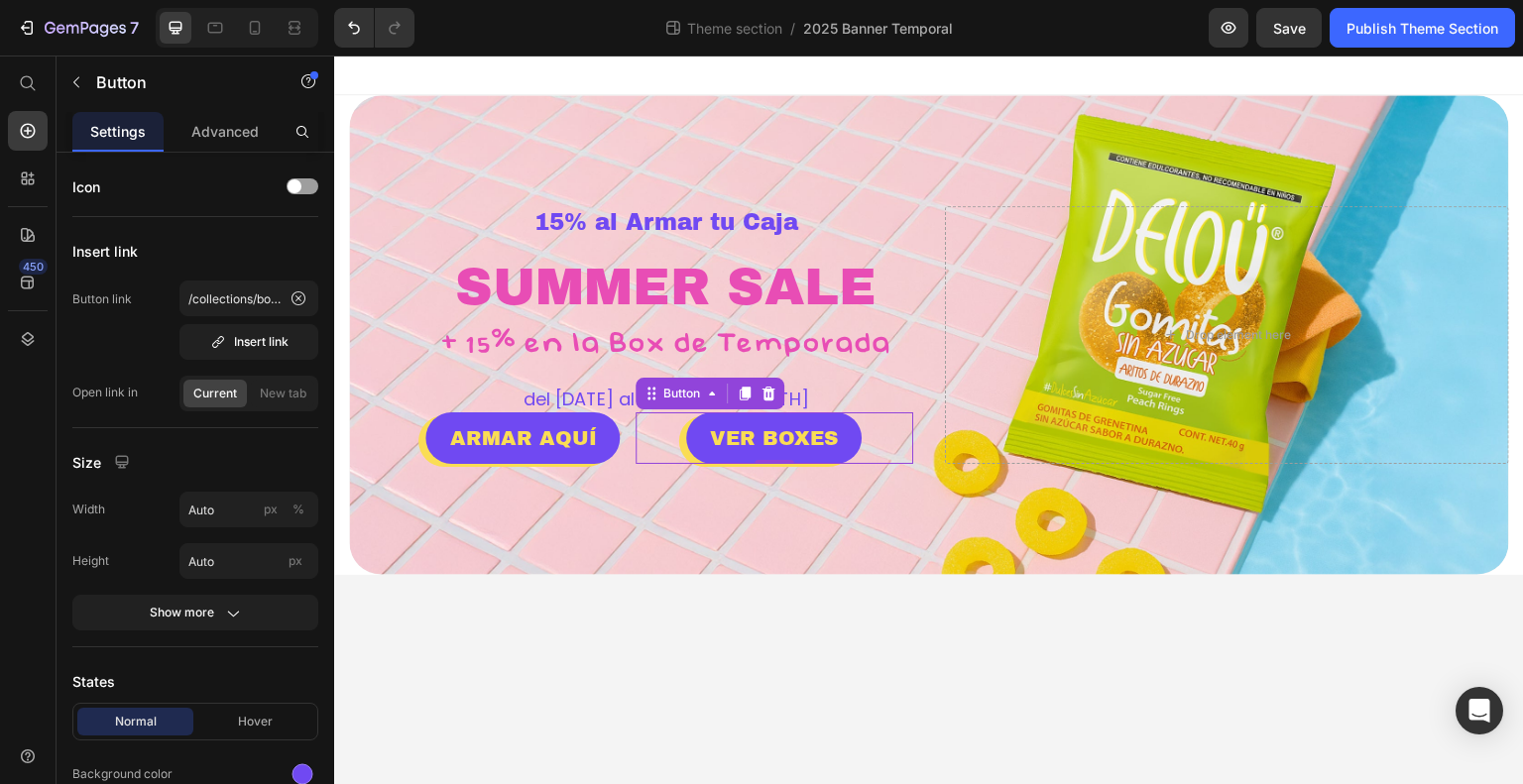 click on "[PERCENT]% al Armar tu Caja Heading [SEASON] SALE Heading + [PERCENT]% en la Box de [SEASON] Heading del [DATE] al [DATE] de [MONTH] Heading ARMAR AQUÍ   Button VER BOXES Button   [NUMBER] Row
Drop element here Hero Banner Root
Drag & drop element from sidebar or
Explore Library
Add section Choose templates inspired by CRO experts Generate layout from URL or image Add blank section then drag & drop elements" at bounding box center [929, 420] 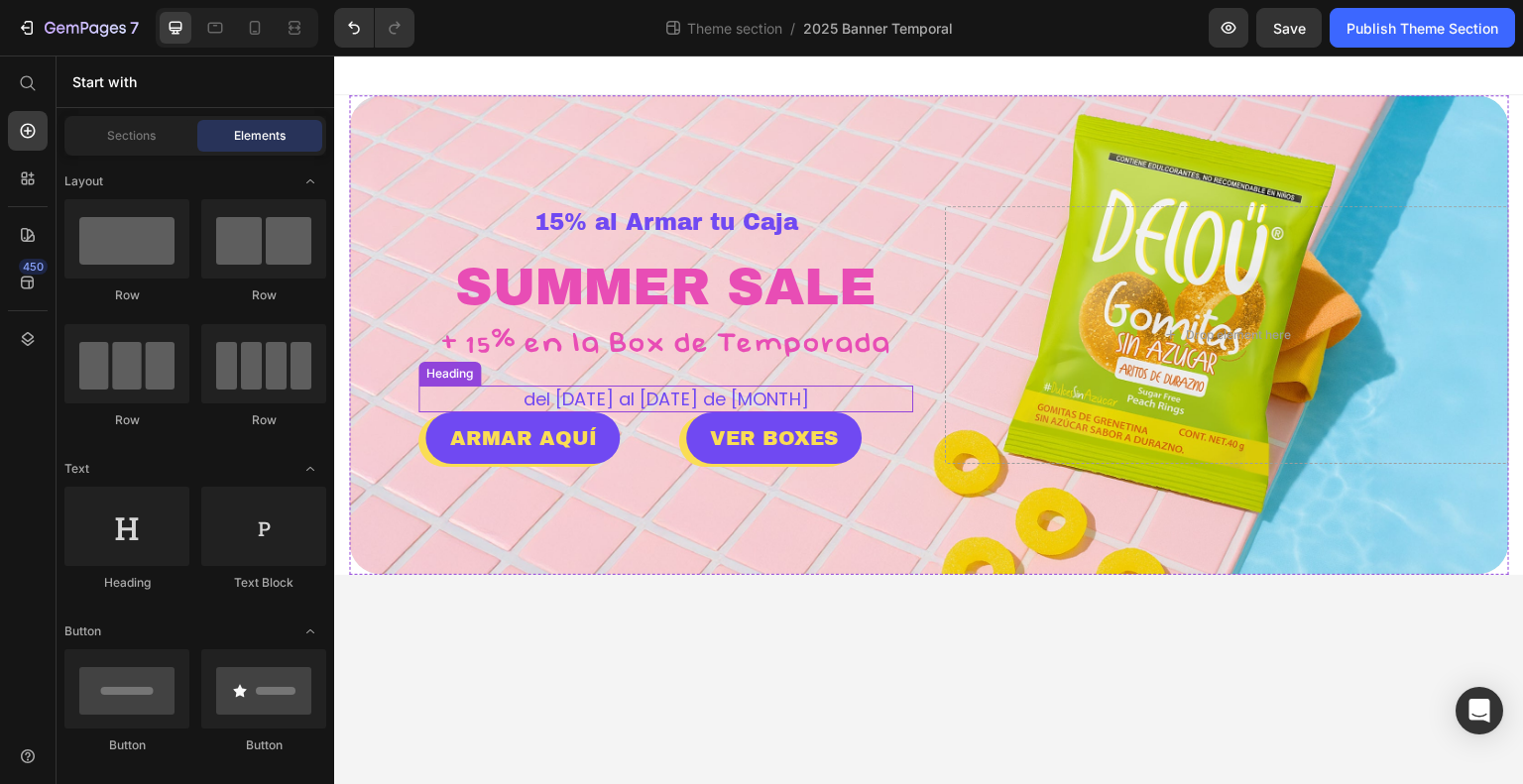 click on "del [DATE] al [DATE] de [MONTH]" at bounding box center [665, 398] 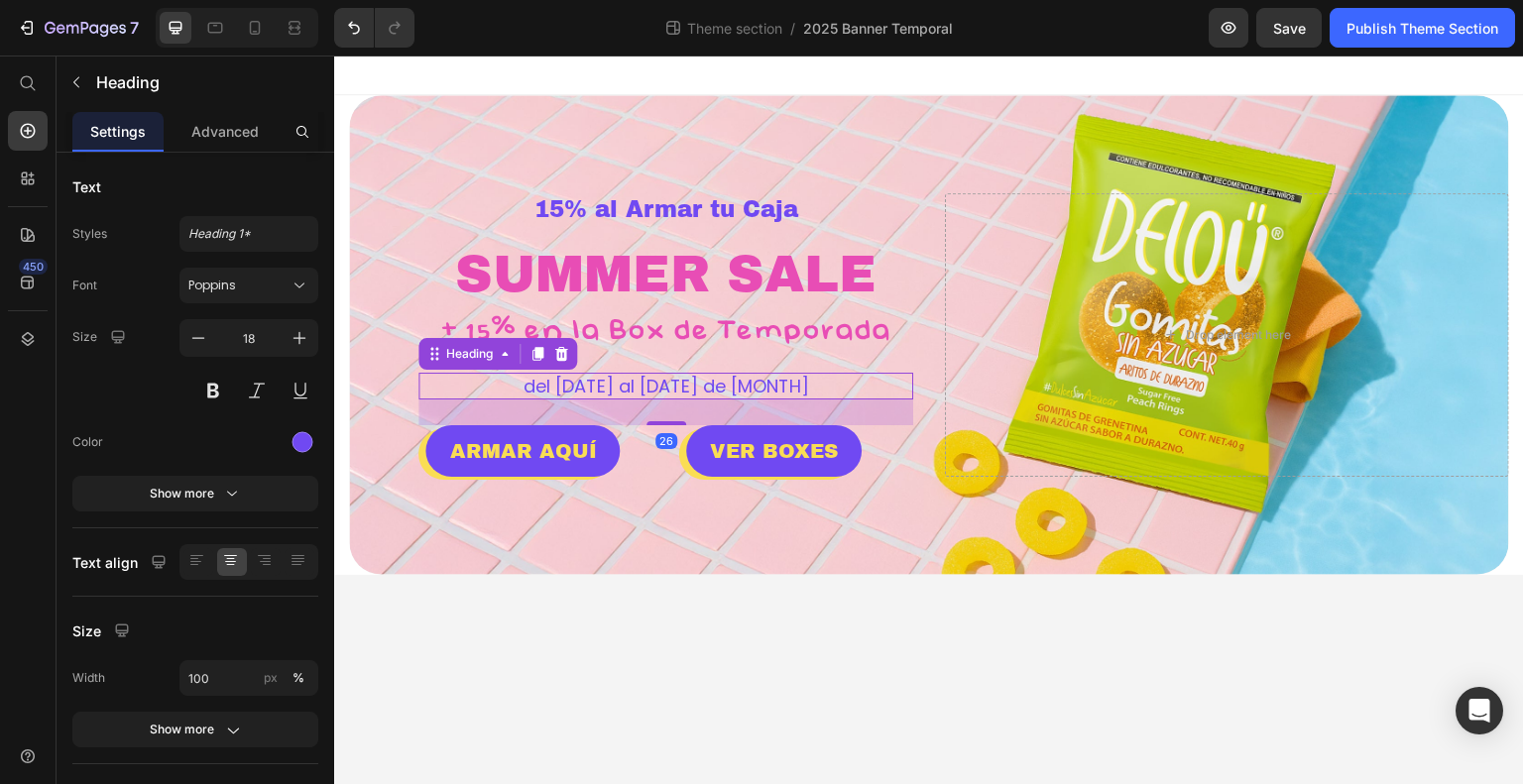 drag, startPoint x: 671, startPoint y: 410, endPoint x: 673, endPoint y: 436, distance: 26.07681 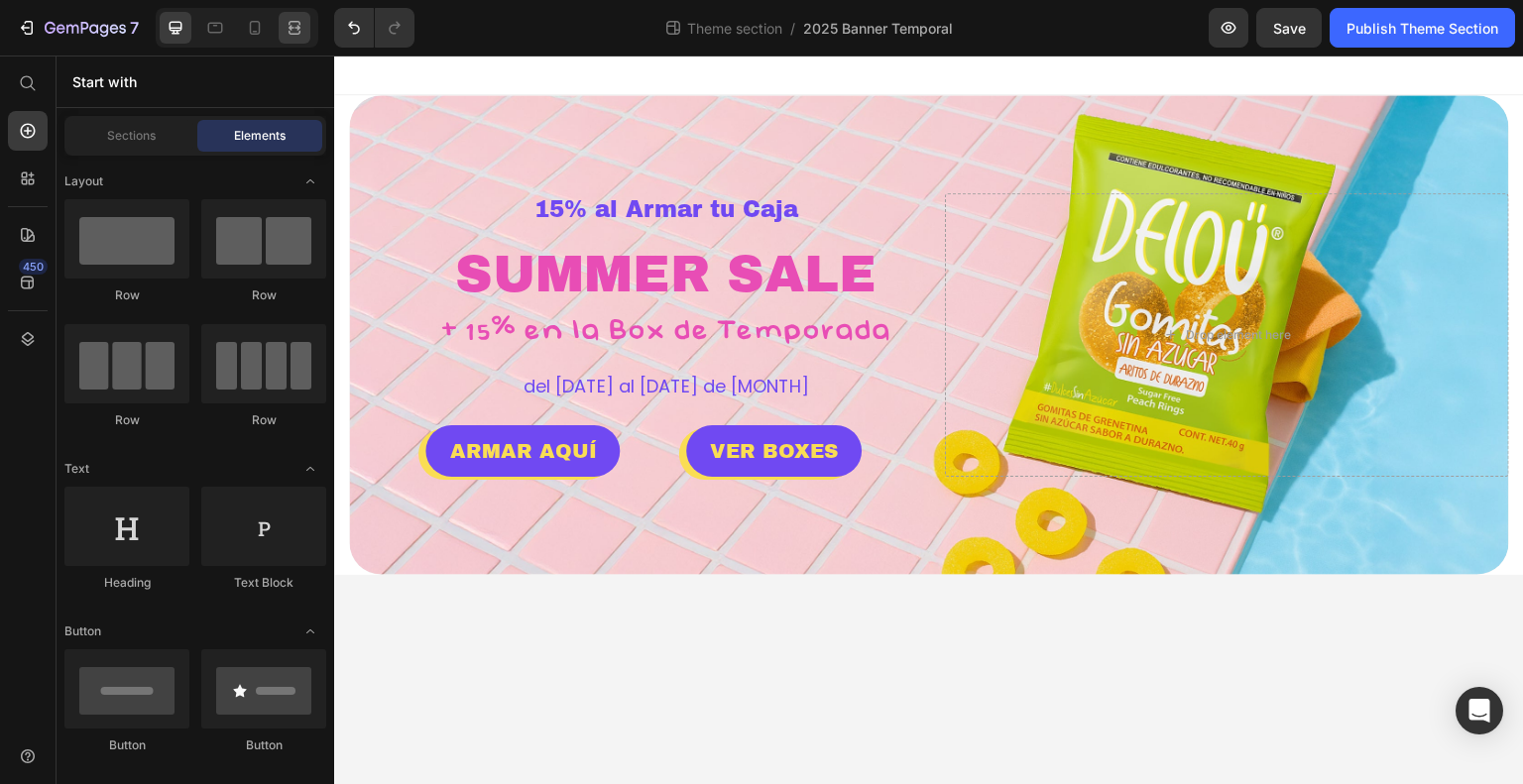 click 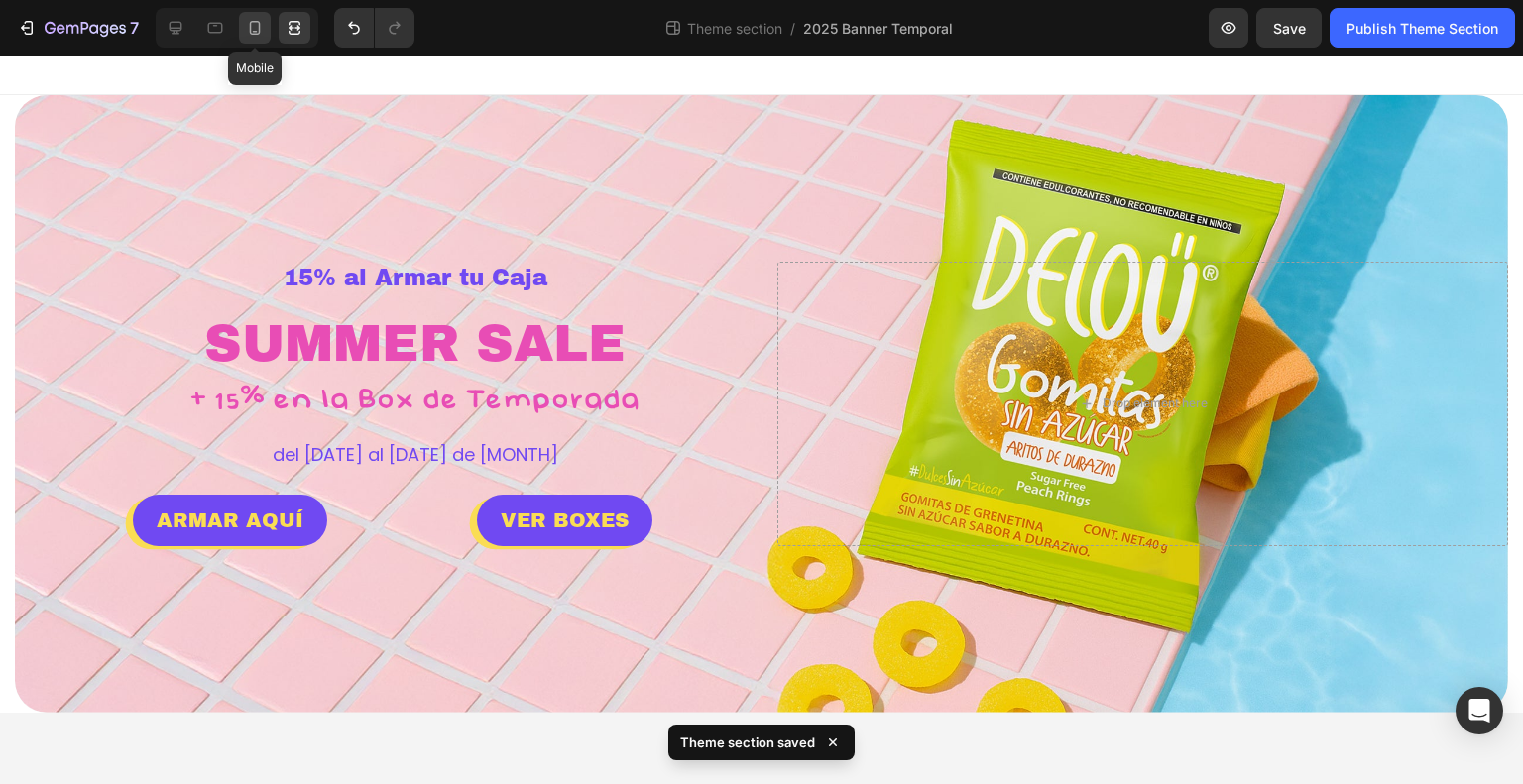 click 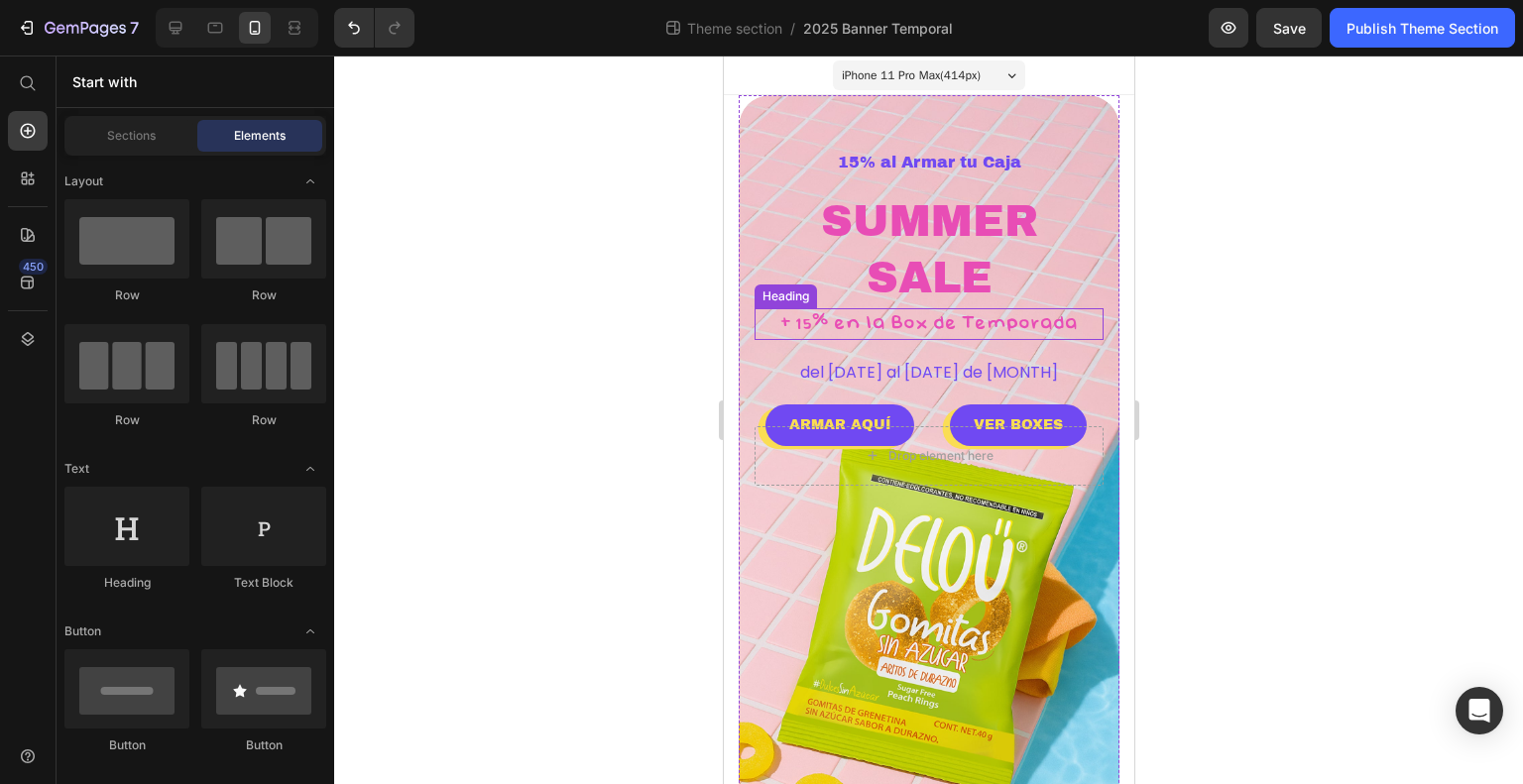 scroll, scrollTop: 35, scrollLeft: 0, axis: vertical 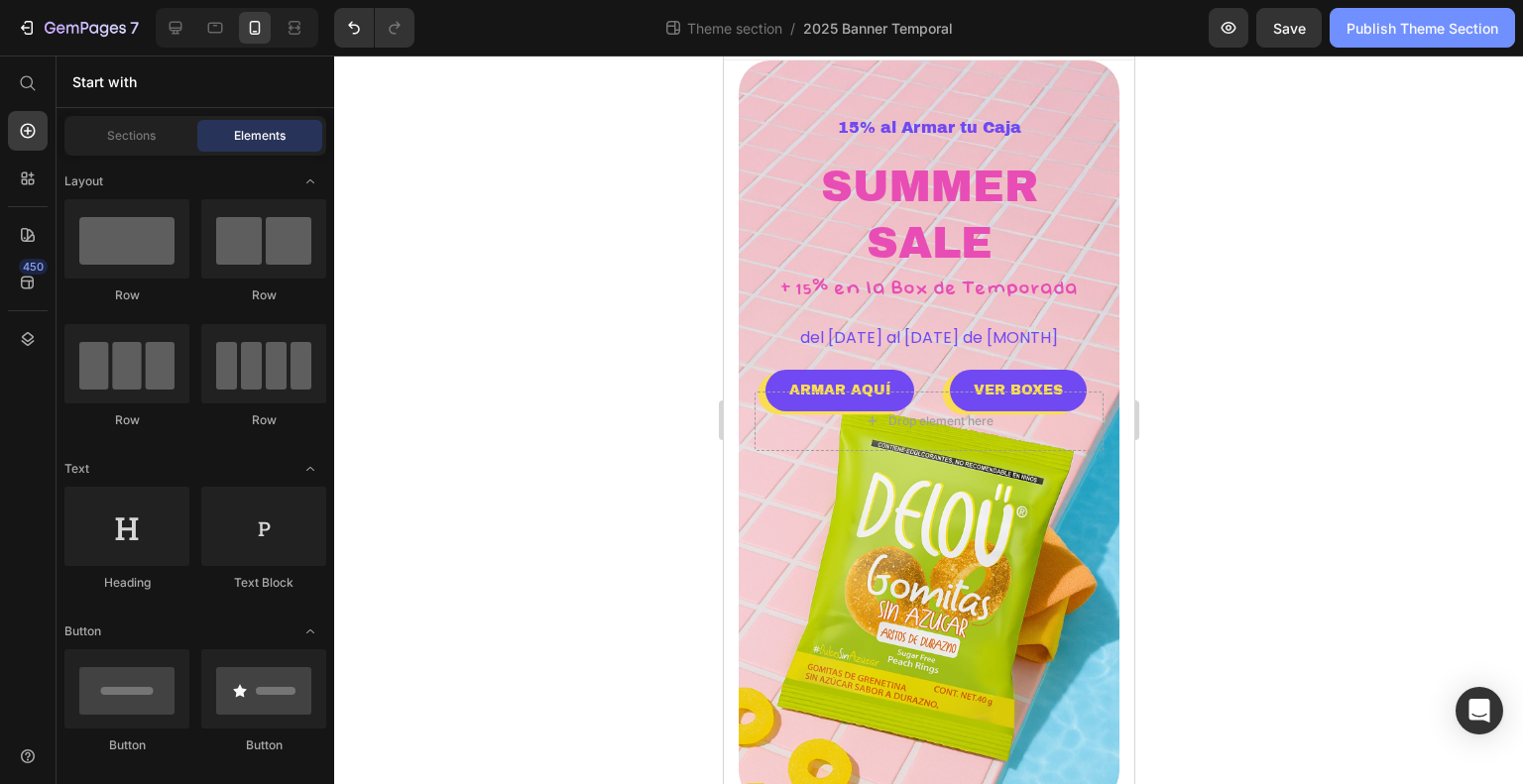 click on "Publish Theme Section" 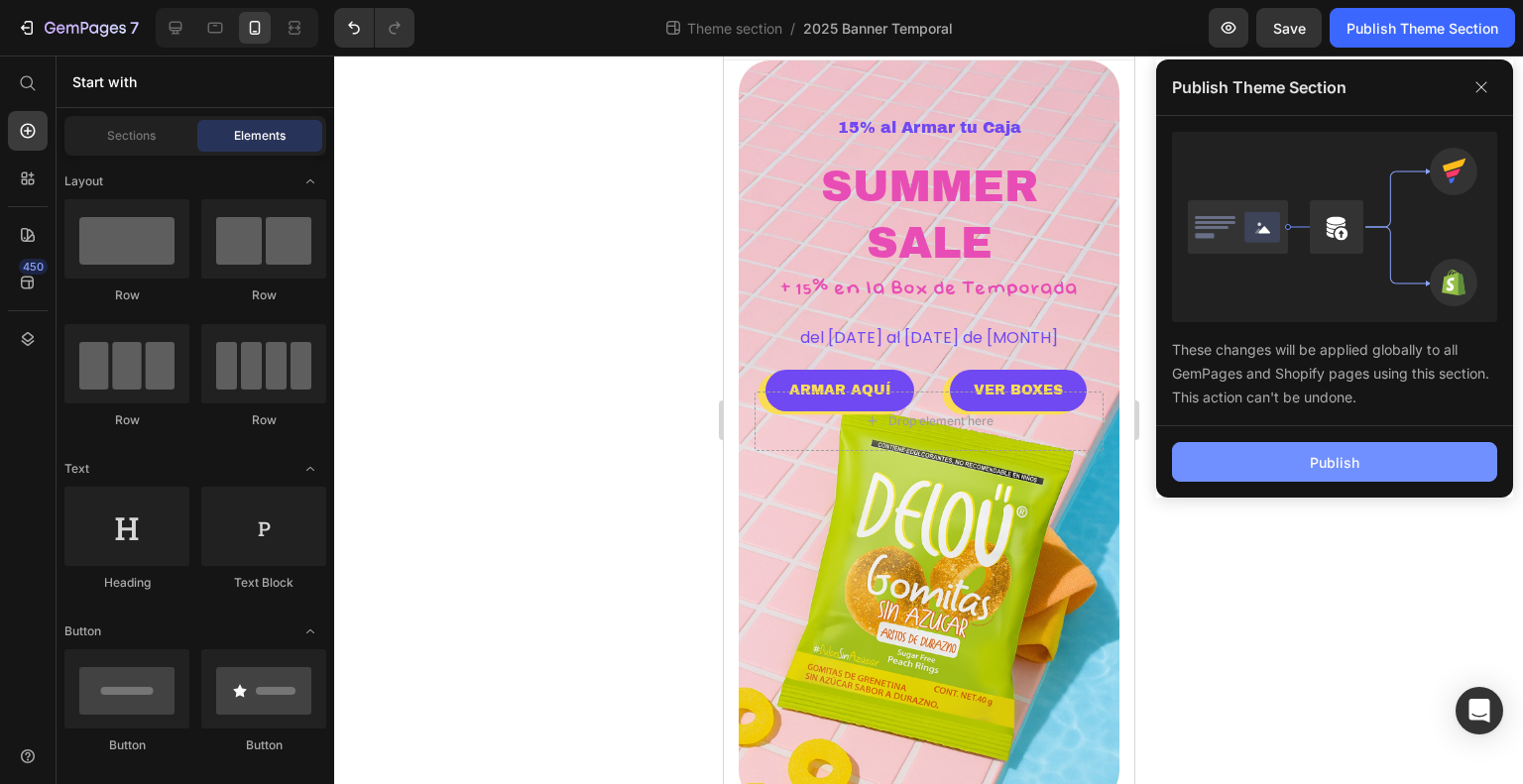 click on "Publish" 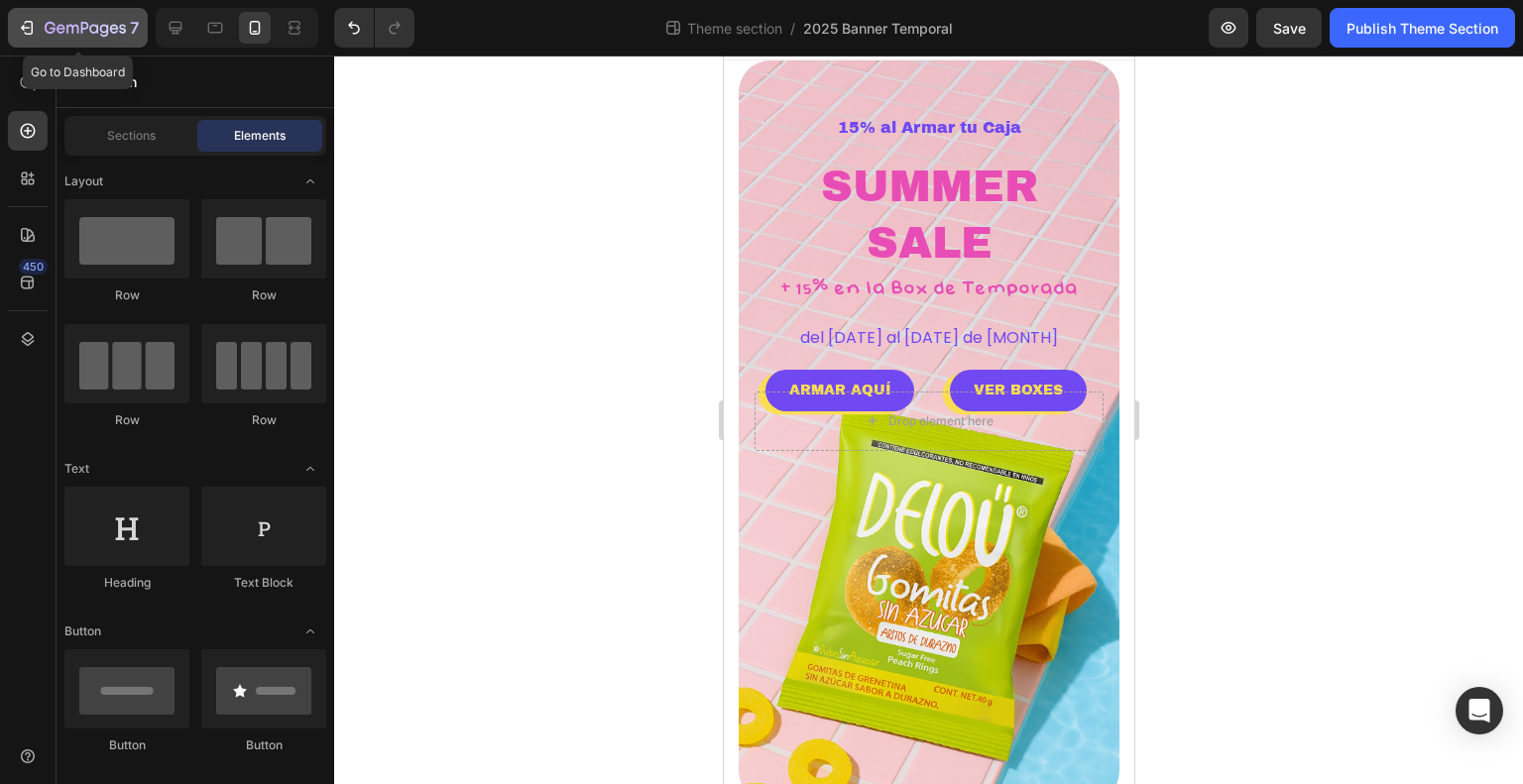 click 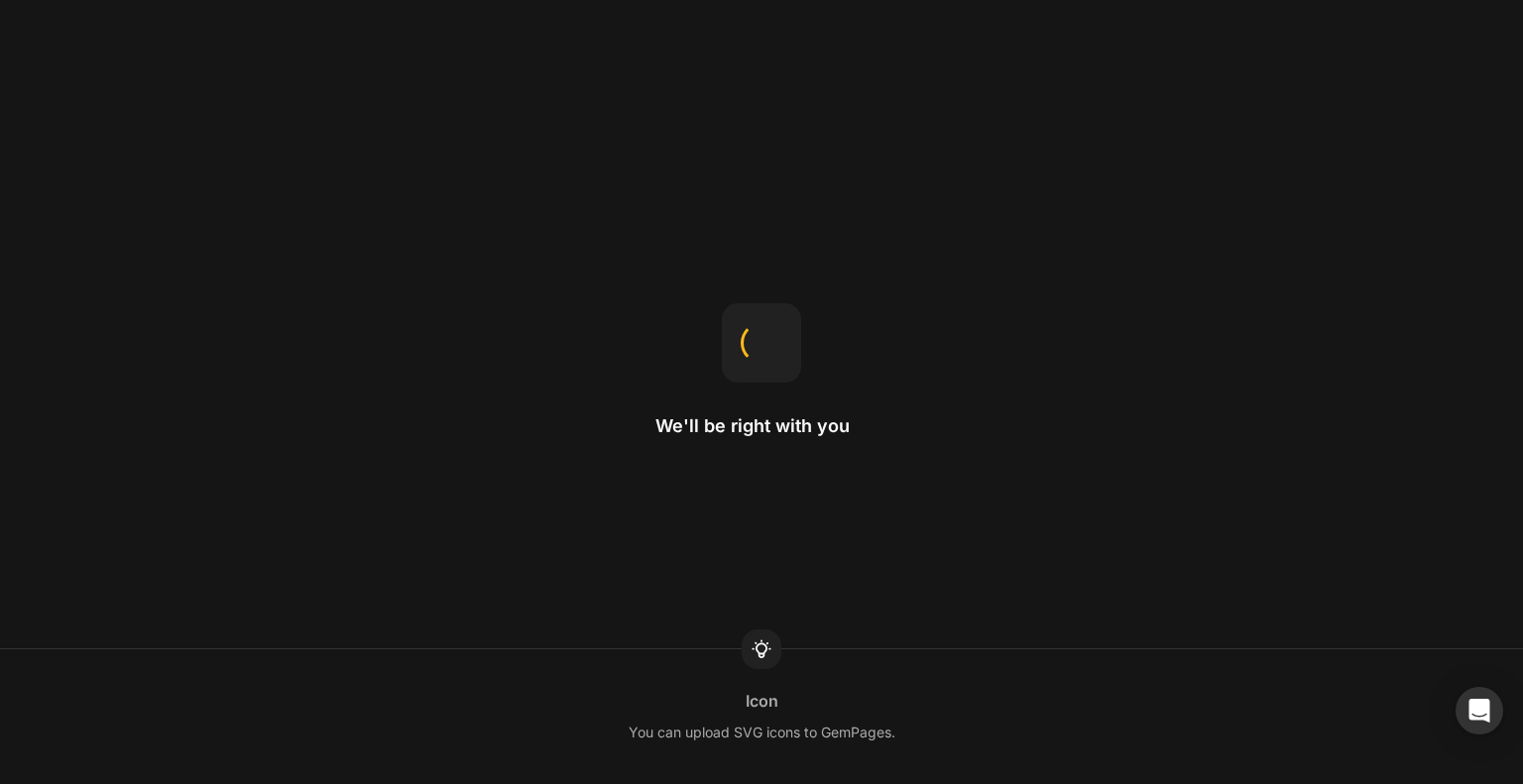 scroll, scrollTop: 0, scrollLeft: 0, axis: both 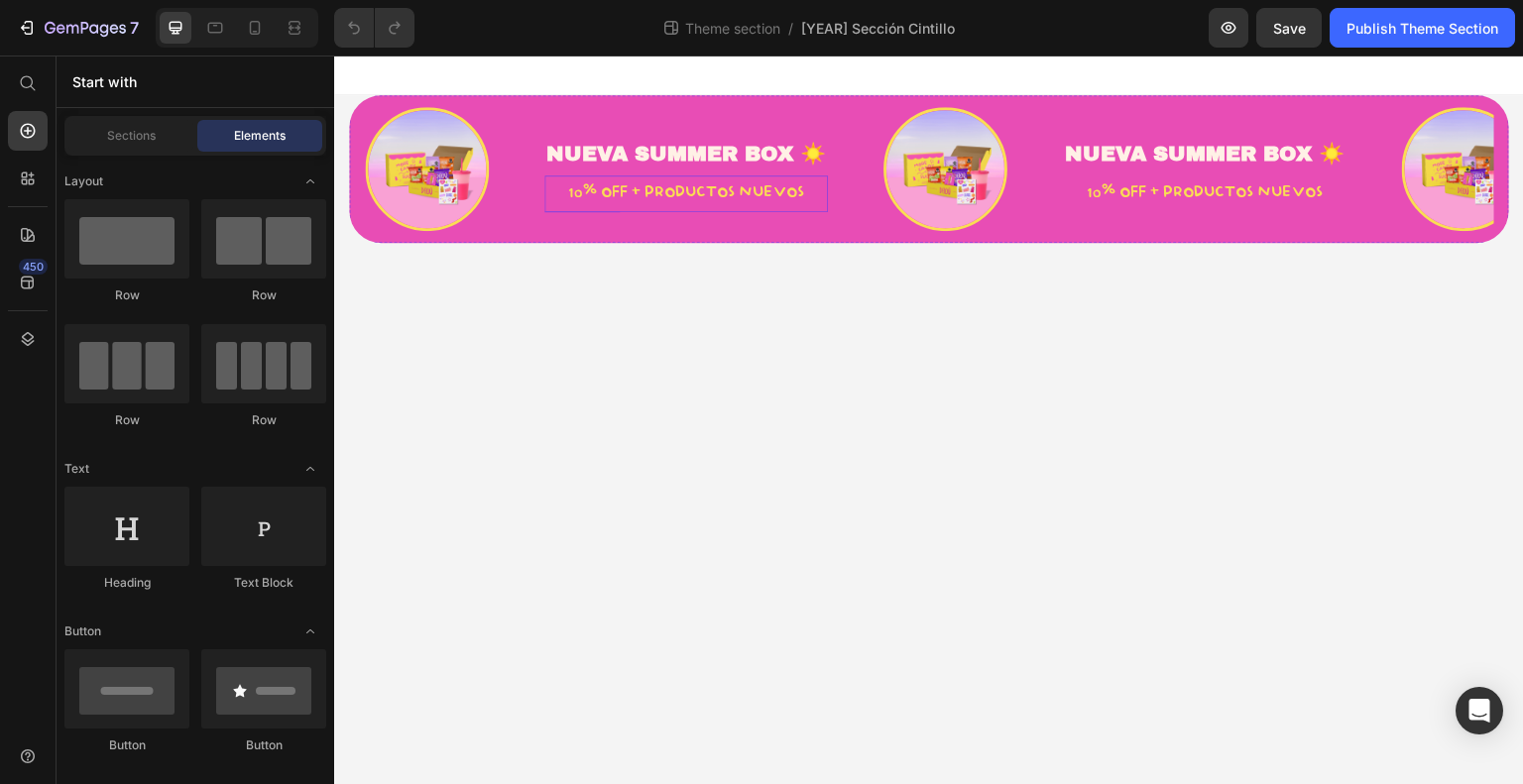 click on "10% OFF + PRODUCTOS NUEVOS" at bounding box center (686, 193) 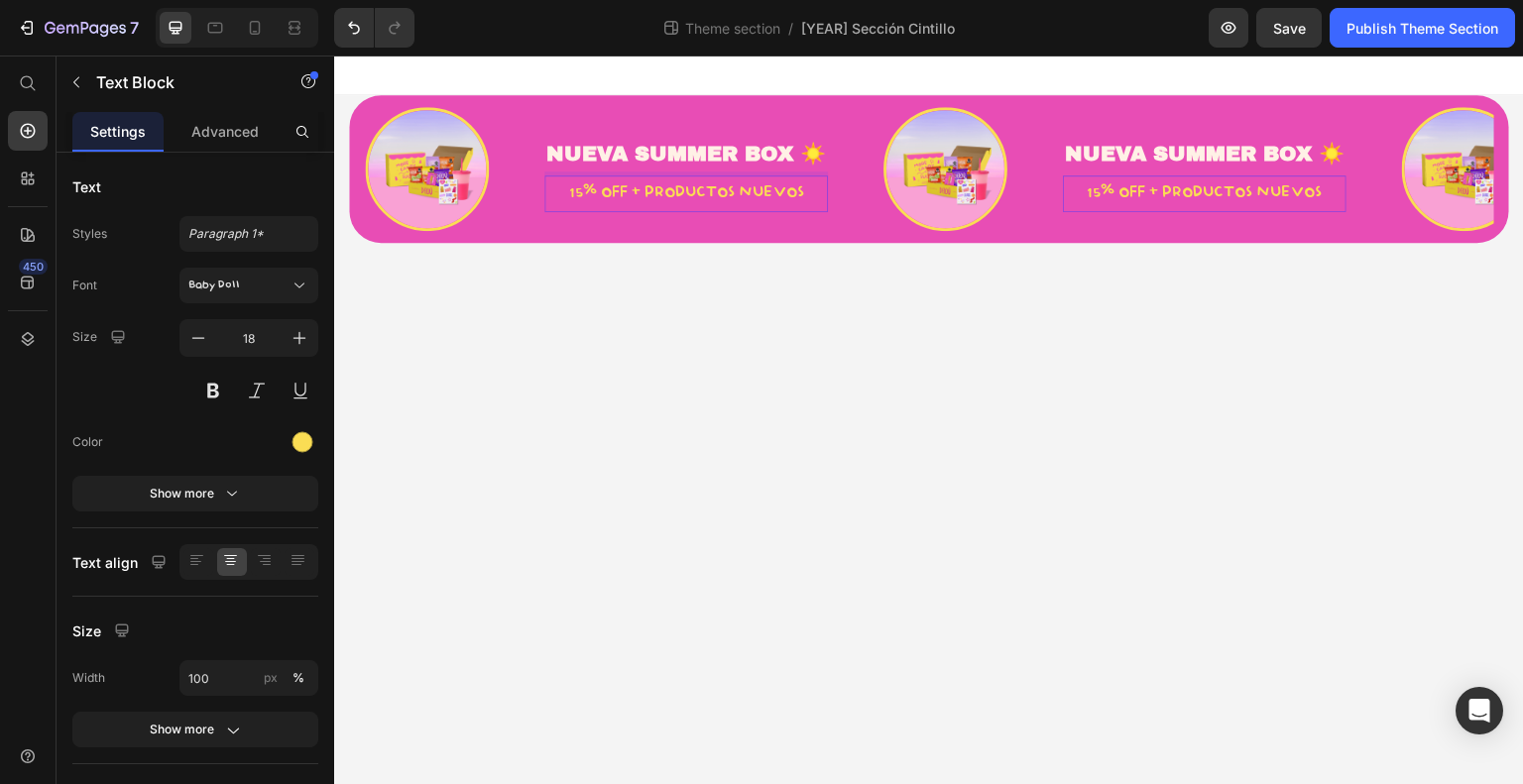 click on "Image NUEVA SUMMER BOX ☀️ Text 15% OFF + PRODUCTOS NUEVOS Text Block   0 Image NUEVA SUMMER BOX ☀️ Text 15% OFF + PRODUCTOS NUEVOS Text Block   0 Image NUEVA SUMMER BOX ☀️ Text 15% OFF + PRODUCTOS NUEVOS Text Block   0 Image NUEVA SUMMER BOX ☀️ Text 15% OFF + PRODUCTOS NUEVOS Text Block   0 Image NUEVA SUMMER BOX ☀️ Text 15% OFF + PRODUCTOS NUEVOS Text Block   0 Image NUEVA SUMMER BOX ☀️ Text 15% OFF + PRODUCTOS NUEVOS Text Block   0 Image NUEVA SUMMER BOX ☀️ Text 15% OFF + PRODUCTOS NUEVOS Text Block   0 Image NUEVA SUMMER BOX ☀️ Text 15% OFF + PRODUCTOS NUEVOS Text Block   0 Marquee Root
Drag & drop element from sidebar or
Explore Library
Add section Choose templates inspired by CRO experts Generate layout from URL or image Add blank section then drag & drop elements" at bounding box center (929, 420) 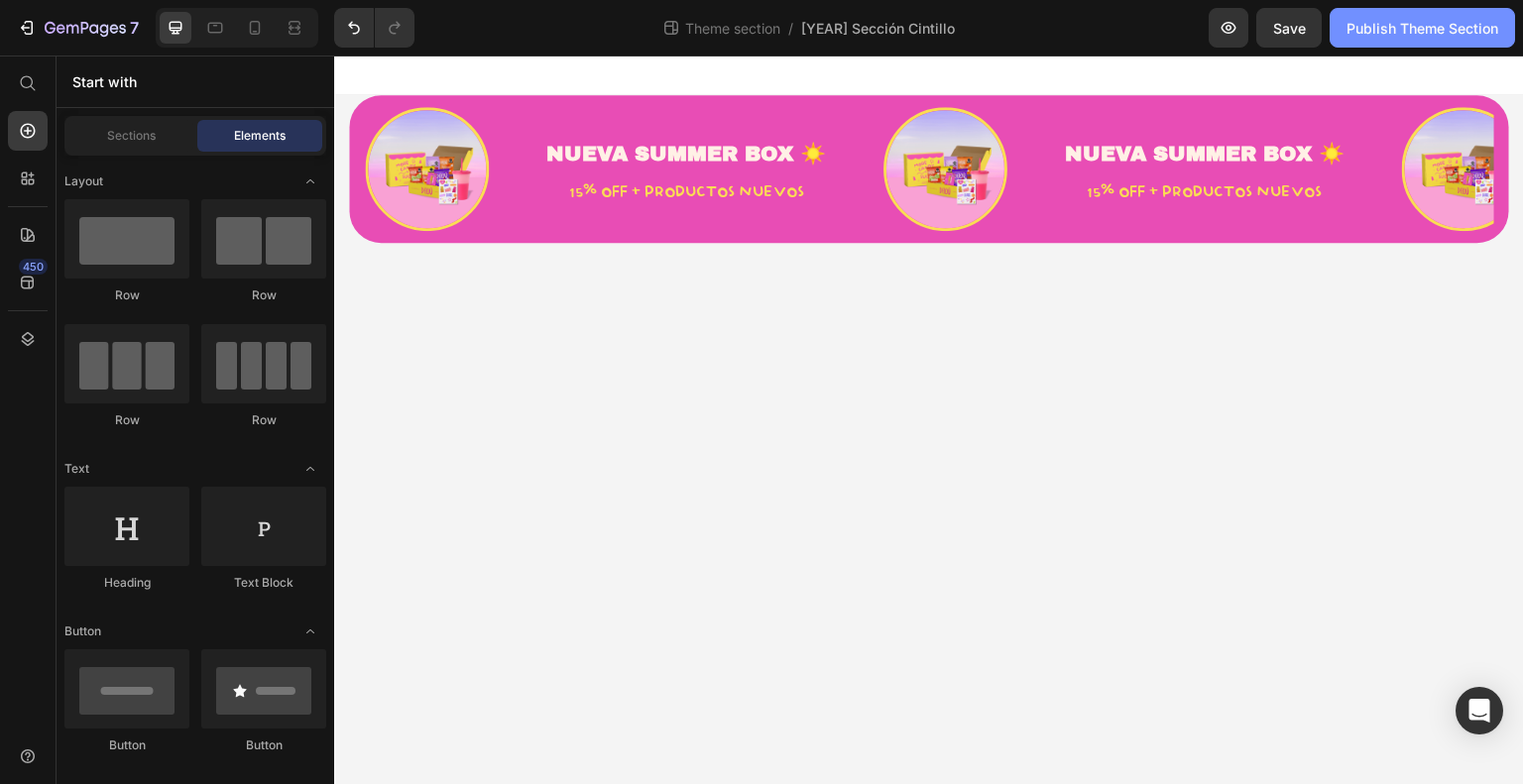 click on "Publish Theme Section" at bounding box center [1422, 28] 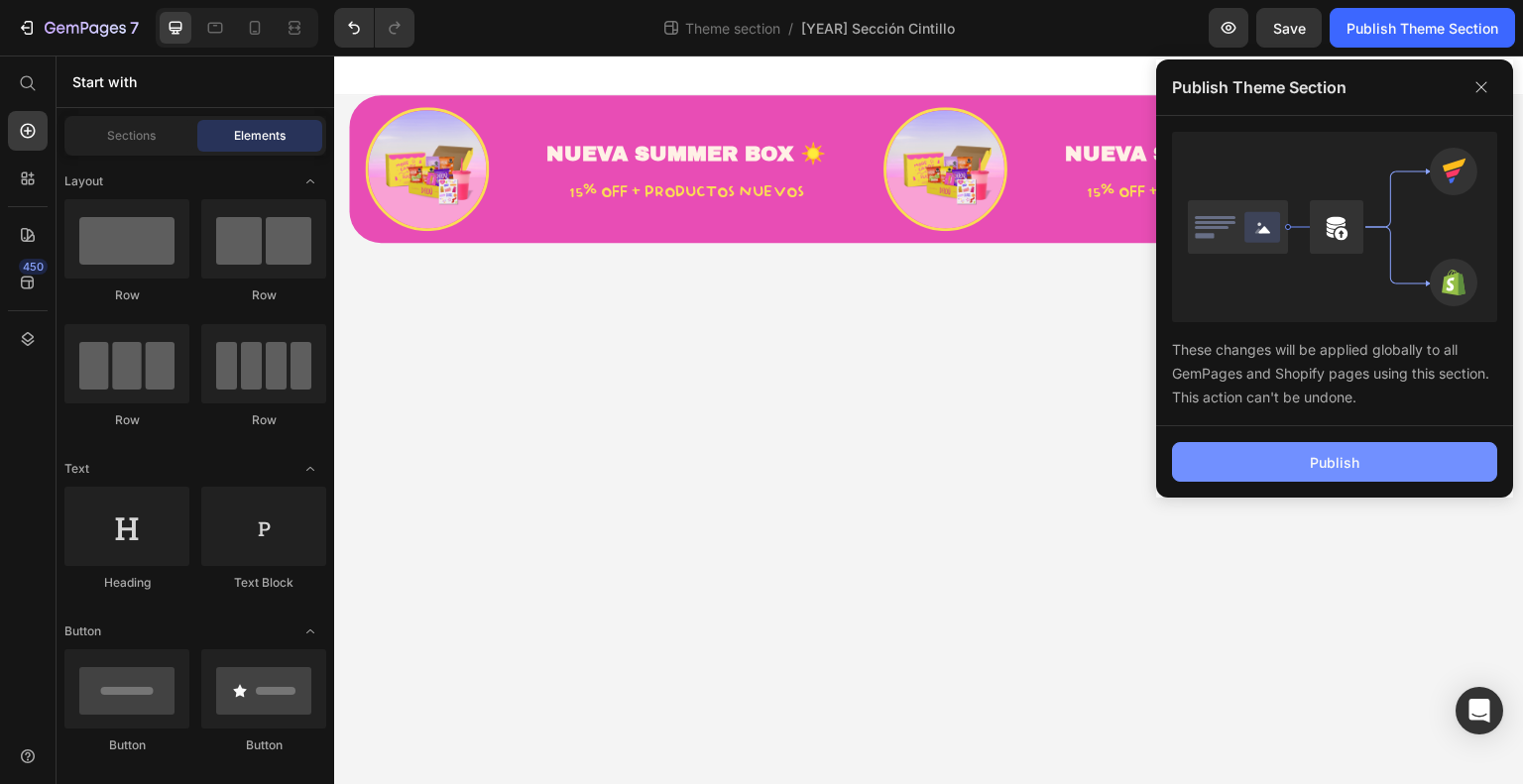 click on "Publish" 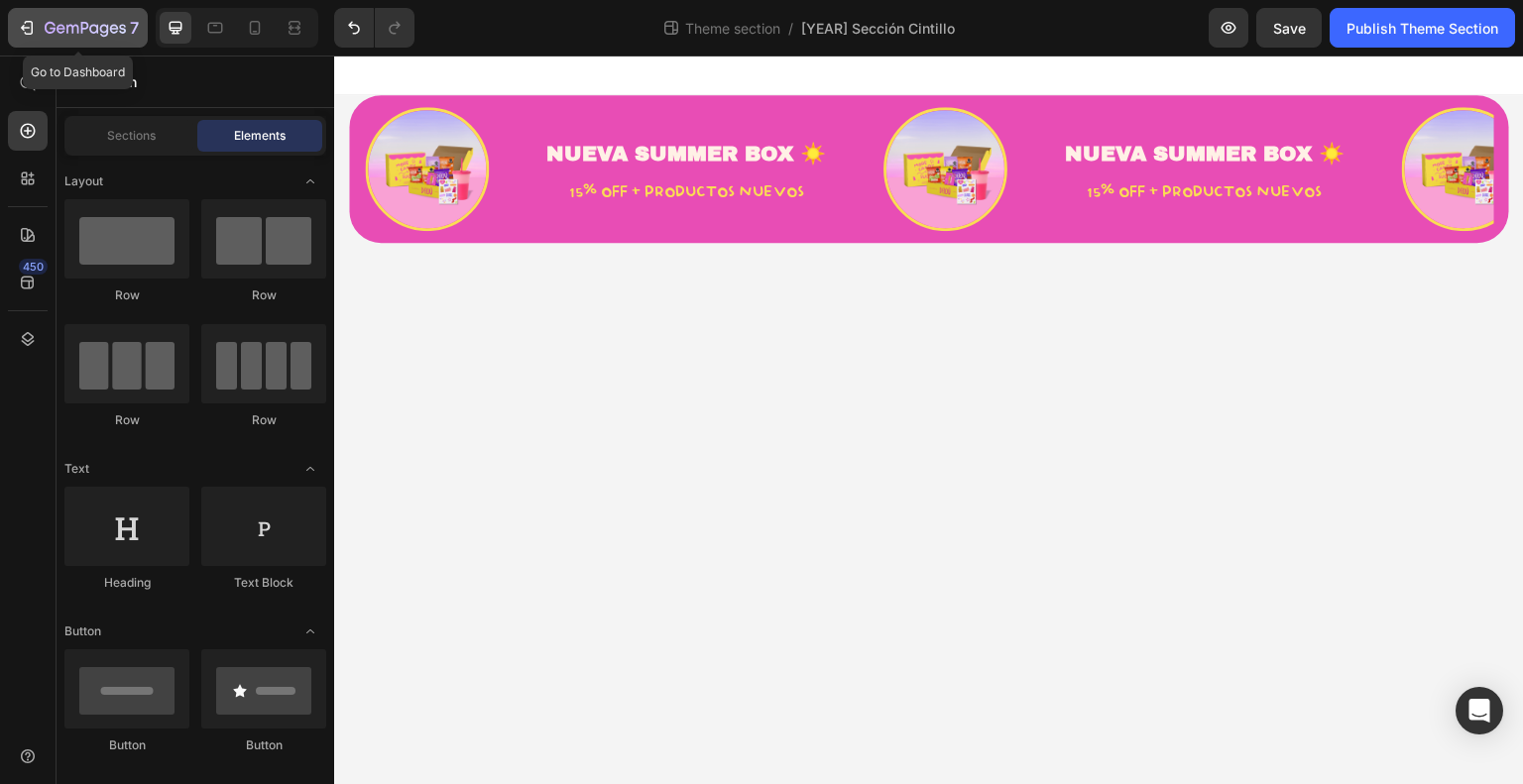 click on "7" 